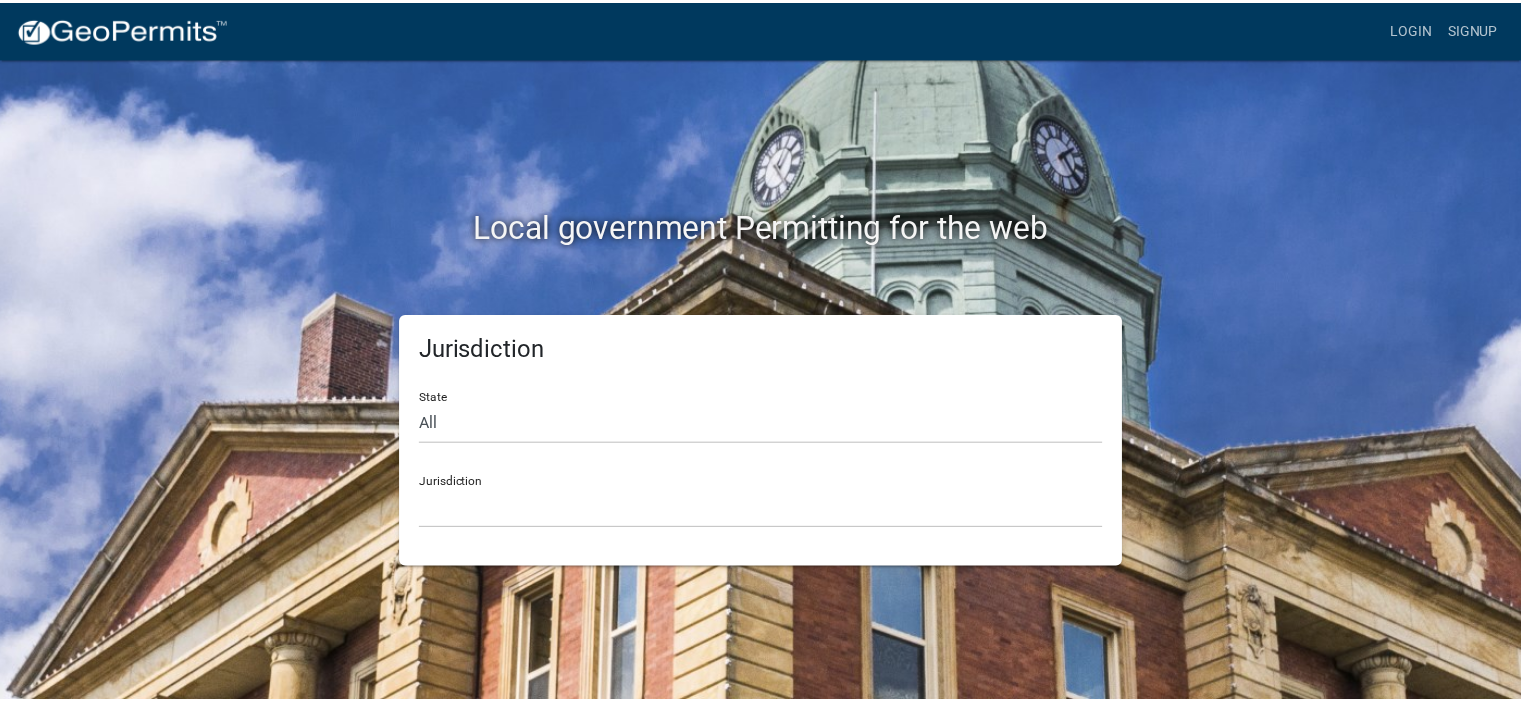 scroll, scrollTop: 0, scrollLeft: 0, axis: both 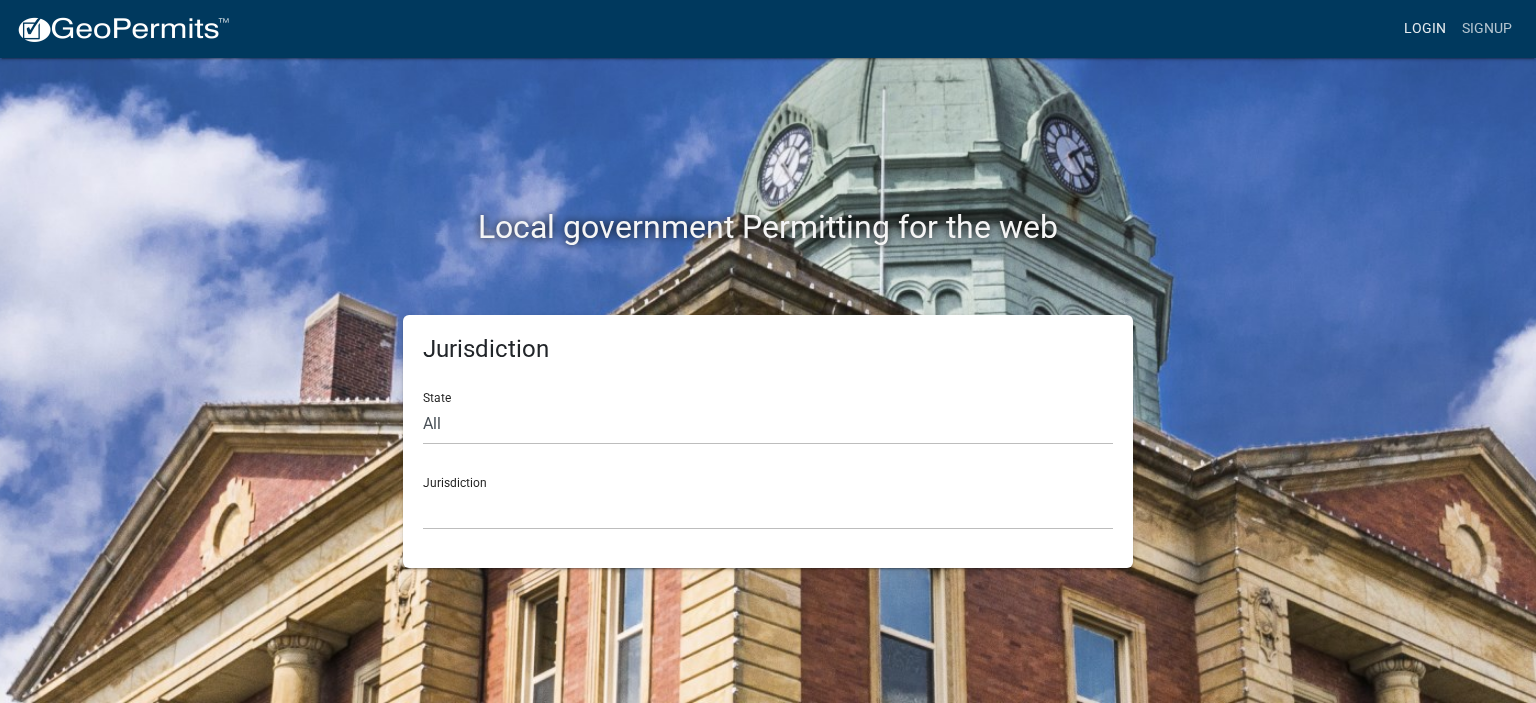click on "Login" at bounding box center (1425, 29) 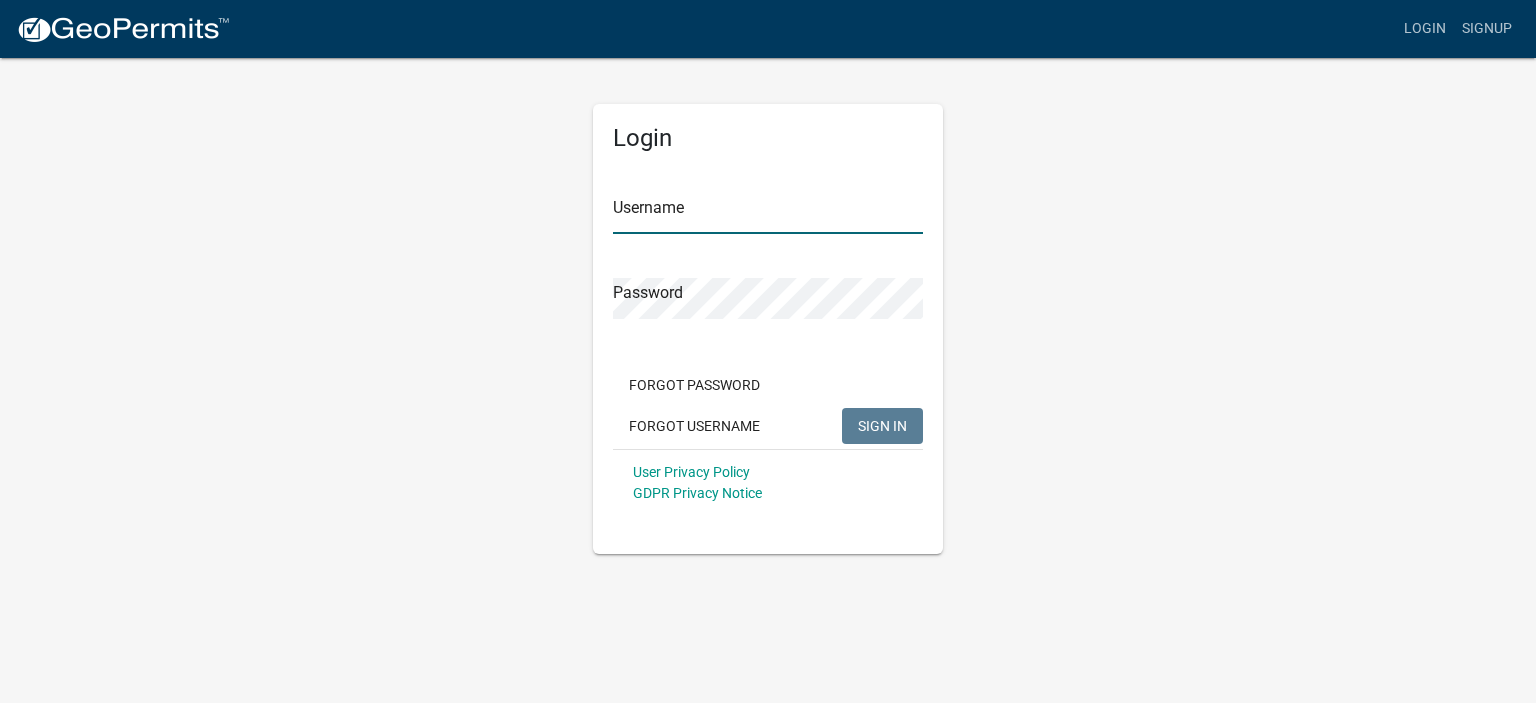 click on "Username" at bounding box center [768, 213] 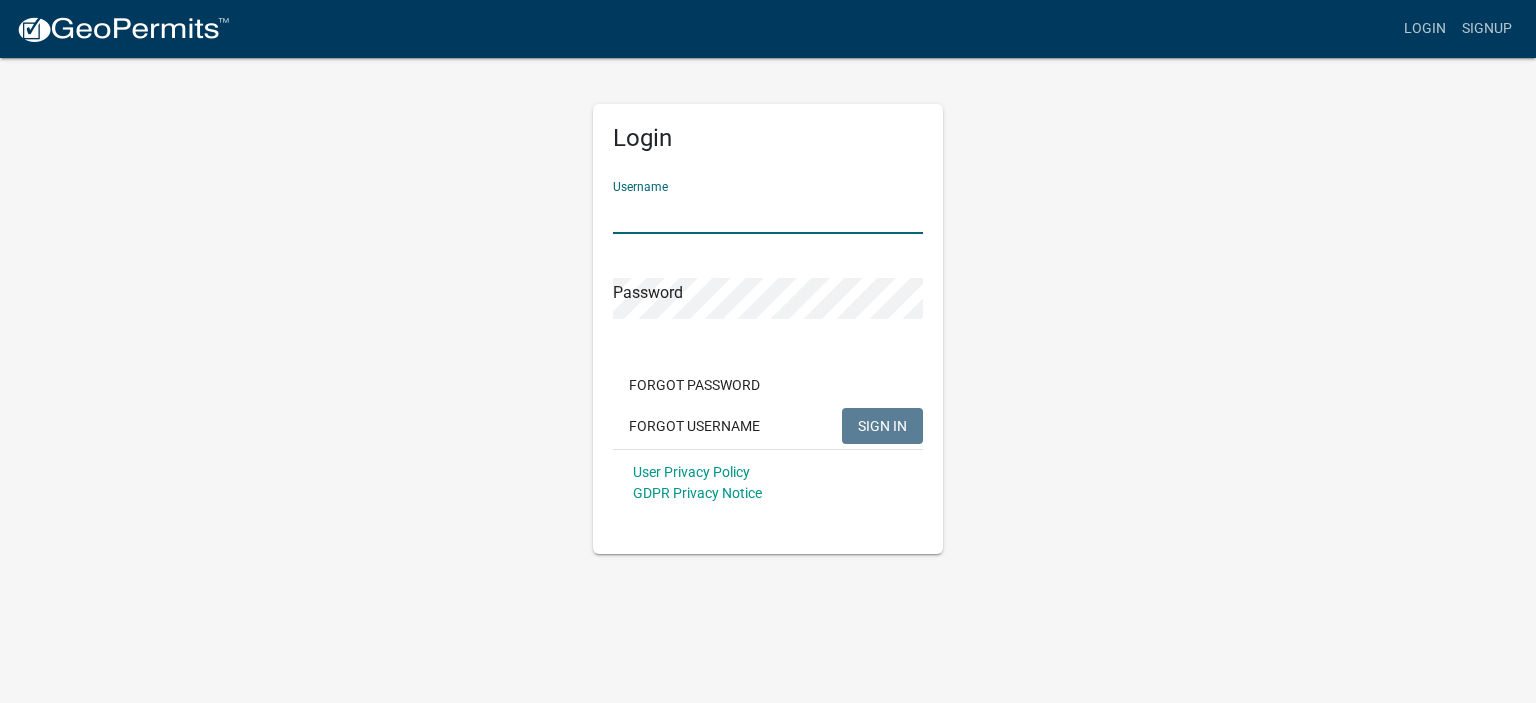 type on "aaronsfencesolutions" 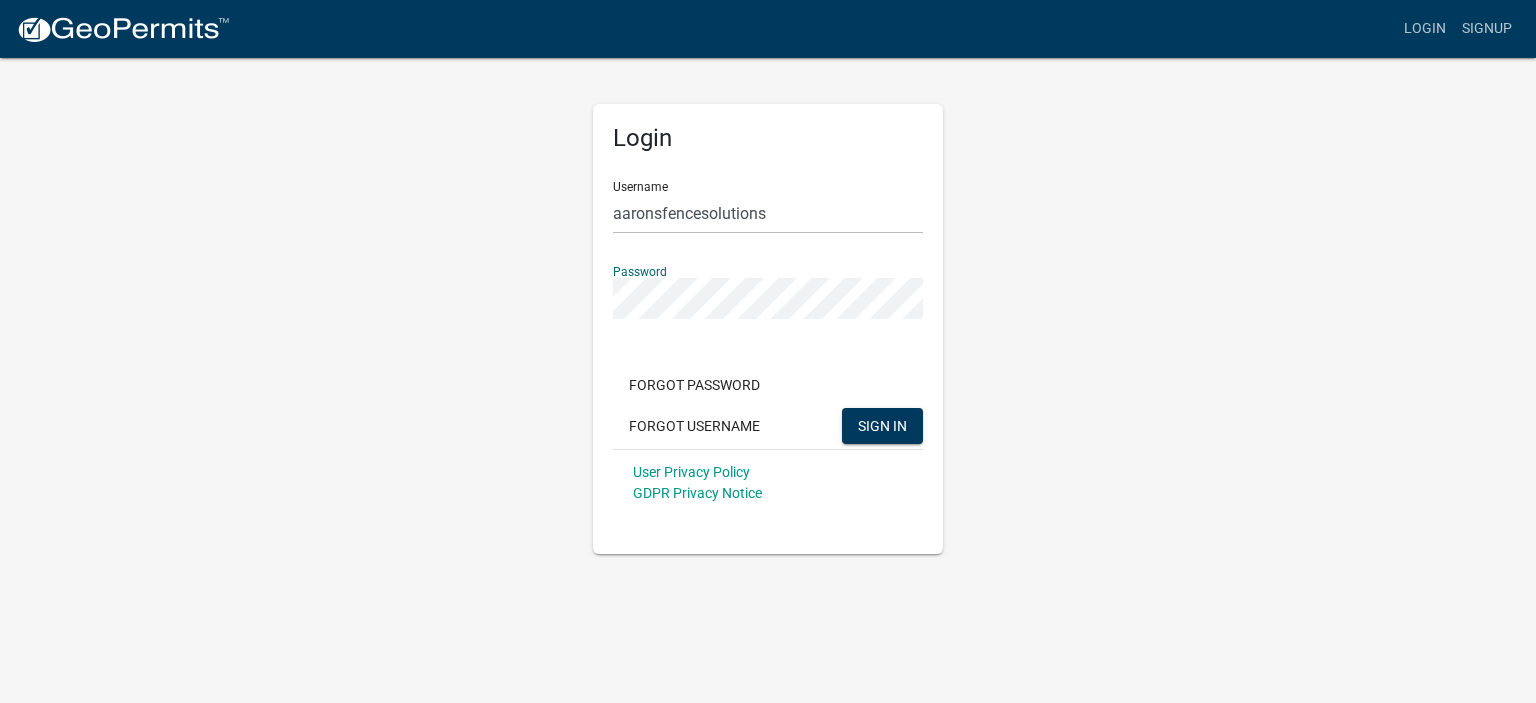 click on "SIGN IN" 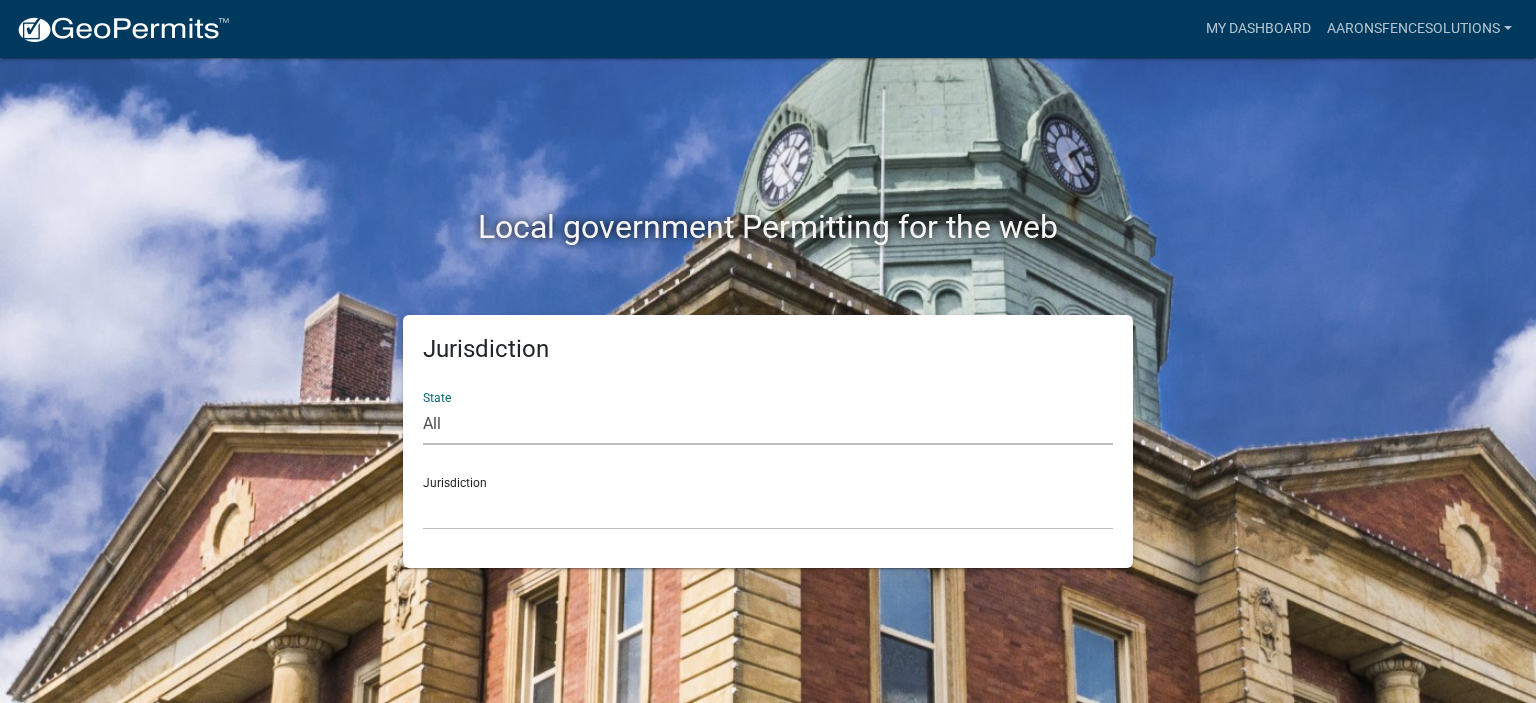 click on "All  Colorado   Georgia   Indiana   Iowa   Kansas   Minnesota   Ohio   South Carolina   Wisconsin" 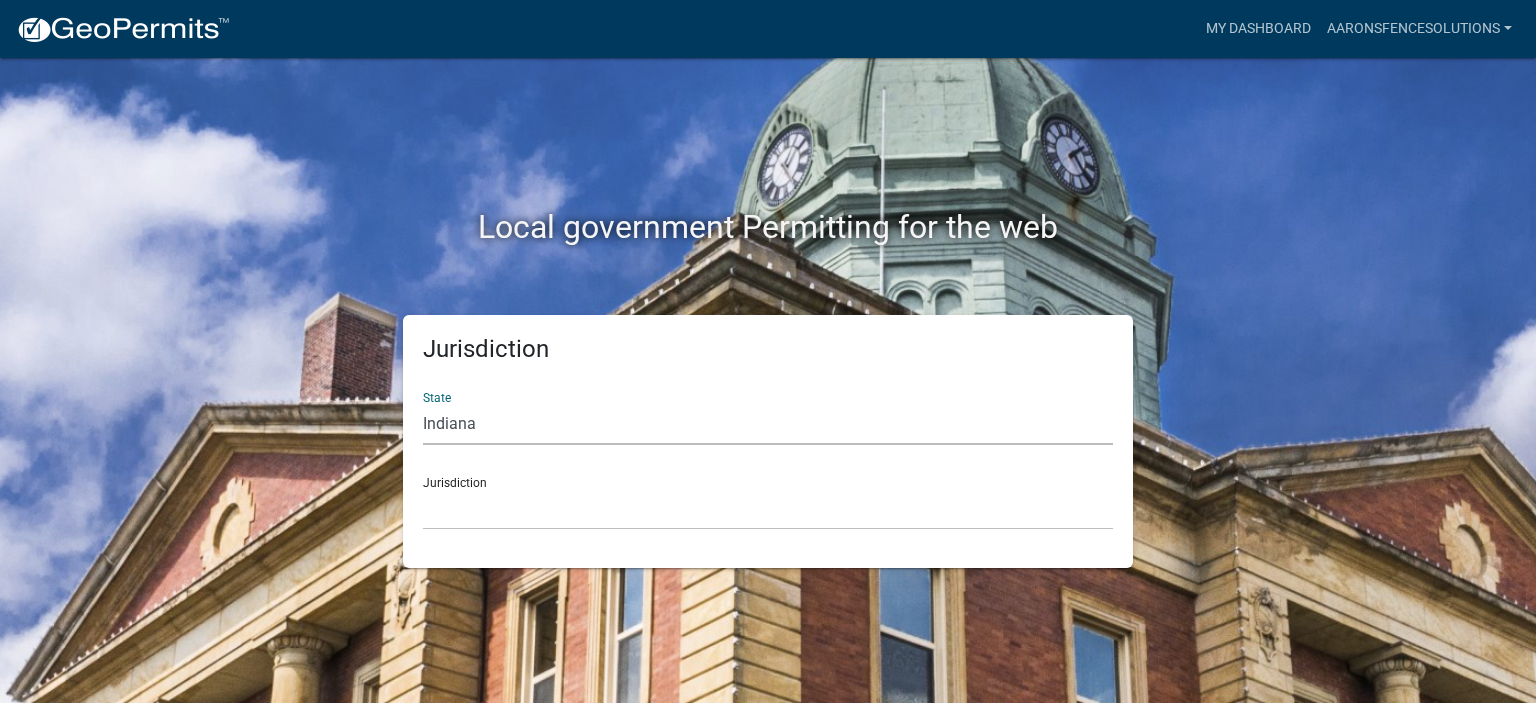 click on "All  Colorado   Georgia   Indiana   Iowa   Kansas   Minnesota   Ohio   South Carolina   Wisconsin" 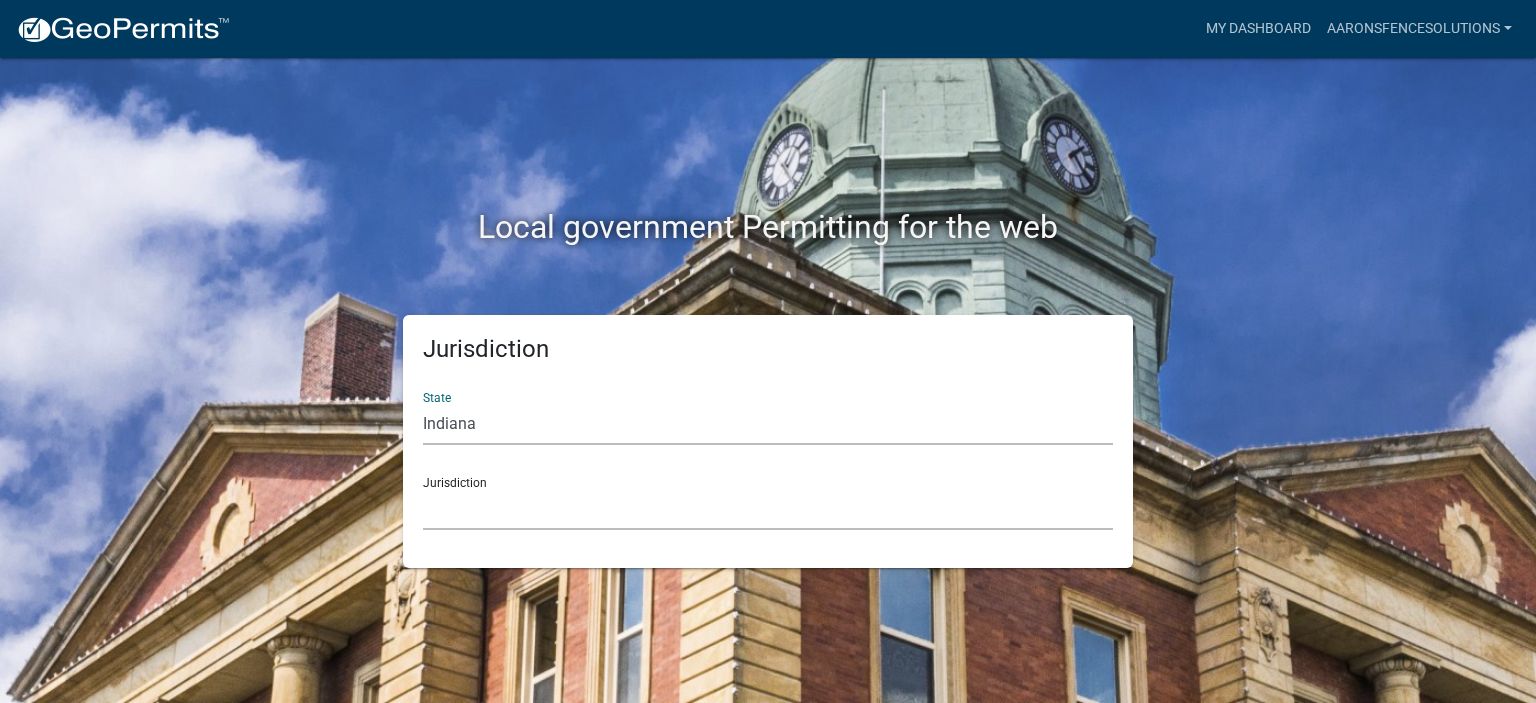 click on "City of Charlestown, Indiana City of Jeffersonville, Indiana City of Logansport, Indiana Decatur County, Indiana Grant County, Indiana Howard County, Indiana Huntington County, Indiana Jasper County, Indiana Kosciusko County, Indiana La Porte County, Indiana Miami County, Indiana Montgomery County, Indiana Morgan County, Indiana Newton County, Indiana Porter County, Indiana River Ridge Development Authority, Indiana Tippecanoe County, Indiana Vigo County, Indiana Wells County, Indiana Whitley County, Indiana" 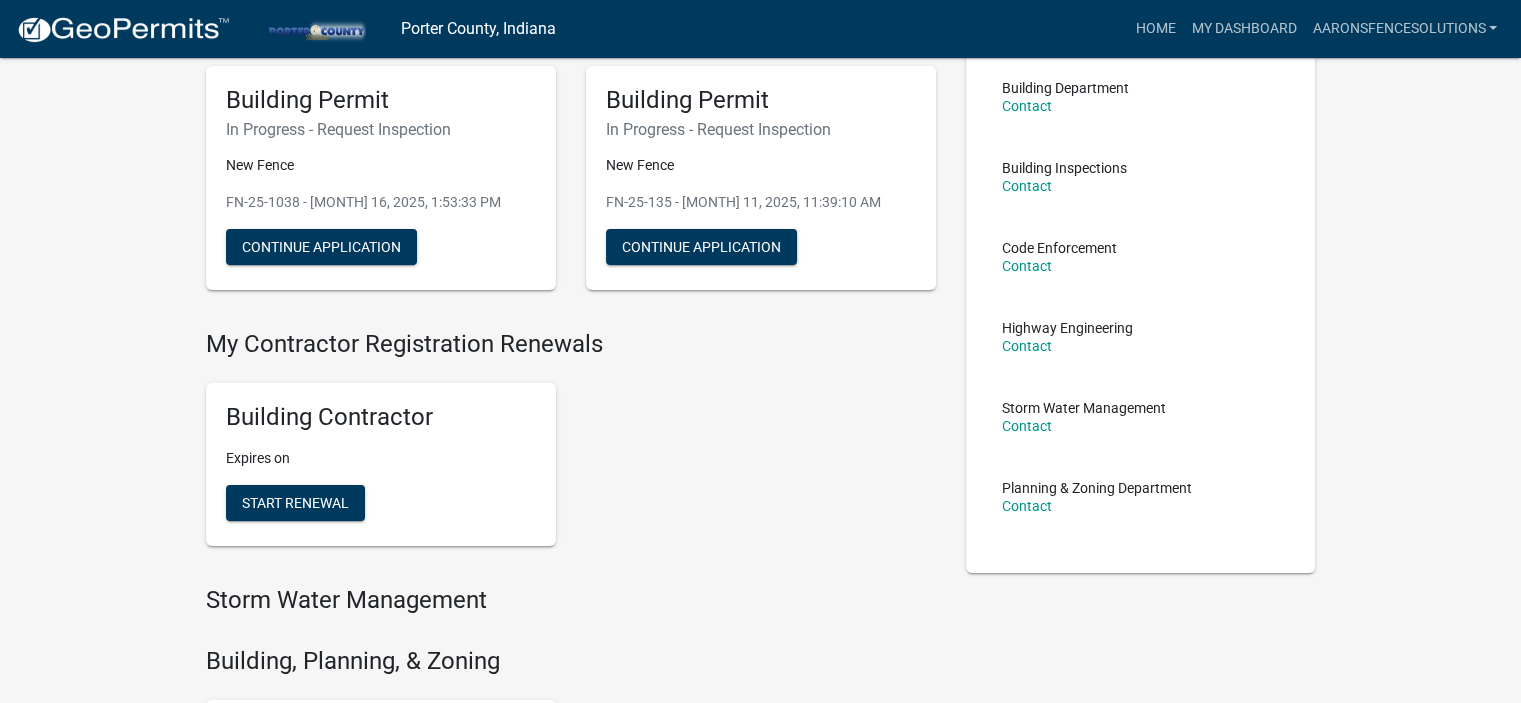 scroll, scrollTop: 0, scrollLeft: 0, axis: both 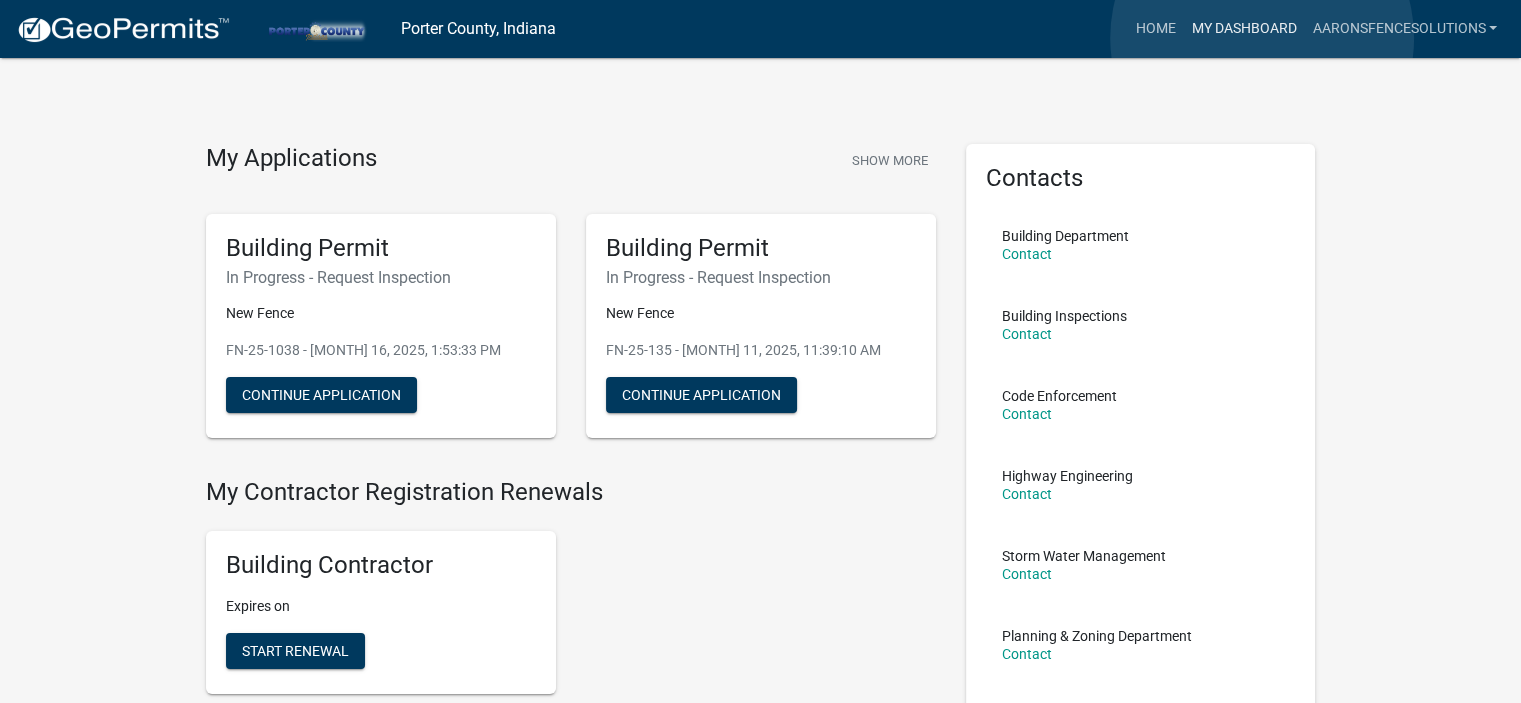 click on "My Dashboard" at bounding box center [1243, 29] 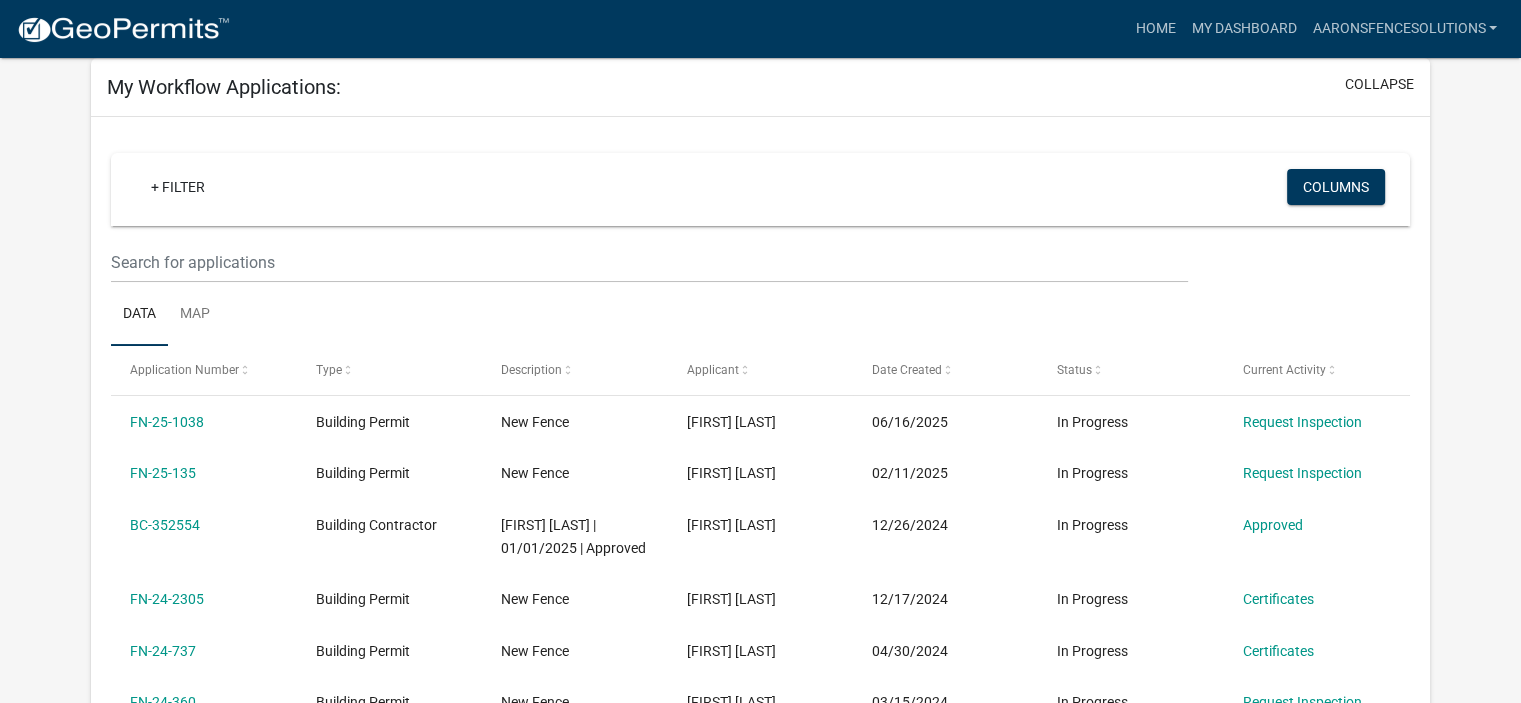 scroll, scrollTop: 0, scrollLeft: 0, axis: both 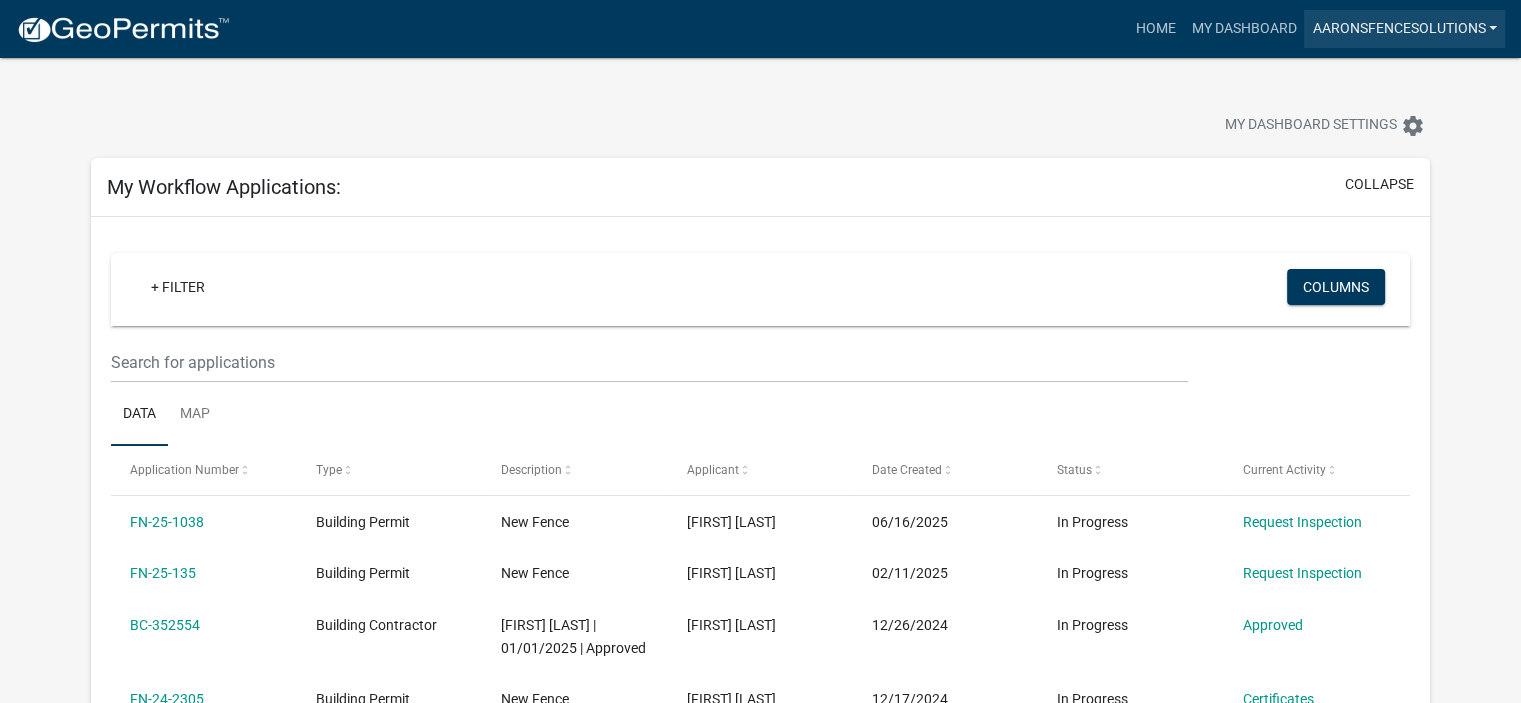 click on "aaronsfencesolutions" at bounding box center [1404, 29] 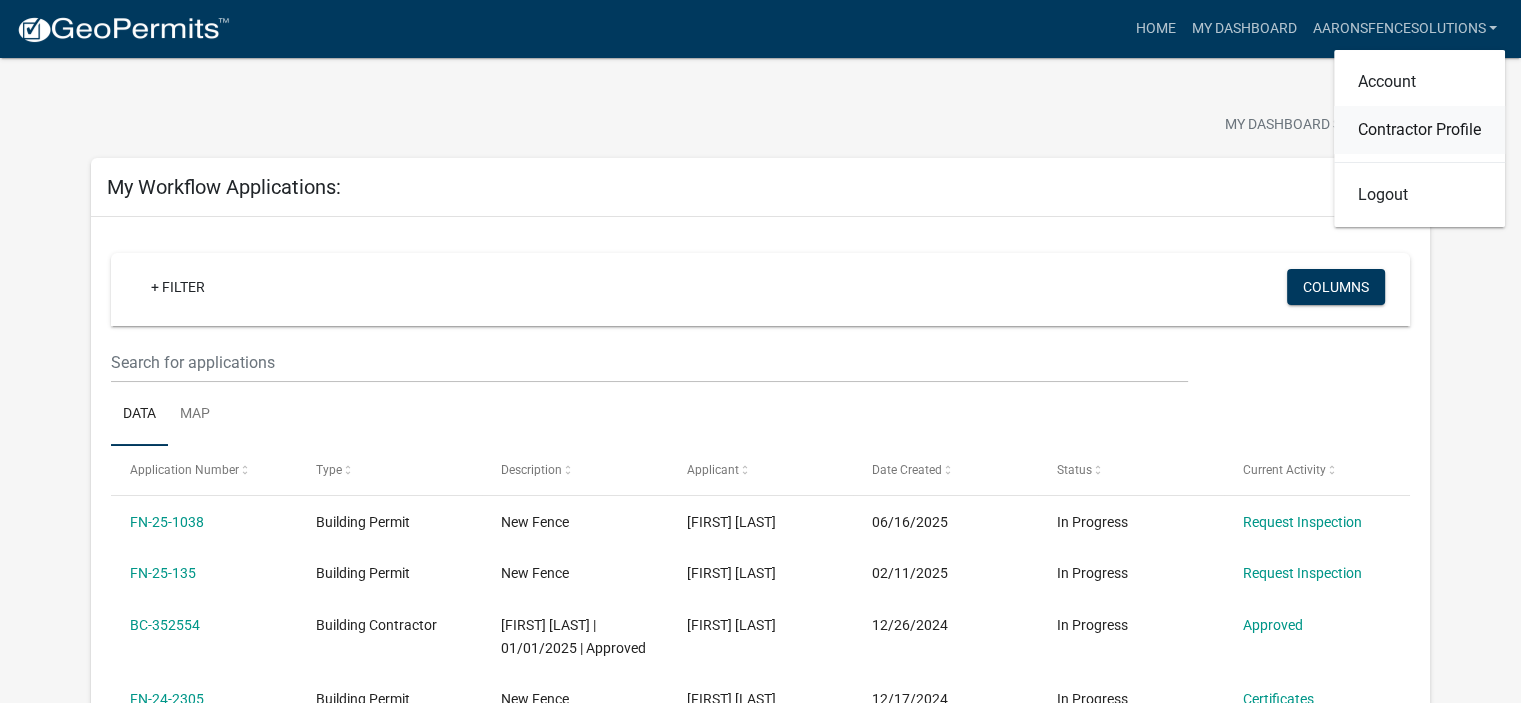 click on "Contractor Profile" at bounding box center (1419, 130) 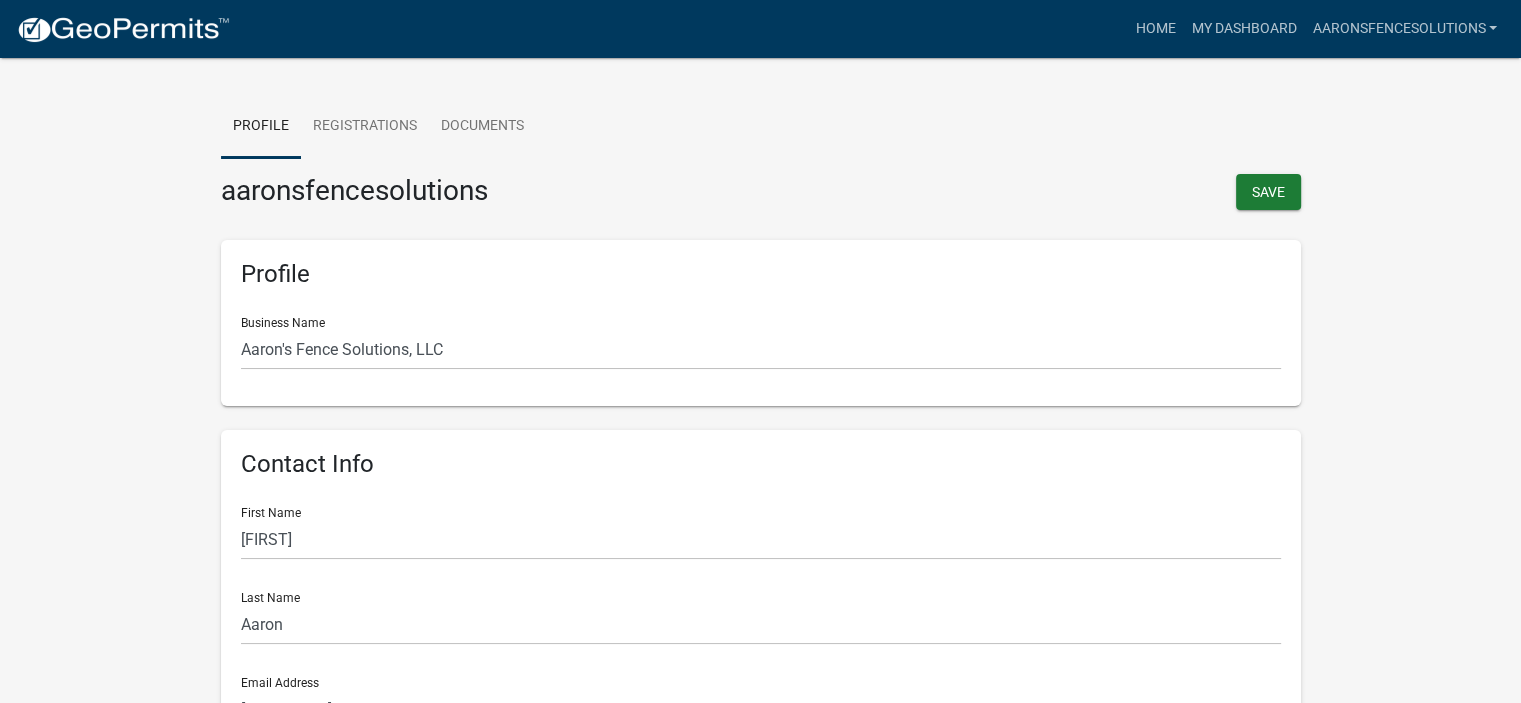 scroll, scrollTop: 0, scrollLeft: 0, axis: both 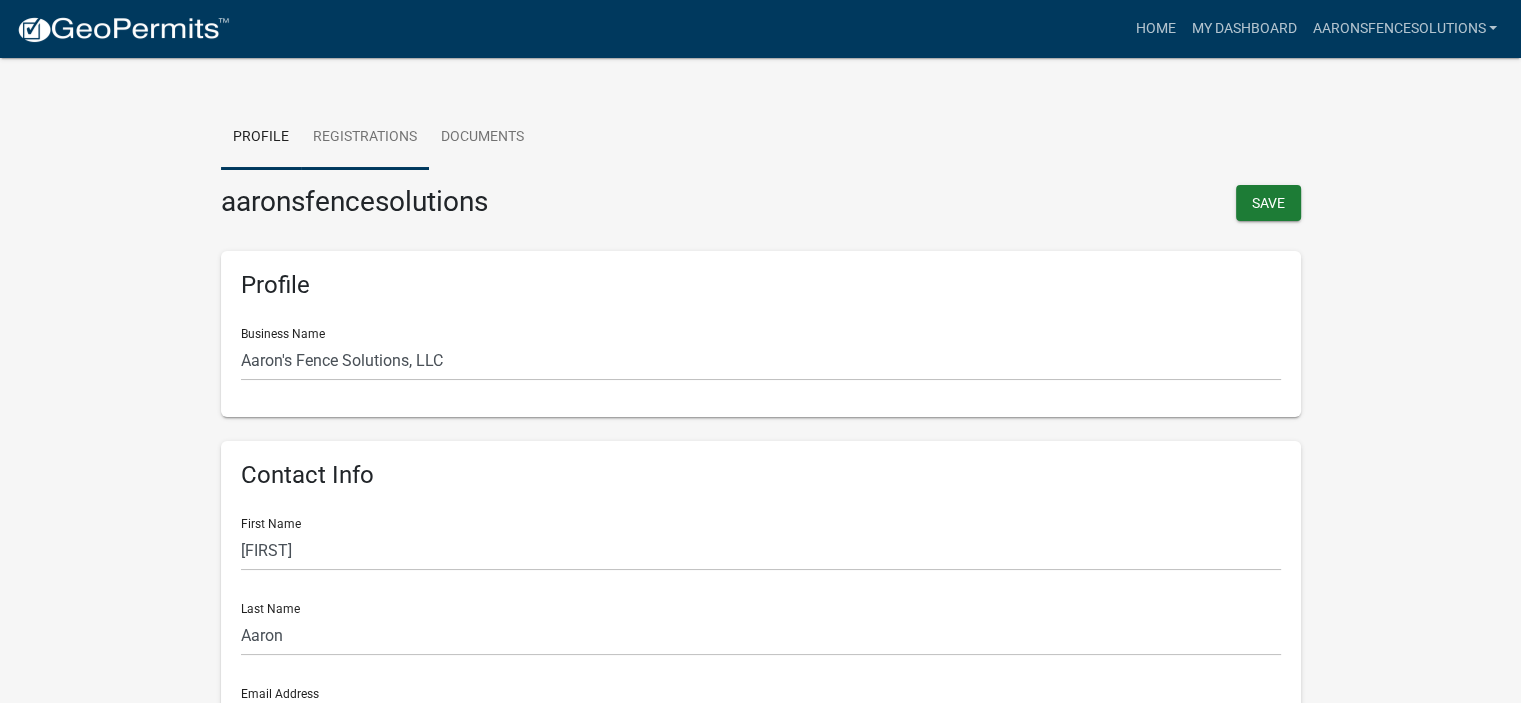 click on "Registrations" at bounding box center (365, 138) 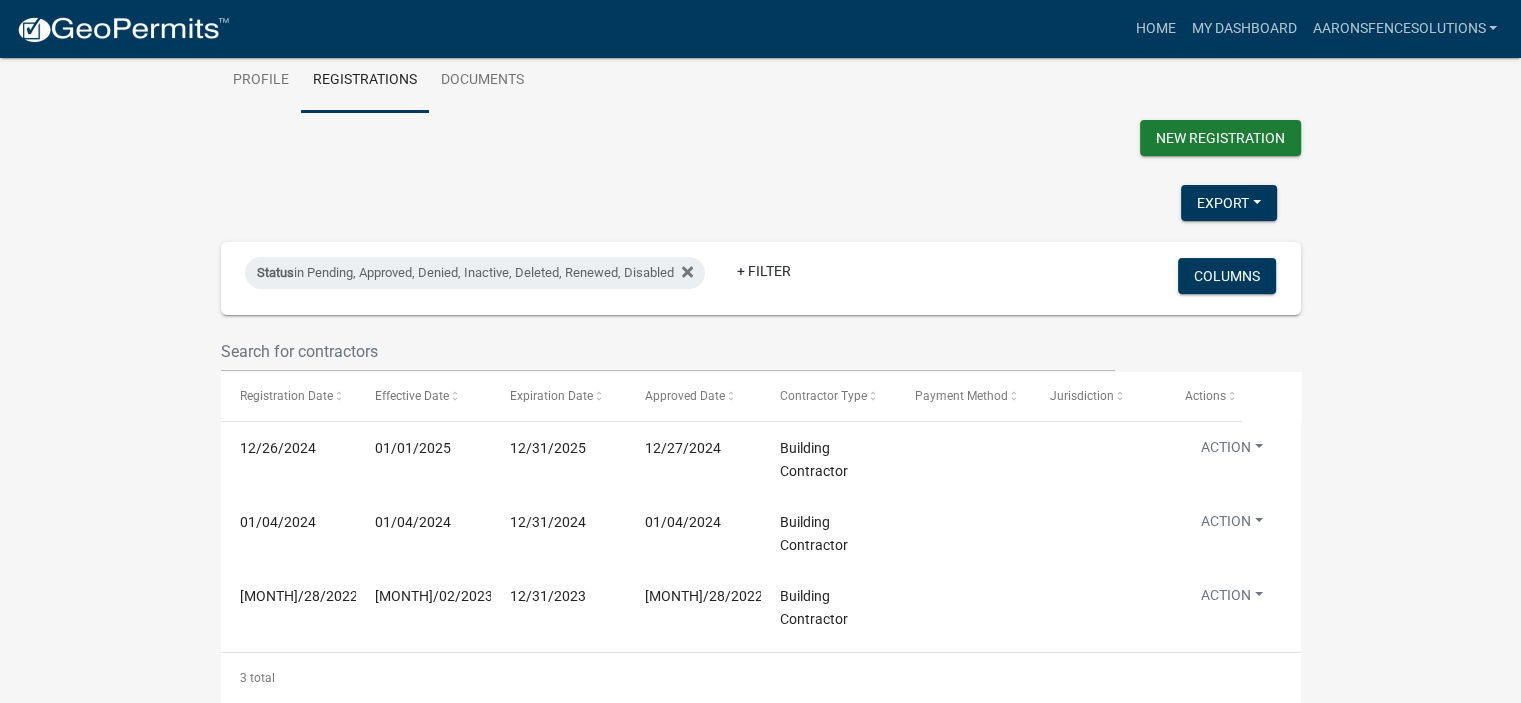 scroll, scrollTop: 0, scrollLeft: 0, axis: both 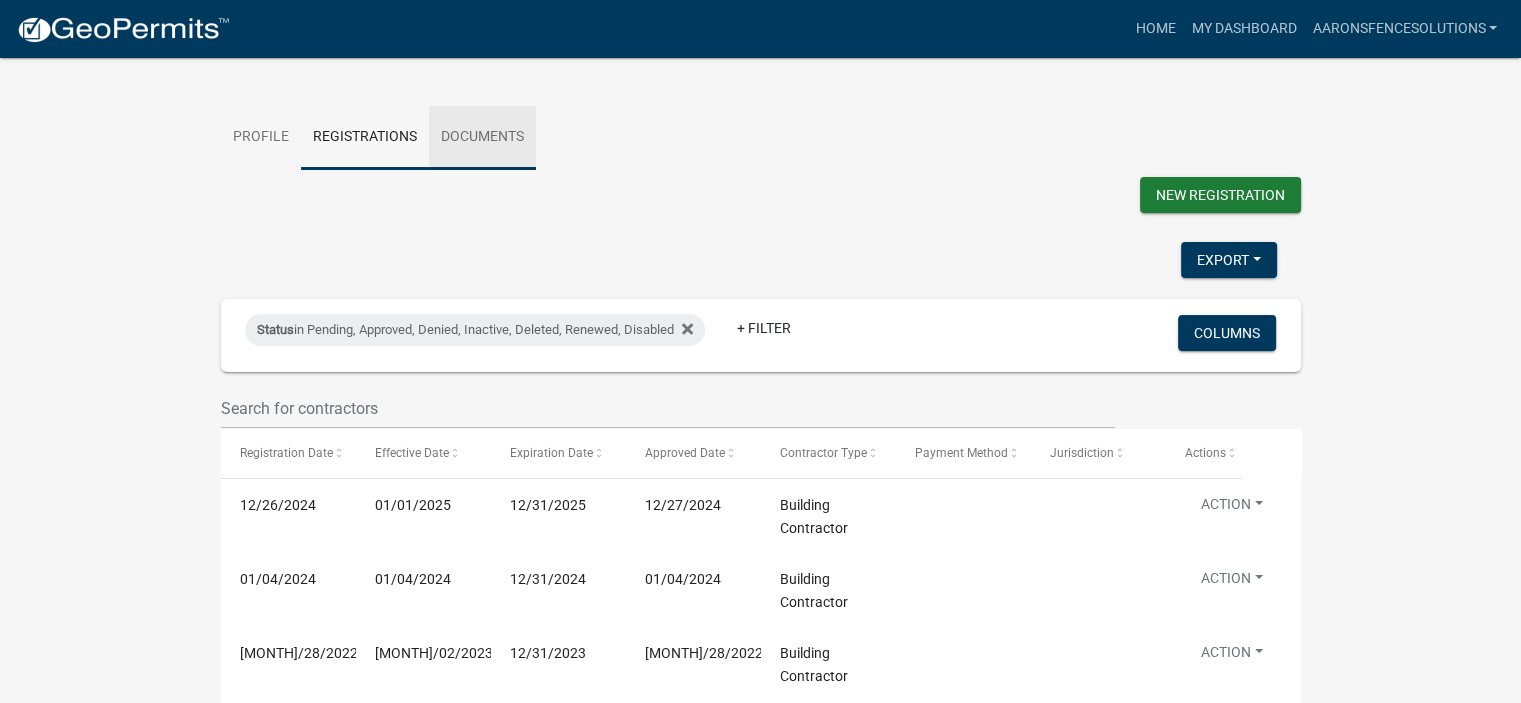 click on "Documents" at bounding box center [482, 138] 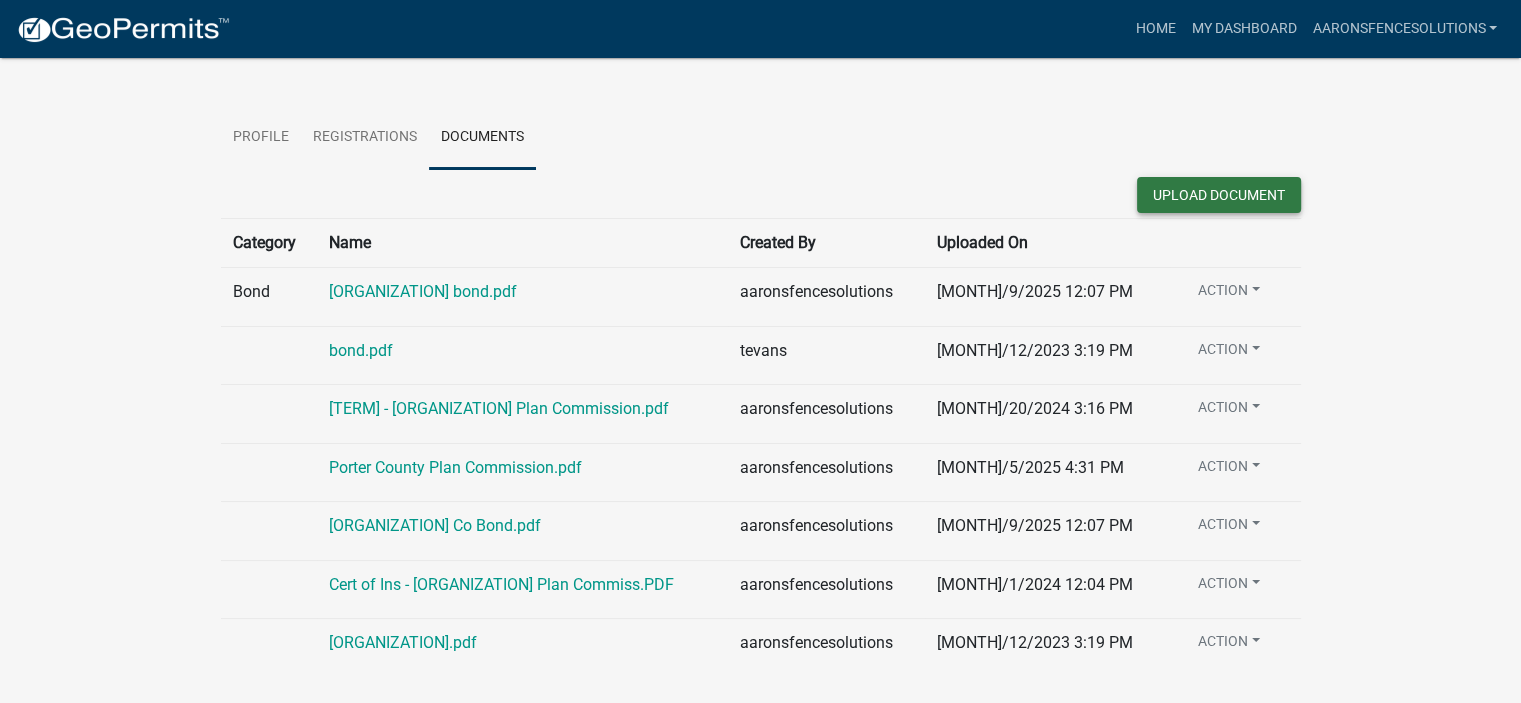 click on "Upload Document" at bounding box center (1219, 195) 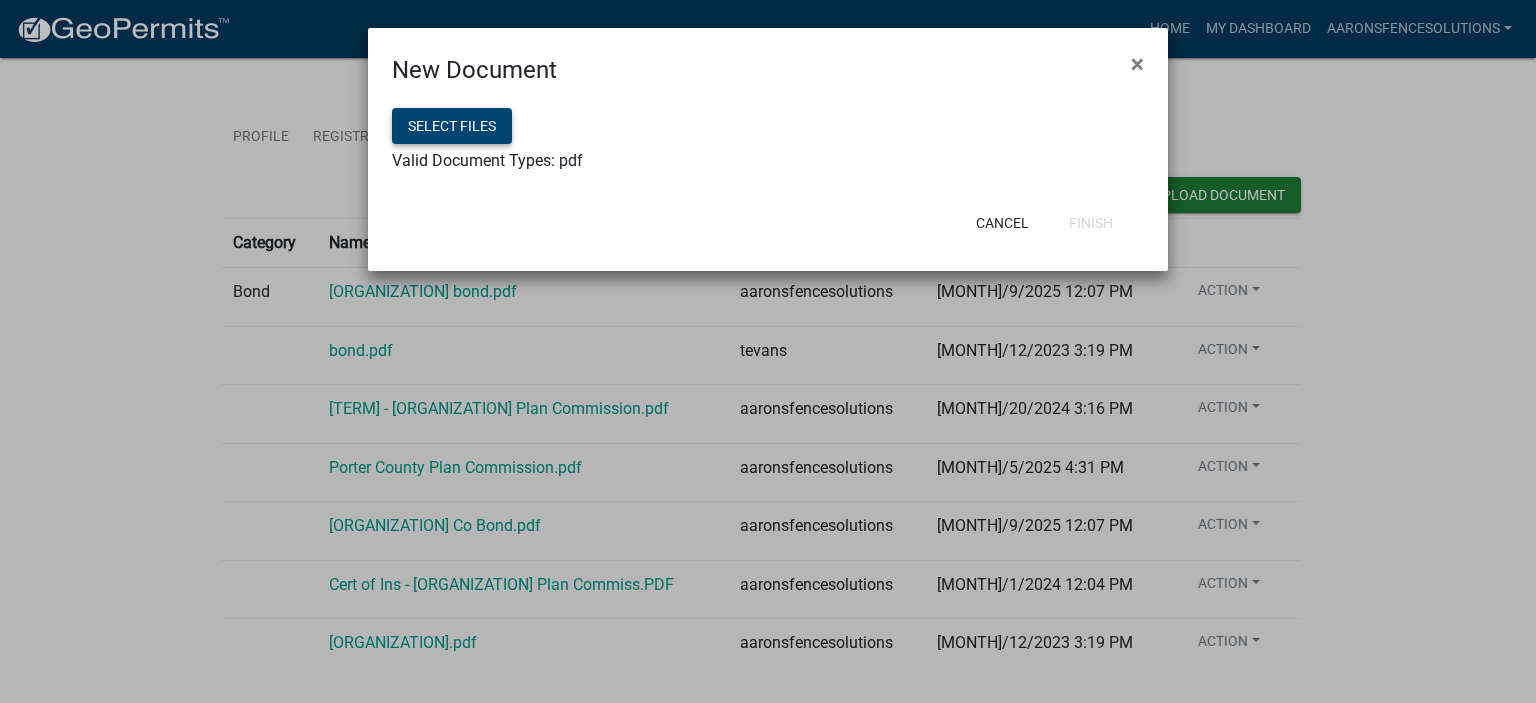 click on "Select files" 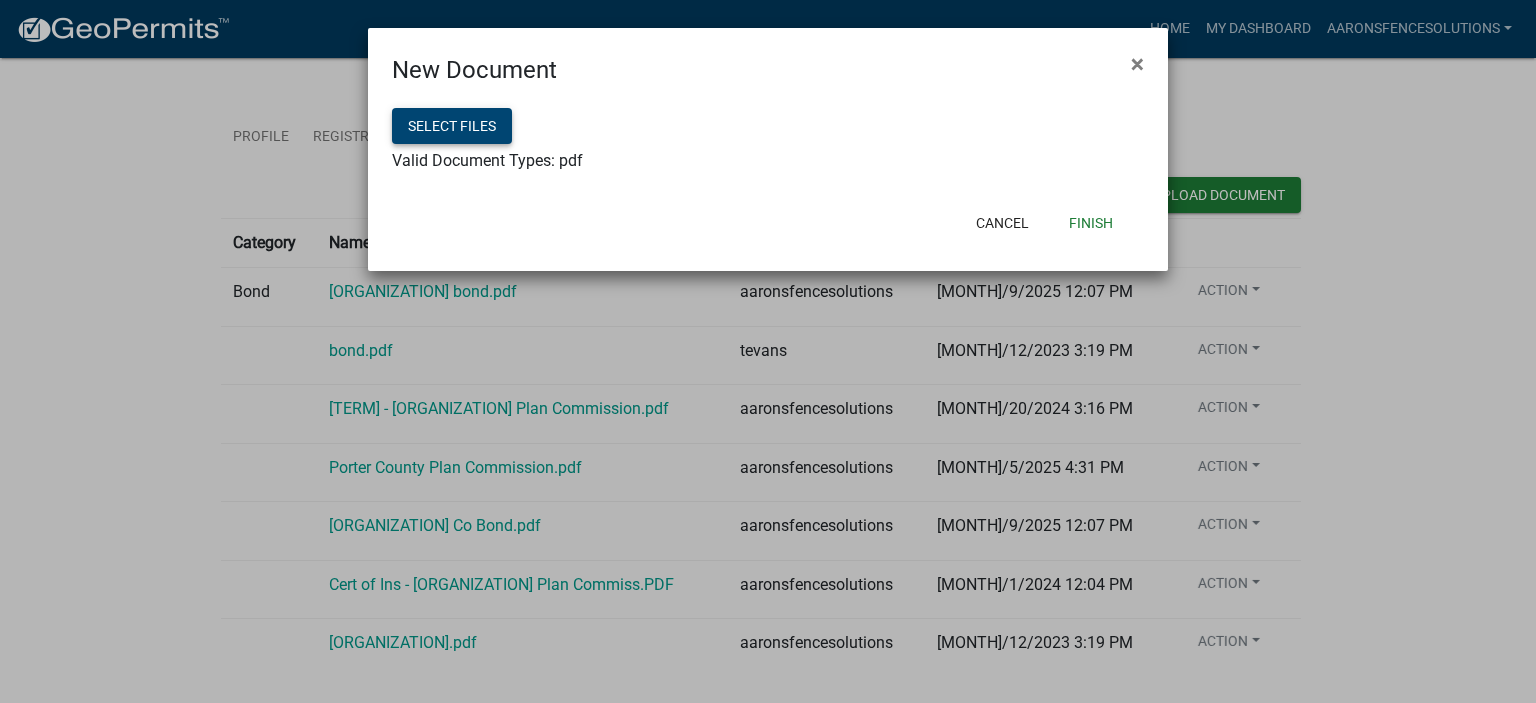 click on "Select files" 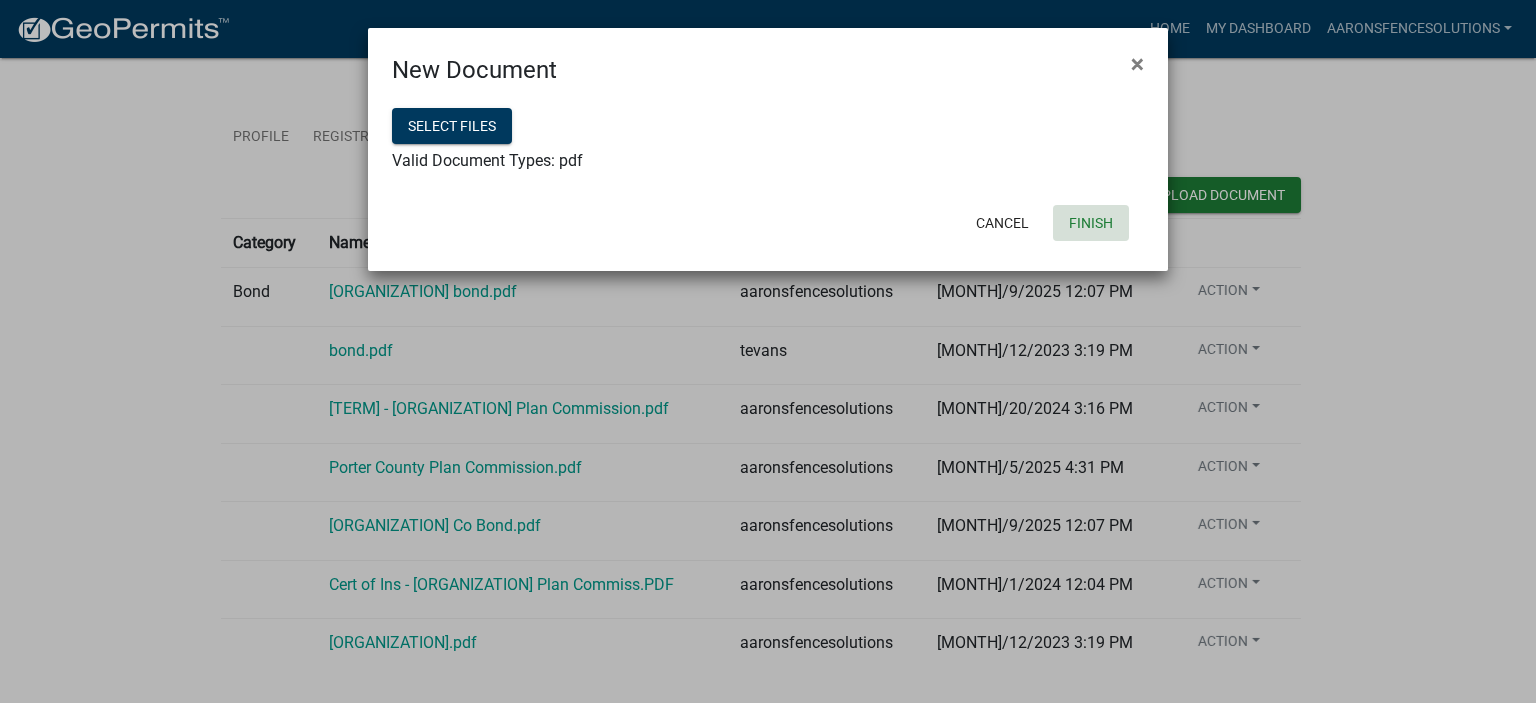 click on "Finish" 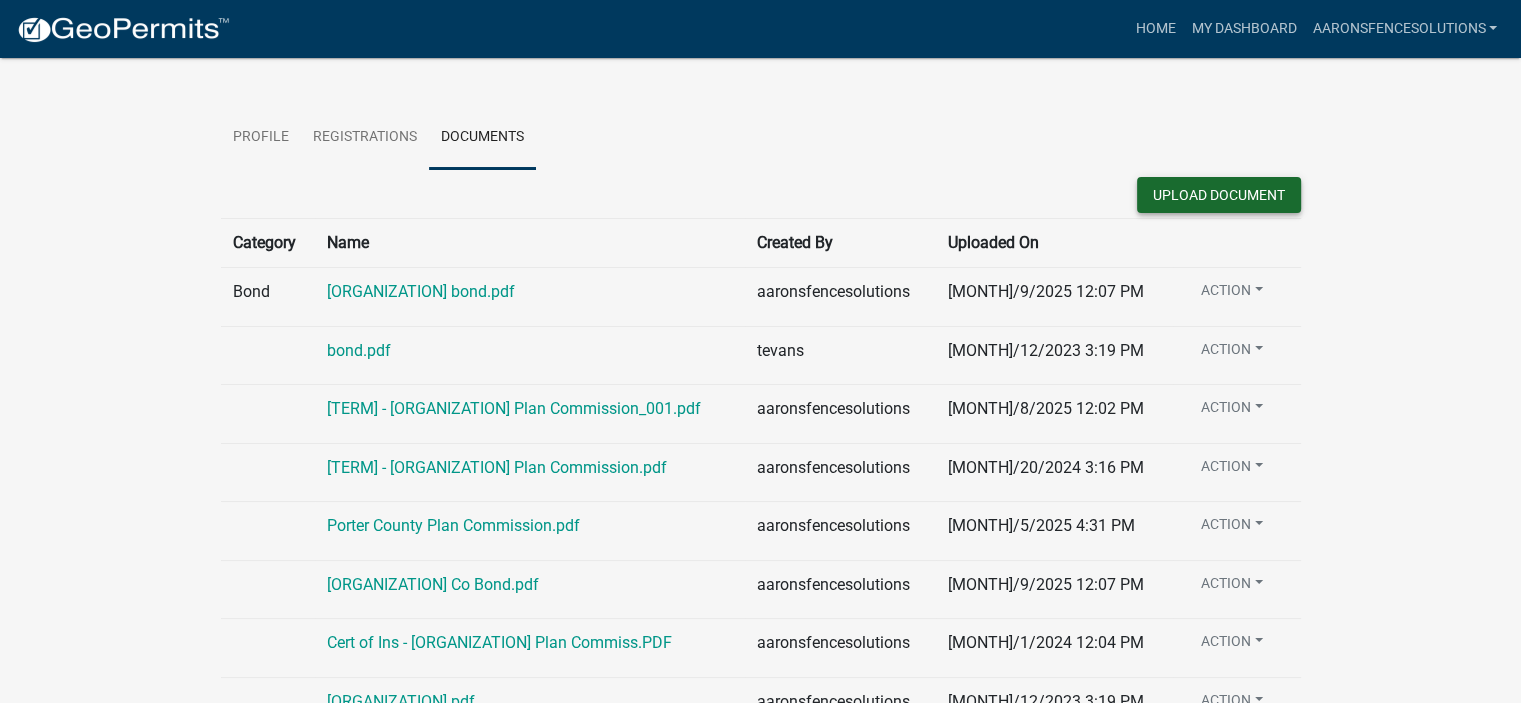 click on "Upload Document" at bounding box center [1219, 195] 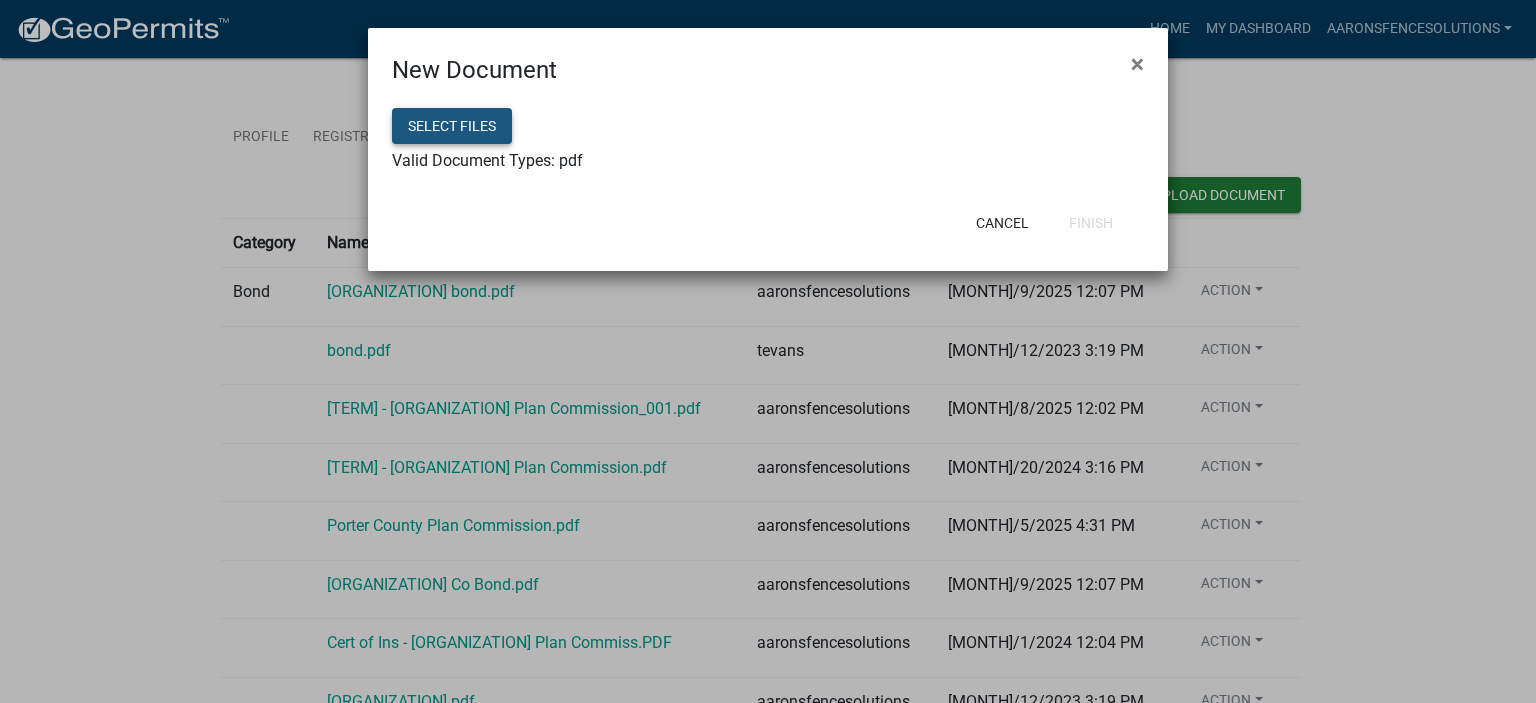 click on "Select files" 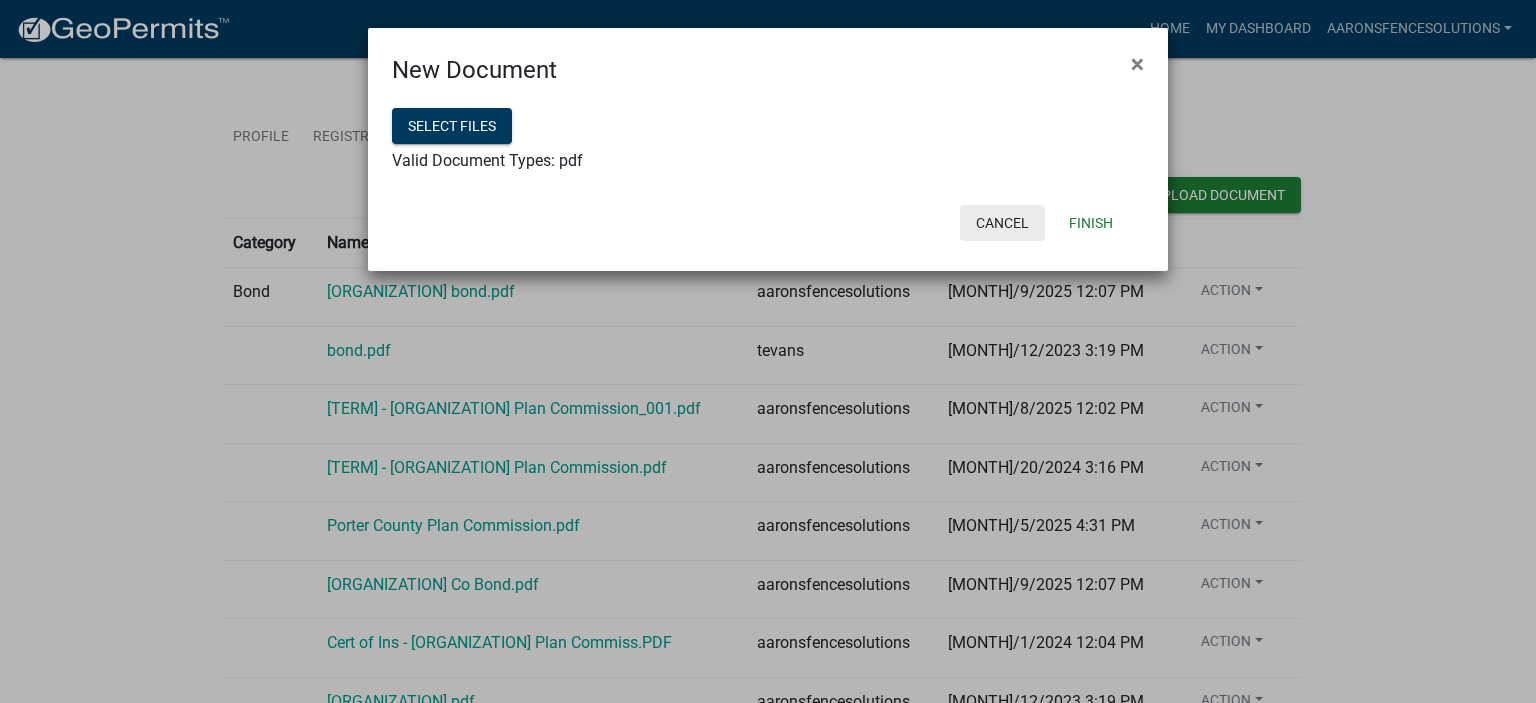 click on "Cancel" 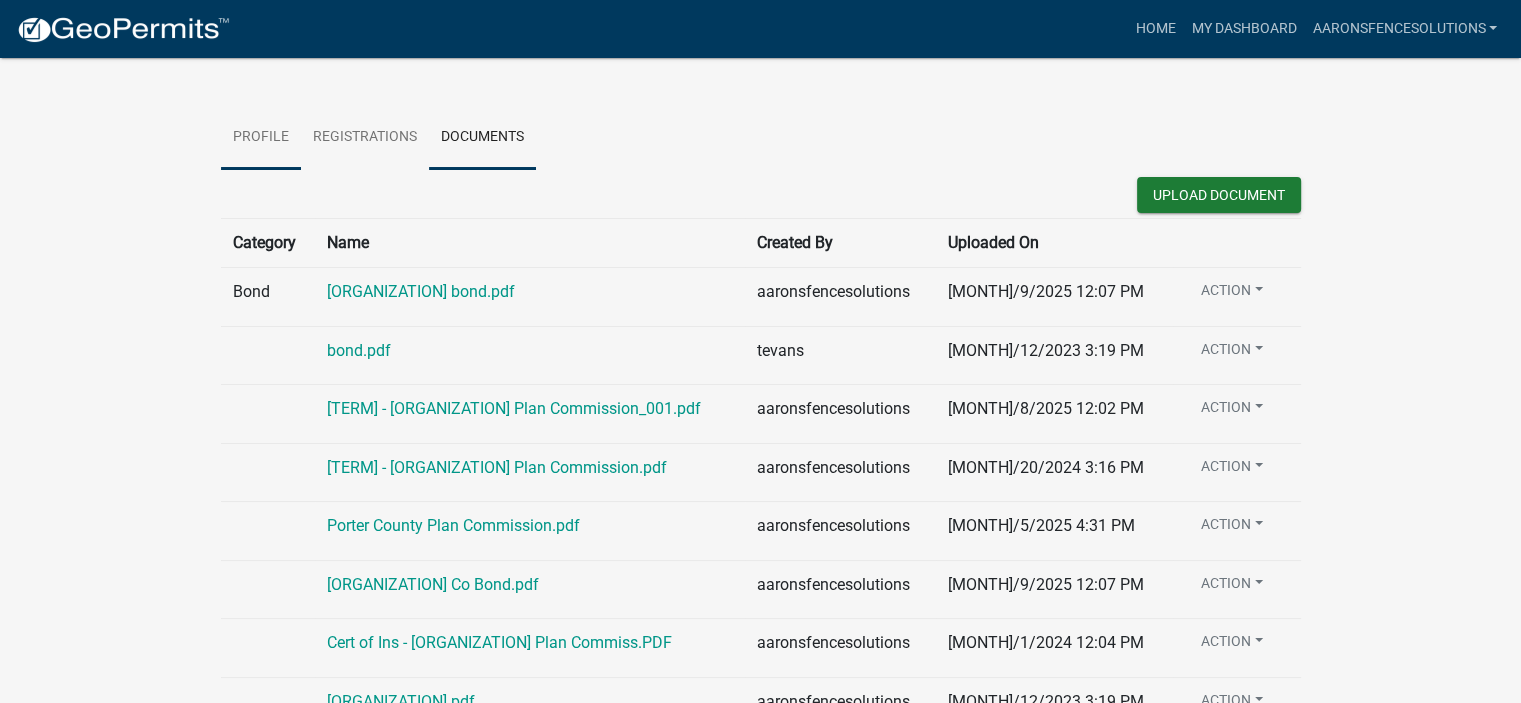 click on "Profile" at bounding box center (261, 138) 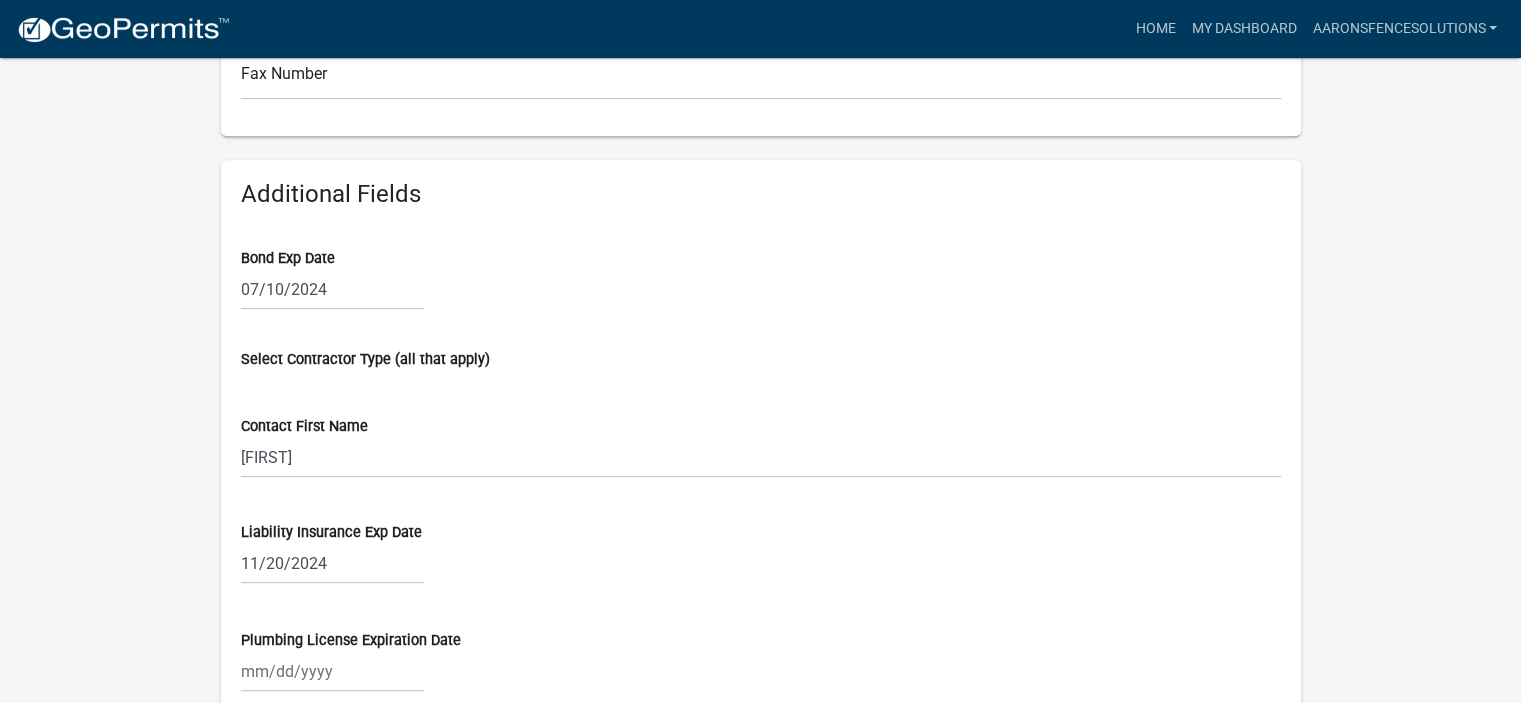scroll, scrollTop: 900, scrollLeft: 0, axis: vertical 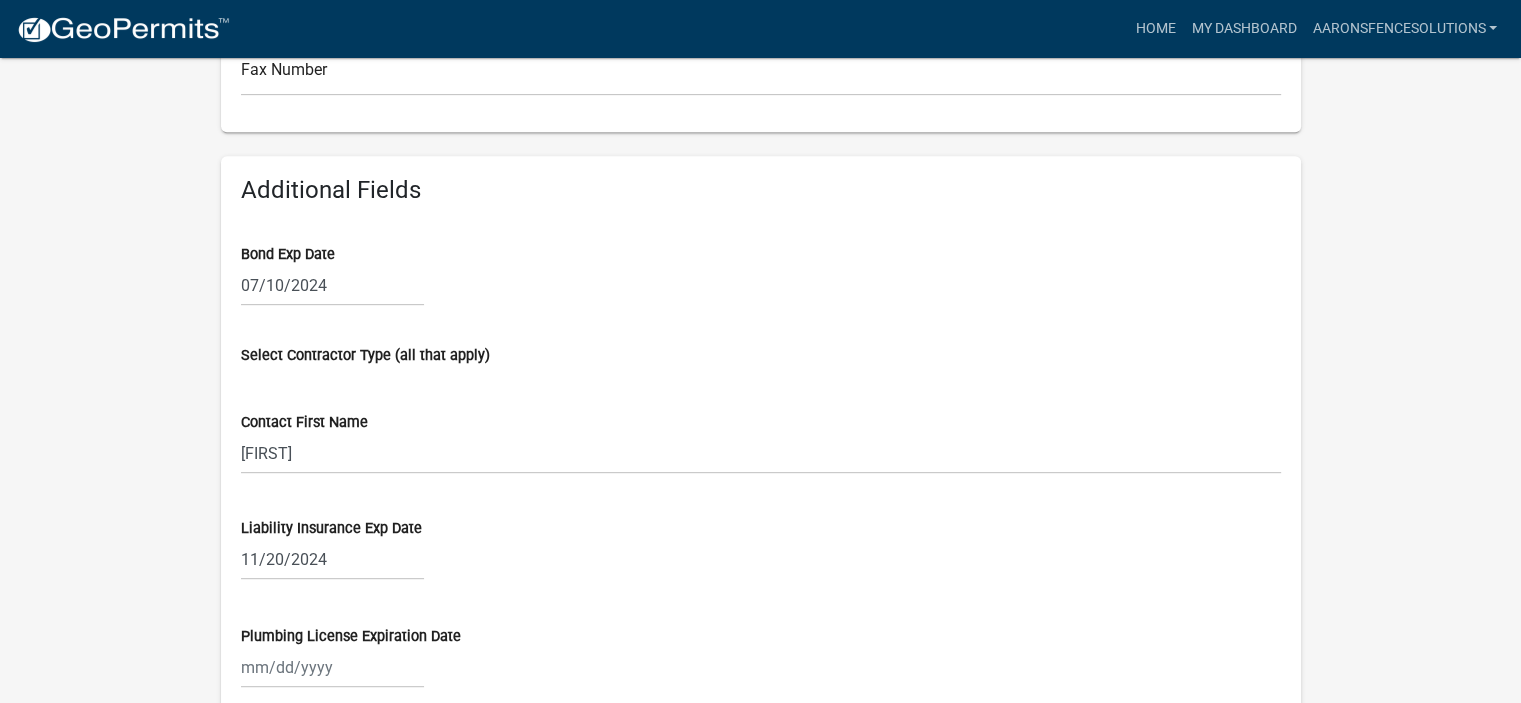 click on "07/10/2024" at bounding box center (332, 285) 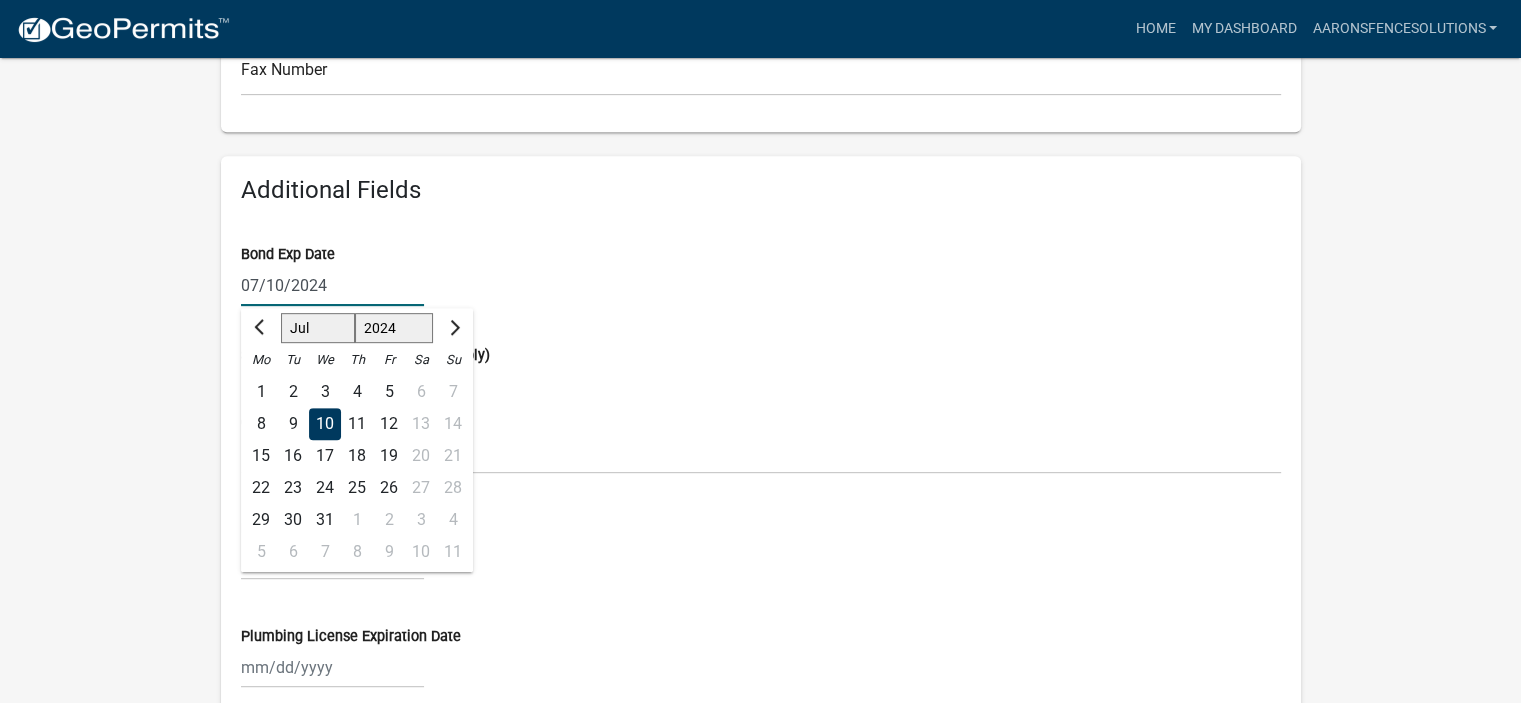 click on "1524 1525 1526 1527 1528 1529 1530 1531 1532 1533 1534 1535 1536 1537 1538 1539 1540 1541 1542 1543 1544 1545 1546 1547 1548 1549 1550 1551 1552 1553 1554 1555 1556 1557 1558 1559 1560 1561 1562 1563 1564 1565 1566 1567 1568 1569 1570 1571 1572 1573 1574 1575 1576 1577 1578 1579 1580 1581 1582 1583 1584 1585 1586 1587 1588 1589 1590 1591 1592 1593 1594 1595 1596 1597 1598 1599 1600 1601 1602 1603 1604 1605 1606 1607 1608 1609 1610 1611 1612 1613 1614 1615 1616 1617 1618 1619 1620 1621 1622 1623 1624 1625 1626 1627 1628 1629 1630 1631 1632 1633 1634 1635 1636 1637 1638 1639 1640 1641 1642 1643 1644 1645 1646 1647 1648 1649 1650 1651 1652 1653 1654 1655 1656 1657 1658 1659 1660 1661 1662 1663 1664 1665 1666 1667 1668 1669 1670 1671 1672 1673 1674 1675 1676 1677 1678 1679 1680 1681 1682 1683 1684 1685 1686 1687 1688 1689 1690 1691 1692 1693 1694 1695 1696 1697 1698 1699 1700 1701 1702 1703 1704 1705 1706 1707 1708 1709 1710 1711 1712 1713 1714 1715 1716 1717 1718 1719 1720 1721 1722 1723 1724 1725 1726 1727 1728" at bounding box center [393, 329] 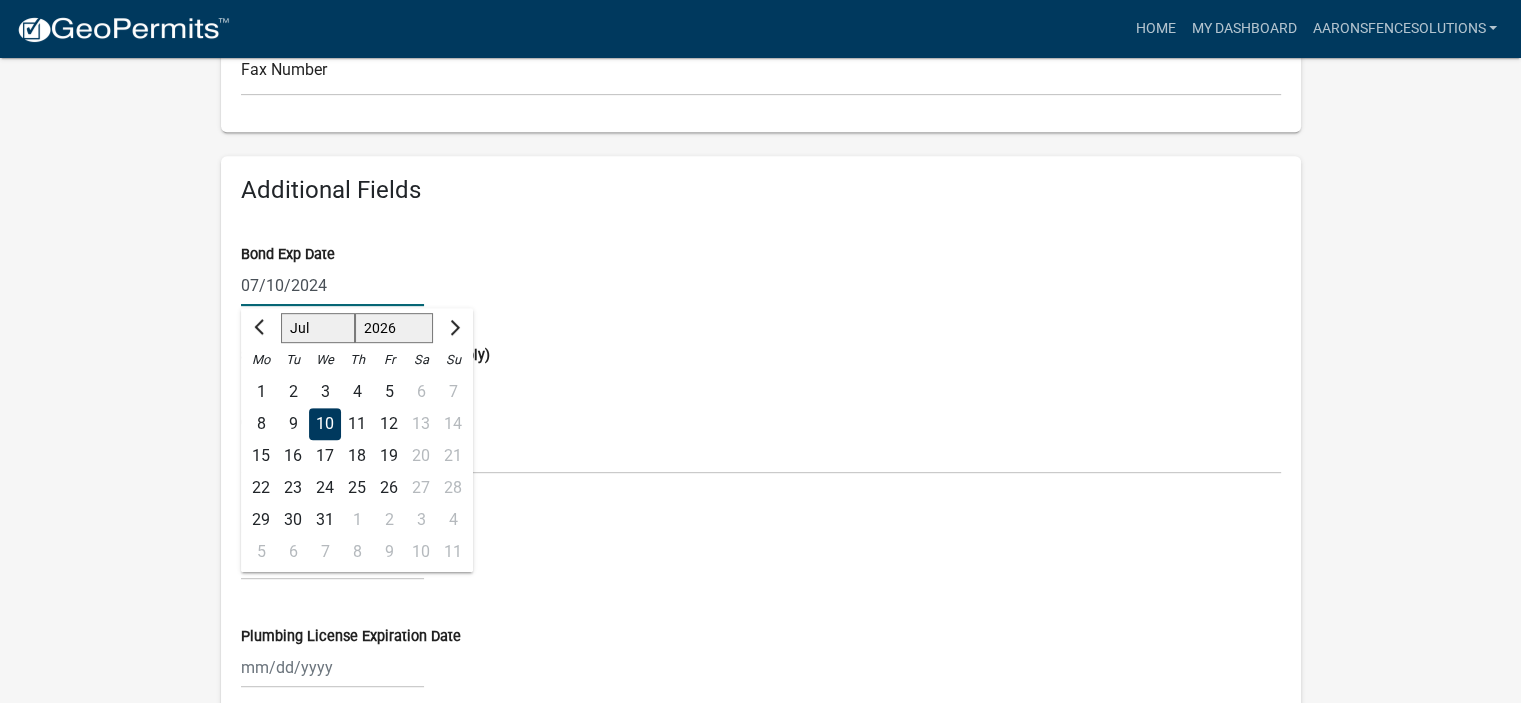 click on "1524 1525 1526 1527 1528 1529 1530 1531 1532 1533 1534 1535 1536 1537 1538 1539 1540 1541 1542 1543 1544 1545 1546 1547 1548 1549 1550 1551 1552 1553 1554 1555 1556 1557 1558 1559 1560 1561 1562 1563 1564 1565 1566 1567 1568 1569 1570 1571 1572 1573 1574 1575 1576 1577 1578 1579 1580 1581 1582 1583 1584 1585 1586 1587 1588 1589 1590 1591 1592 1593 1594 1595 1596 1597 1598 1599 1600 1601 1602 1603 1604 1605 1606 1607 1608 1609 1610 1611 1612 1613 1614 1615 1616 1617 1618 1619 1620 1621 1622 1623 1624 1625 1626 1627 1628 1629 1630 1631 1632 1633 1634 1635 1636 1637 1638 1639 1640 1641 1642 1643 1644 1645 1646 1647 1648 1649 1650 1651 1652 1653 1654 1655 1656 1657 1658 1659 1660 1661 1662 1663 1664 1665 1666 1667 1668 1669 1670 1671 1672 1673 1674 1675 1676 1677 1678 1679 1680 1681 1682 1683 1684 1685 1686 1687 1688 1689 1690 1691 1692 1693 1694 1695 1696 1697 1698 1699 1700 1701 1702 1703 1704 1705 1706 1707 1708 1709 1710 1711 1712 1713 1714 1715 1716 1717 1718 1719 1720 1721 1722 1723 1724 1725 1726 1727 1728" at bounding box center [393, 329] 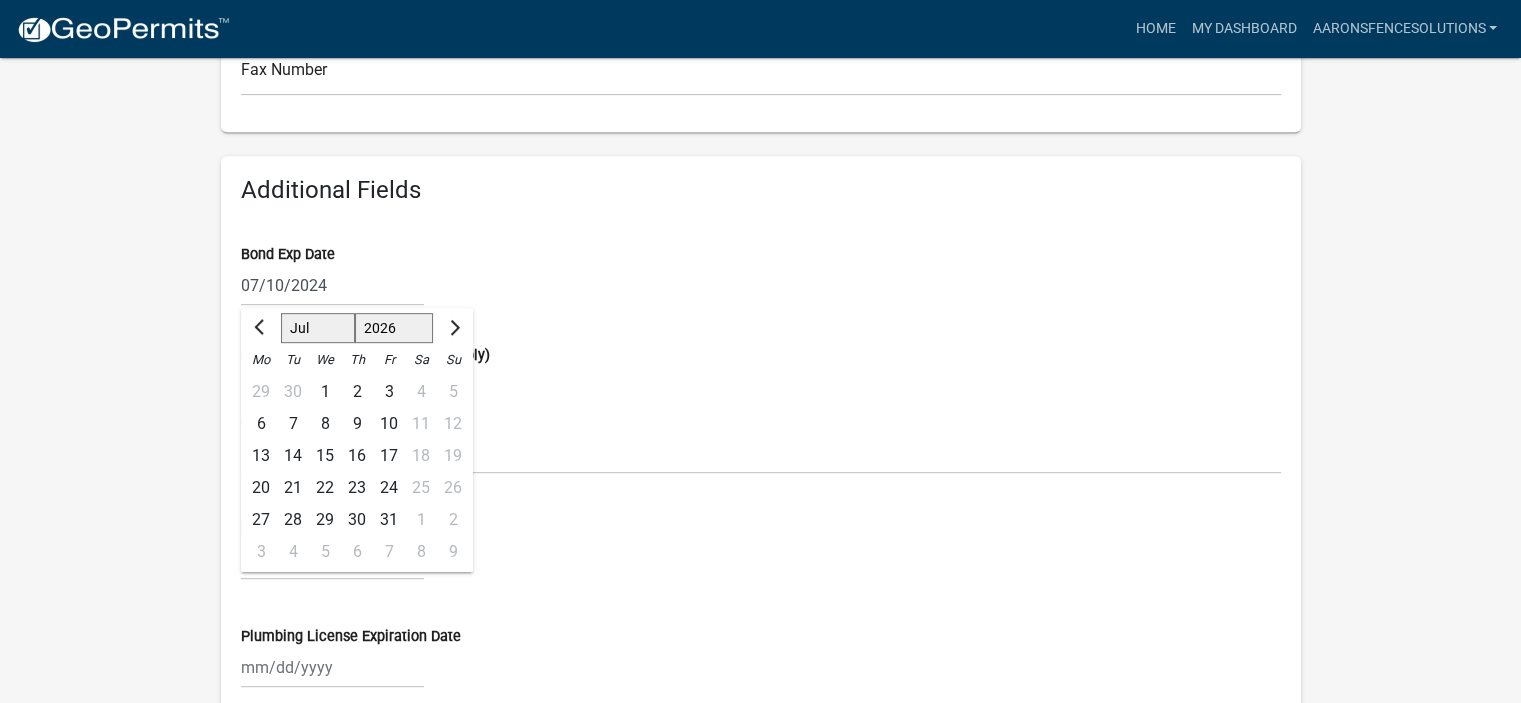click on "[MONTH]/10/2024 [MONTH] [MONTH] [MONTH] [MONTH] [MONTH] [MONTH] [MONTH] [MONTH] [MONTH] [MONTH] [MONTH] [MONTH] 1526 1527 1528 1529 1530 1531 1532 1533 1534 1535 1536 1537 1538 1539 1540 1541 1542 1543 1544 1545 1546 1547 1548 1549 1550 1551 1552 1553 1554 1555 1556 1557 1558 1559 1560 1561 1562 1563 1564 1565 1566 1567 1568 1569 1570 1571 1572 1573 1574 1575 1576 1577 1578 1579 1580 1581 1582 1583 1584 1585 1586 1587 1588 1589 1590 1591 1592 1593 1594 1595 1596 1597 1598 1599 1600 1601 1602 1603 1604 1605 1606 1607 1608 1609 1610 1611 1612 1613 1614 1615 1616 1617 1618 1619 1620 1621 1622 1623 1624 1625 1626 1627 1628 1629 1630 1631 1632 1633 1634 1635 1636 1637 1638 1639 1640 1641 1642 1643 1644 1645 1646 1647 1648 1649 1650 1651 1652 1653 1654 1655 1656 1657 1658 1659 1660 1661 1662 1663 1664 1665 1666 1667 1668 1669 1670 1671 1672 1673 1674 1675 1676 1677 1678 1679 1680 1681 1682 1683 1684 1685 1686 1687 1688 1689 1690 1691 1692 1693 1694 1695 1696 1697 1698 1699 1700 1701 1702 1703 1704 1705 1706 1707 1708 1709 1710 1711 1712 1713 1714 1715 1716 1717 1718" at bounding box center (761, 285) 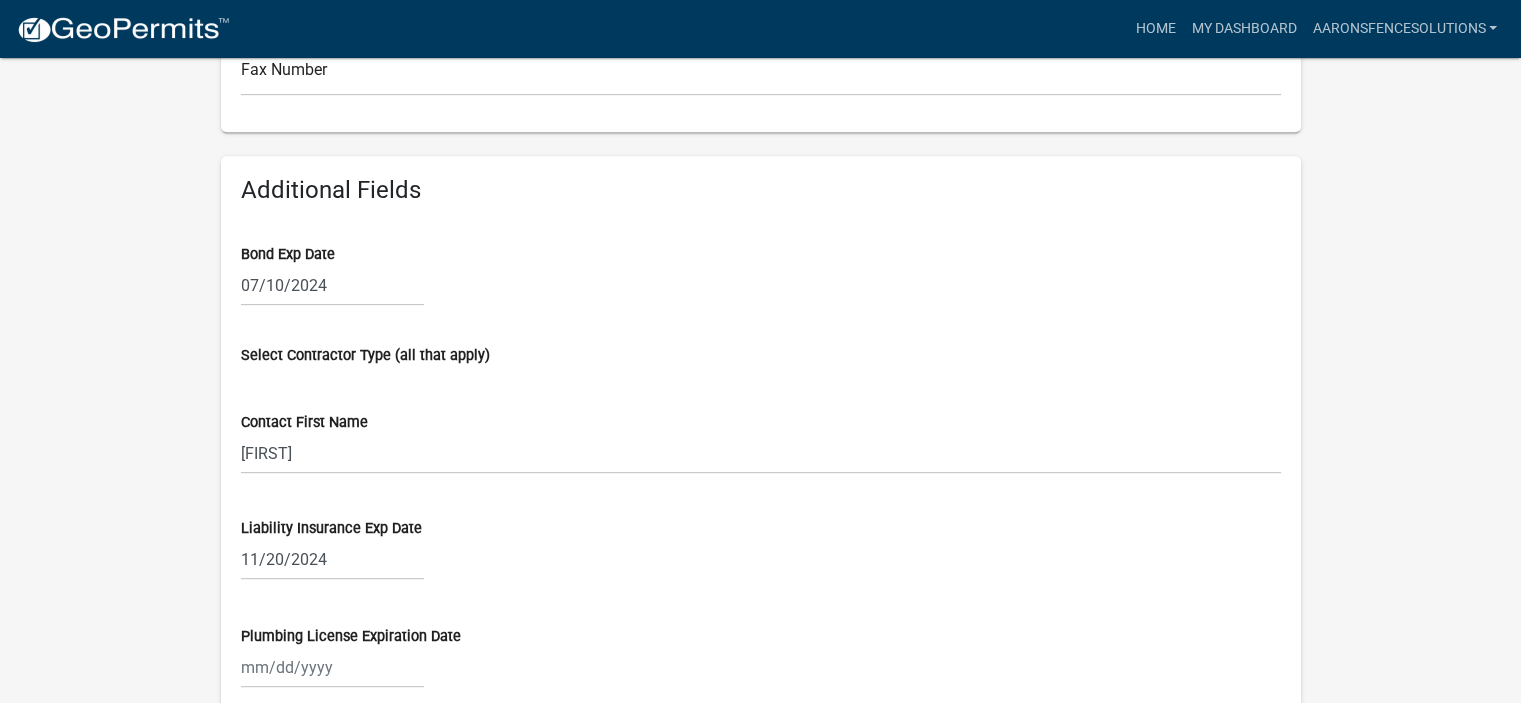 select on "7" 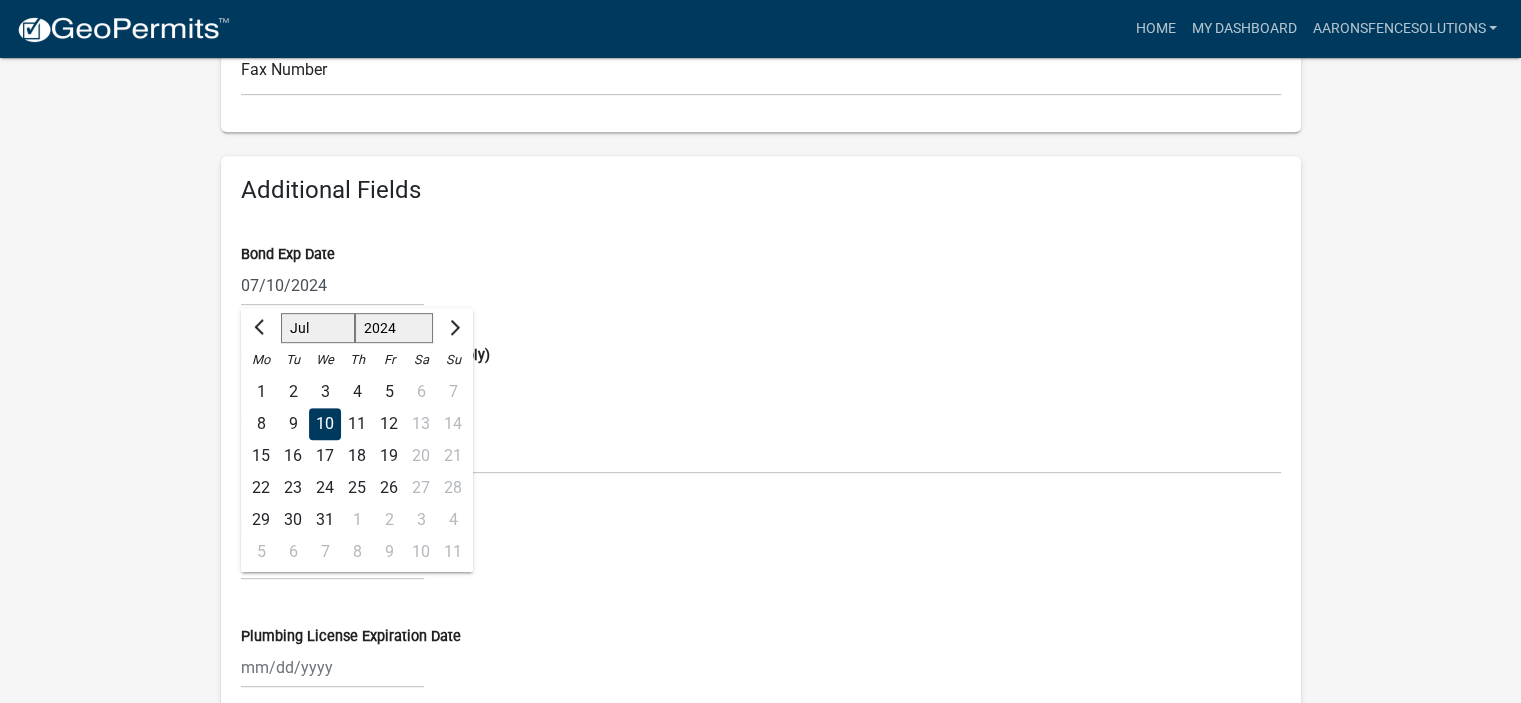 click on "[MONTH]/10/2024 [MONTH] [MONTH] [MONTH] [MONTH] [MONTH] [MONTH] [MONTH] [MONTH] [MONTH] [MONTH] [MONTH] [MONTH] 1524 1525 1526 1527 1528 1529 1530 1531 1532 1533 1534 1535 1536 1537 1538 1539 1540 1541 1542 1543 1544 1545 1546 1547 1548 1549 1550 1551 1552 1553 1554 1555 1556 1557 1558 1559 1560 1561 1562 1563 1564 1565 1566 1567 1568 1569 1570 1571 1572 1573 1574 1575 1576 1577 1578 1579 1580 1581 1582 1583 1584 1585 1586 1587 1588 1589 1590 1591 1592 1593 1594 1595 1596 1597 1598 1599 1600 1601 1602 1603 1604 1605 1606 1607 1608 1609 1610 1611 1612 1613 1614 1615 1616 1617 1618 1619 1620 1621 1622 1623 1624 1625 1626 1627 1628 1629 1630 1631 1632 1633 1634 1635 1636 1637 1638 1639 1640 1641 1642 1643 1644 1645 1646 1647 1648 1649 1650 1651 1652 1653 1654 1655 1656 1657 1658 1659 1660 1661 1662 1663 1664 1665 1666 1667 1668 1669 1670 1671 1672 1673 1674 1675 1676 1677 1678 1679 1680 1681 1682 1683 1684 1685 1686 1687 1688 1689 1690 1691 1692 1693 1694 1695 1696 1697 1698 1699 1700 1701 1702 1703 1704 1705 1706 1707 1708 1709 1710 1711 1712 1713 1714 1715 1716" at bounding box center (332, 285) 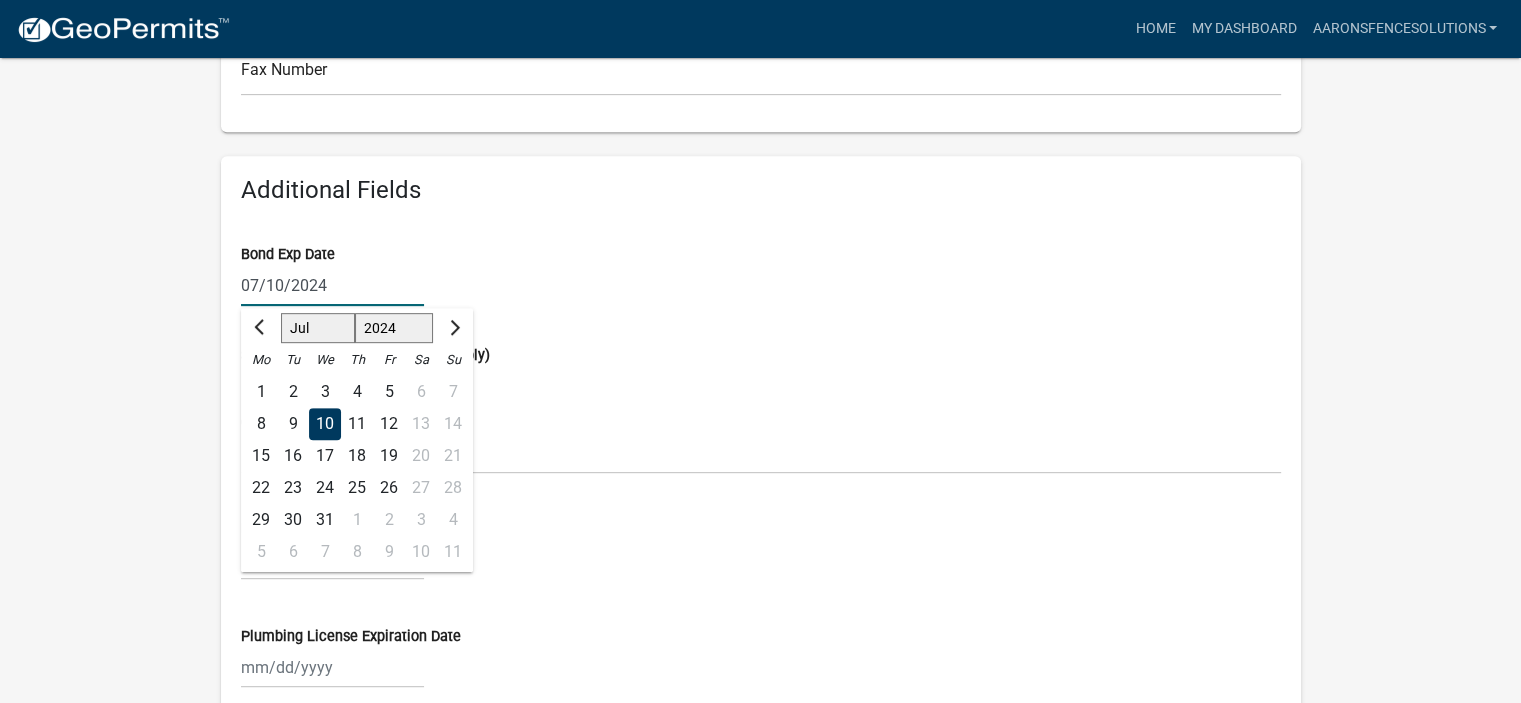 click on "1524 1525 1526 1527 1528 1529 1530 1531 1532 1533 1534 1535 1536 1537 1538 1539 1540 1541 1542 1543 1544 1545 1546 1547 1548 1549 1550 1551 1552 1553 1554 1555 1556 1557 1558 1559 1560 1561 1562 1563 1564 1565 1566 1567 1568 1569 1570 1571 1572 1573 1574 1575 1576 1577 1578 1579 1580 1581 1582 1583 1584 1585 1586 1587 1588 1589 1590 1591 1592 1593 1594 1595 1596 1597 1598 1599 1600 1601 1602 1603 1604 1605 1606 1607 1608 1609 1610 1611 1612 1613 1614 1615 1616 1617 1618 1619 1620 1621 1622 1623 1624 1625 1626 1627 1628 1629 1630 1631 1632 1633 1634 1635 1636 1637 1638 1639 1640 1641 1642 1643 1644 1645 1646 1647 1648 1649 1650 1651 1652 1653 1654 1655 1656 1657 1658 1659 1660 1661 1662 1663 1664 1665 1666 1667 1668 1669 1670 1671 1672 1673 1674 1675 1676 1677 1678 1679 1680 1681 1682 1683 1684 1685 1686 1687 1688 1689 1690 1691 1692 1693 1694 1695 1696 1697 1698 1699 1700 1701 1702 1703 1704 1705 1706 1707 1708 1709 1710 1711 1712 1713 1714 1715 1716 1717 1718 1719 1720 1721 1722 1723 1724 1725 1726 1727 1728" at bounding box center [393, 329] 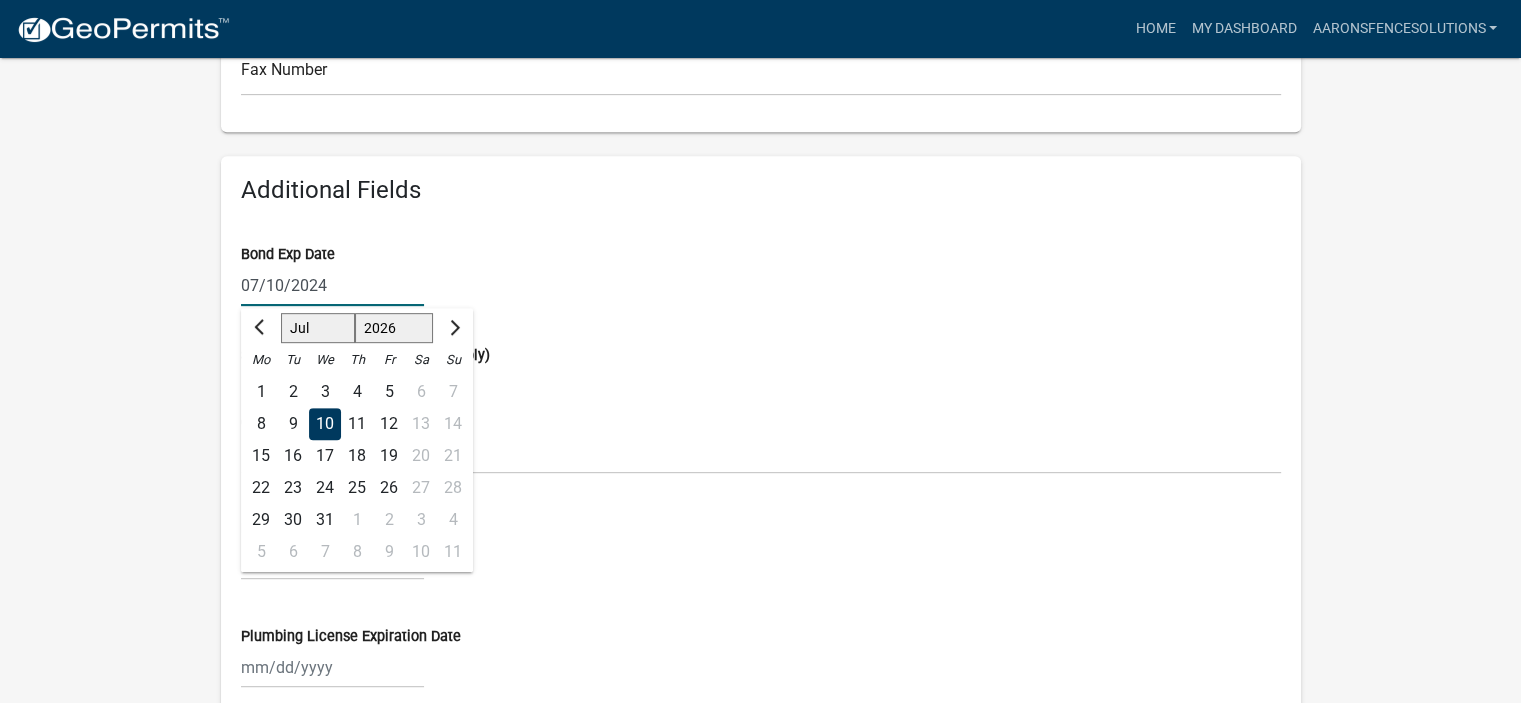 click on "1524 1525 1526 1527 1528 1529 1530 1531 1532 1533 1534 1535 1536 1537 1538 1539 1540 1541 1542 1543 1544 1545 1546 1547 1548 1549 1550 1551 1552 1553 1554 1555 1556 1557 1558 1559 1560 1561 1562 1563 1564 1565 1566 1567 1568 1569 1570 1571 1572 1573 1574 1575 1576 1577 1578 1579 1580 1581 1582 1583 1584 1585 1586 1587 1588 1589 1590 1591 1592 1593 1594 1595 1596 1597 1598 1599 1600 1601 1602 1603 1604 1605 1606 1607 1608 1609 1610 1611 1612 1613 1614 1615 1616 1617 1618 1619 1620 1621 1622 1623 1624 1625 1626 1627 1628 1629 1630 1631 1632 1633 1634 1635 1636 1637 1638 1639 1640 1641 1642 1643 1644 1645 1646 1647 1648 1649 1650 1651 1652 1653 1654 1655 1656 1657 1658 1659 1660 1661 1662 1663 1664 1665 1666 1667 1668 1669 1670 1671 1672 1673 1674 1675 1676 1677 1678 1679 1680 1681 1682 1683 1684 1685 1686 1687 1688 1689 1690 1691 1692 1693 1694 1695 1696 1697 1698 1699 1700 1701 1702 1703 1704 1705 1706 1707 1708 1709 1710 1711 1712 1713 1714 1715 1716 1717 1718 1719 1720 1721 1722 1723 1724 1725 1726 1727 1728" at bounding box center (393, 329) 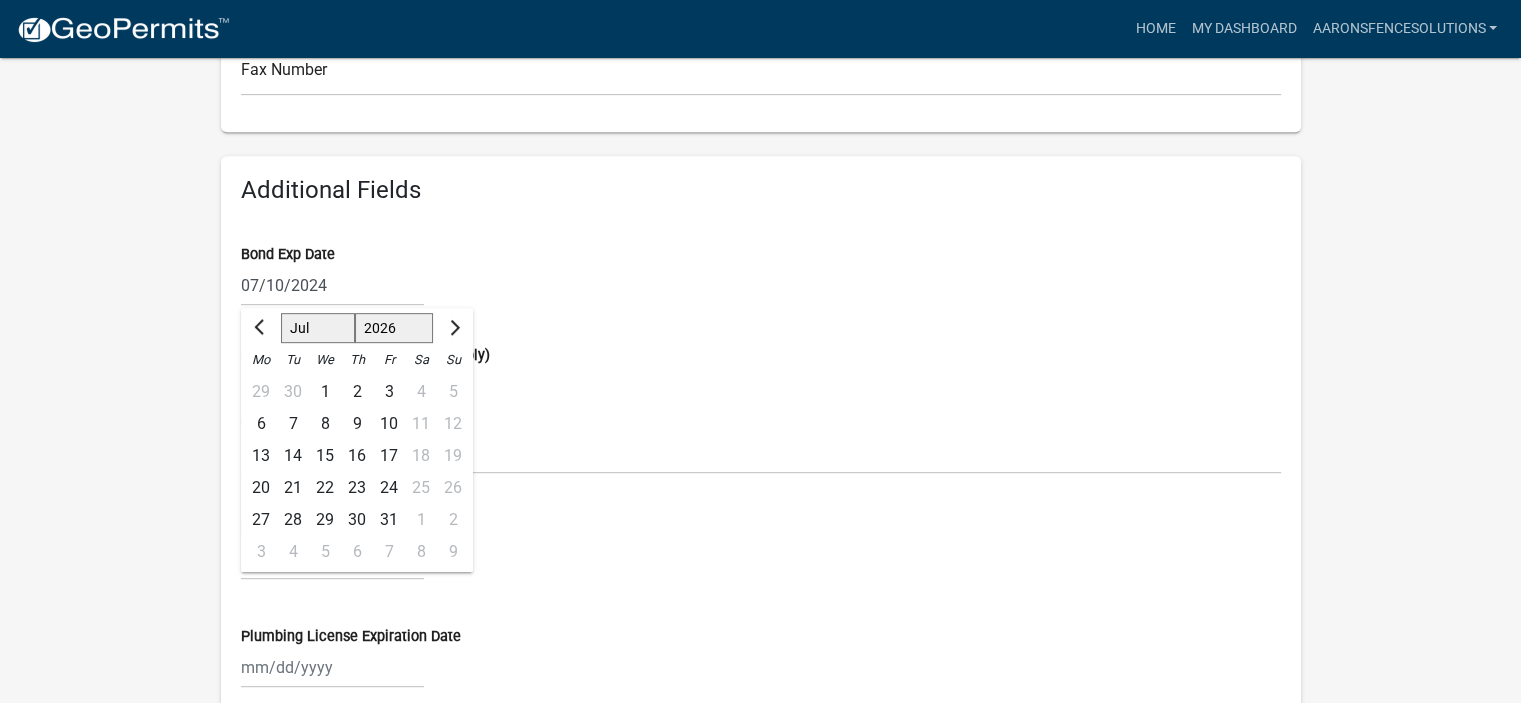 click on "Bond Exp Date 07/10/2024 [MONTH] [MONTH] [MONTH] [MONTH] [MONTH] [MONTH] [MONTH] [MONTH] [MONTH] [MONTH] [MONTH] [MONTH] 1526 1527 1528 1529 1530 1531 1532 1533 1534 1535 1536 1537 1538 1539 1540 1541 1542 1543 1544 1545 1546 1547 1548 1549 1550 1551 1552 1553 1554 1555 1556 1557 1558 1559 1560 1561 1562 1563 1564 1565 1566 1567 1568 1569 1570 1571 1572 1573 1574 1575 1576 1577 1578 1579 1580 1581 1582 1583 1584 1585 1586 1587 1588 1589 1590 1591 1592 1593 1594 1595 1596 1597 1598 1599 1600 1601 1602 1603 1604 1605 1606 1607 1608 1609 1610 1611 1612 1613 1614 1615" at bounding box center (761, 270) 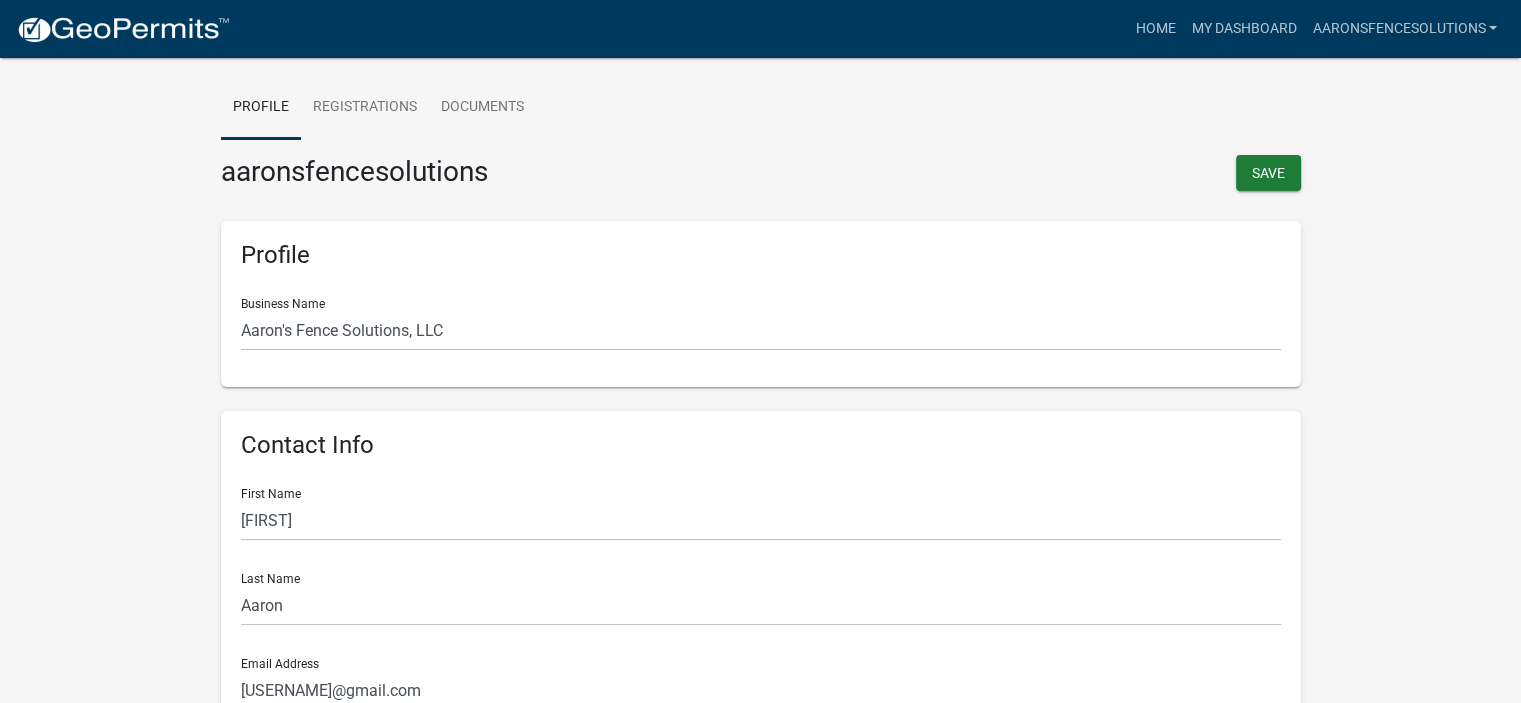 scroll, scrollTop: 0, scrollLeft: 0, axis: both 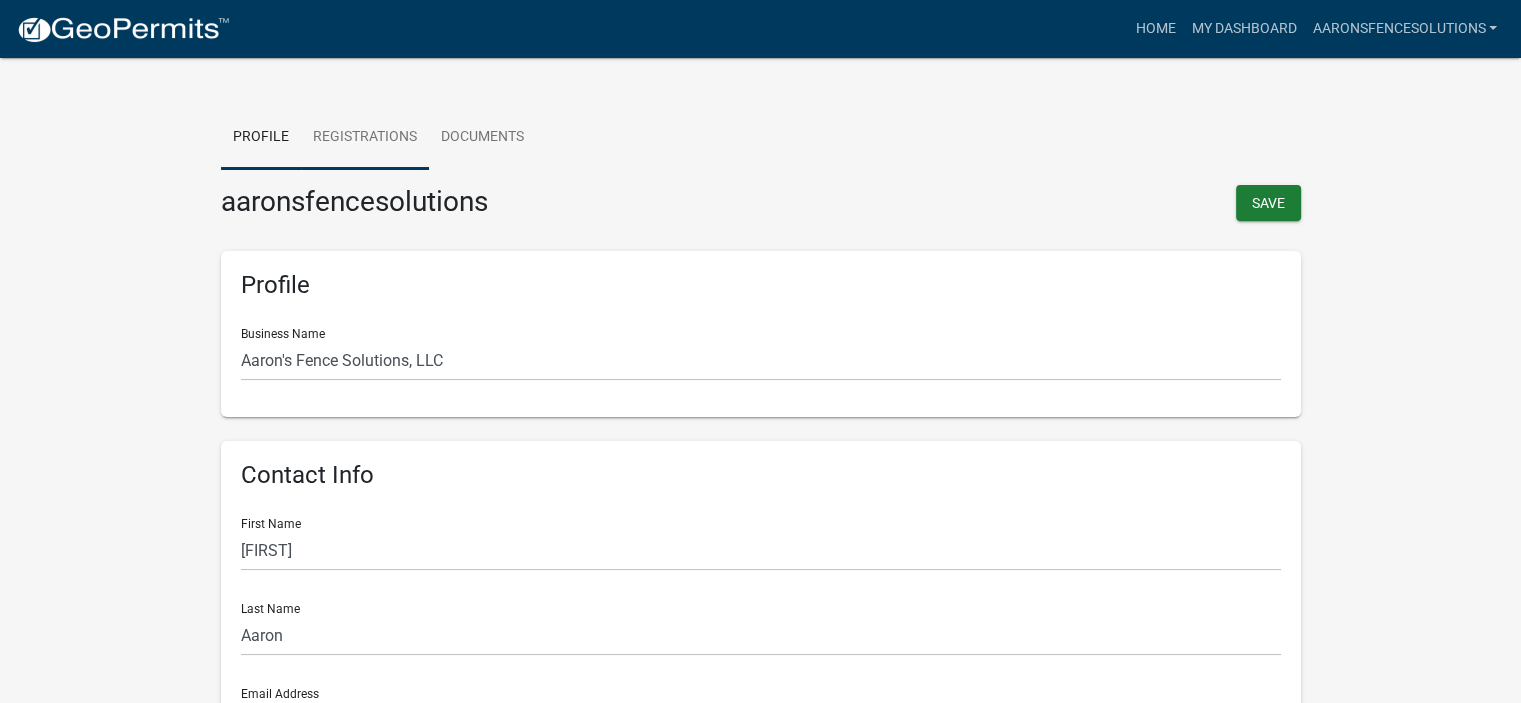 click on "Registrations" at bounding box center [365, 138] 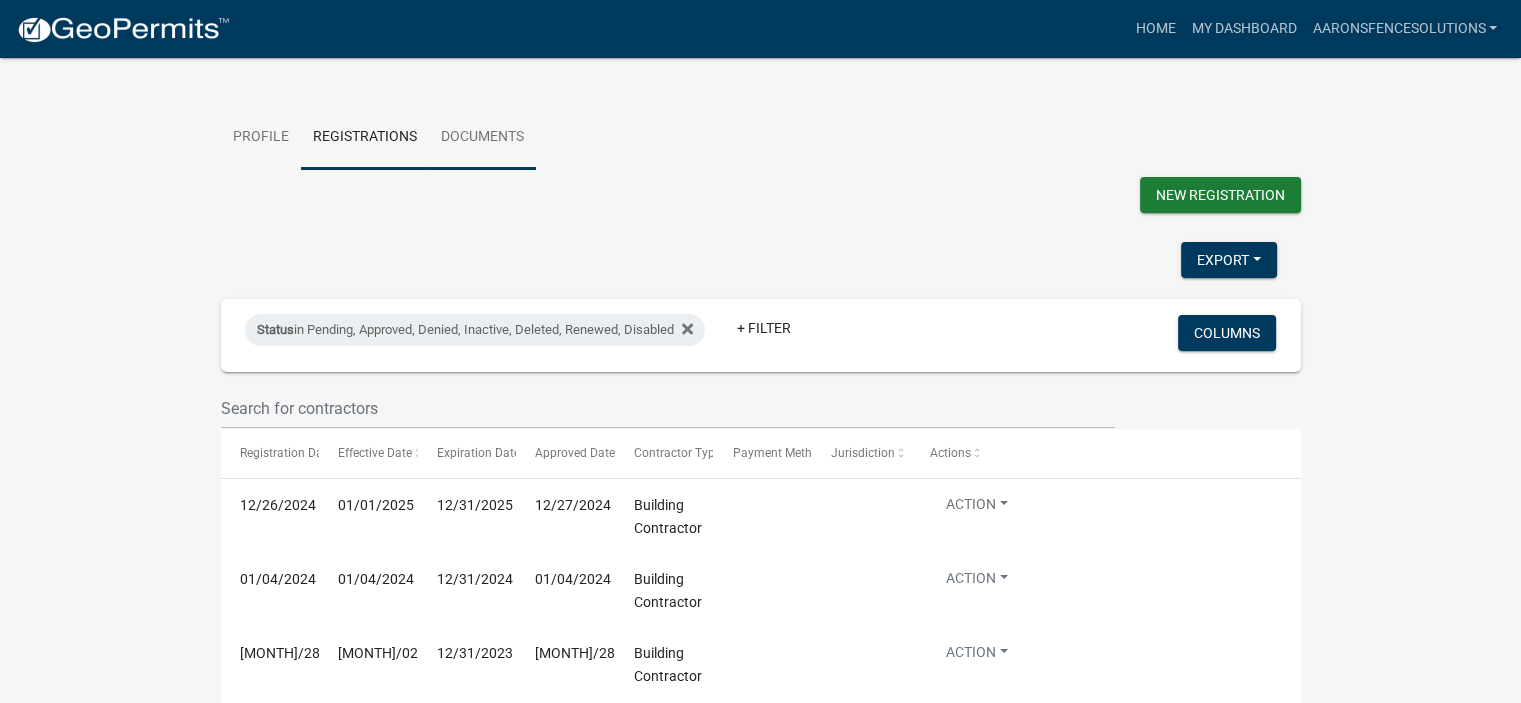click on "Documents" at bounding box center (482, 138) 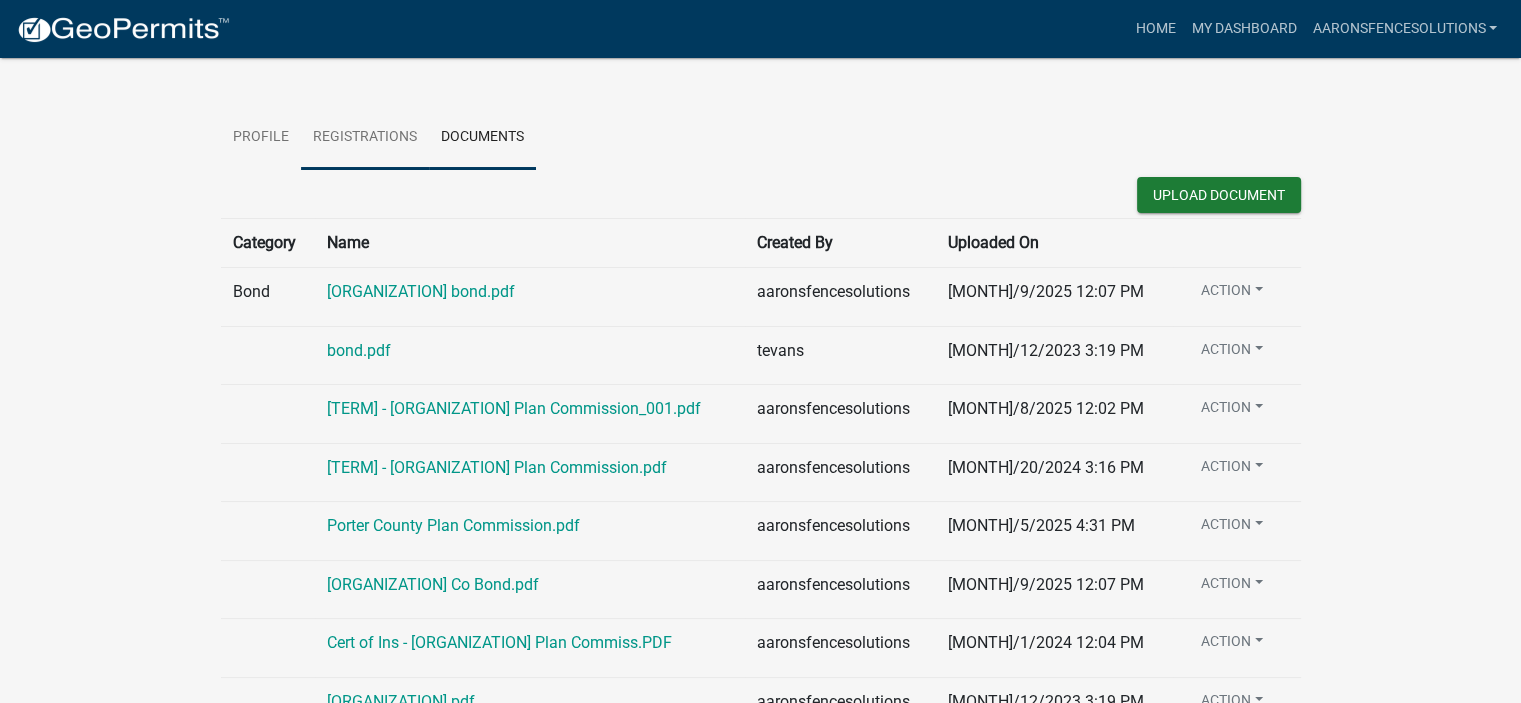 click on "Registrations" at bounding box center [365, 138] 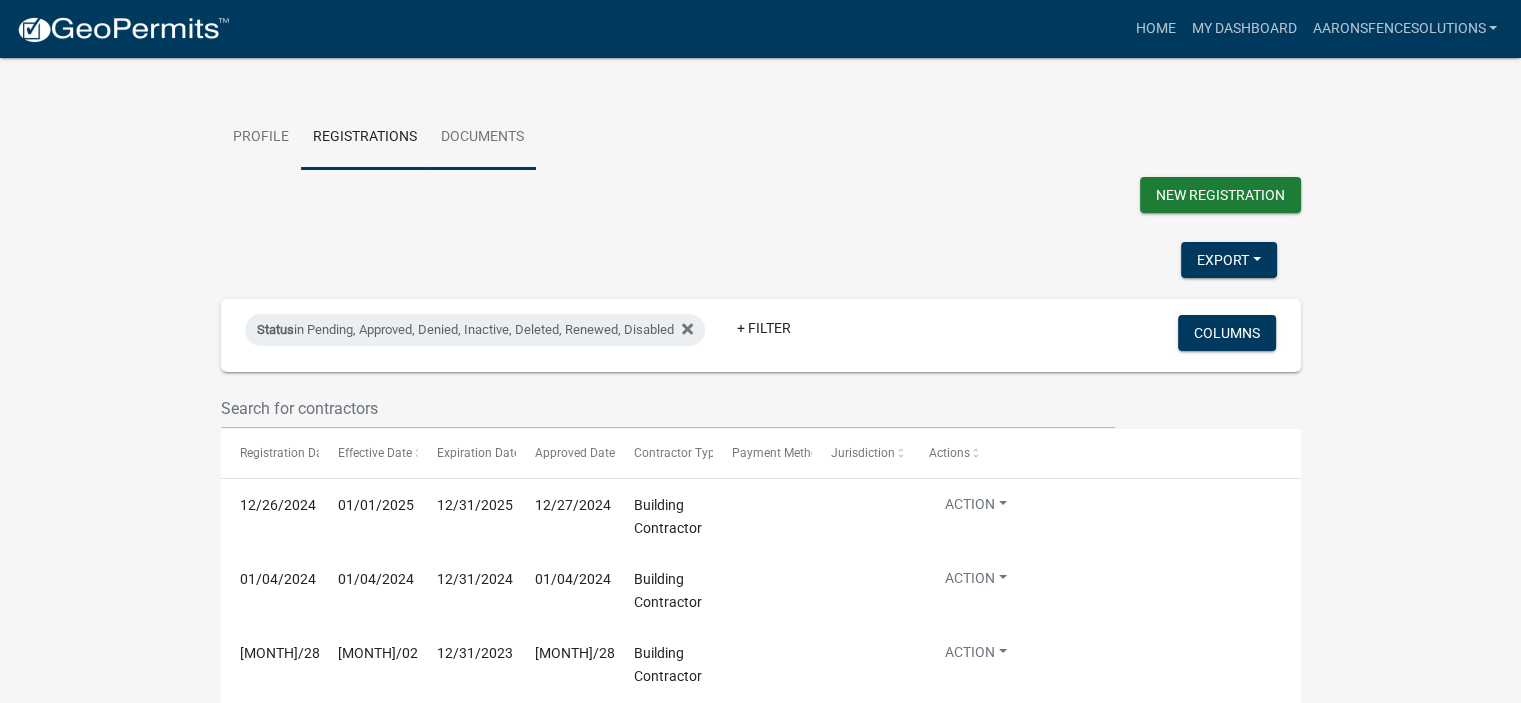 click on "Documents" at bounding box center (482, 138) 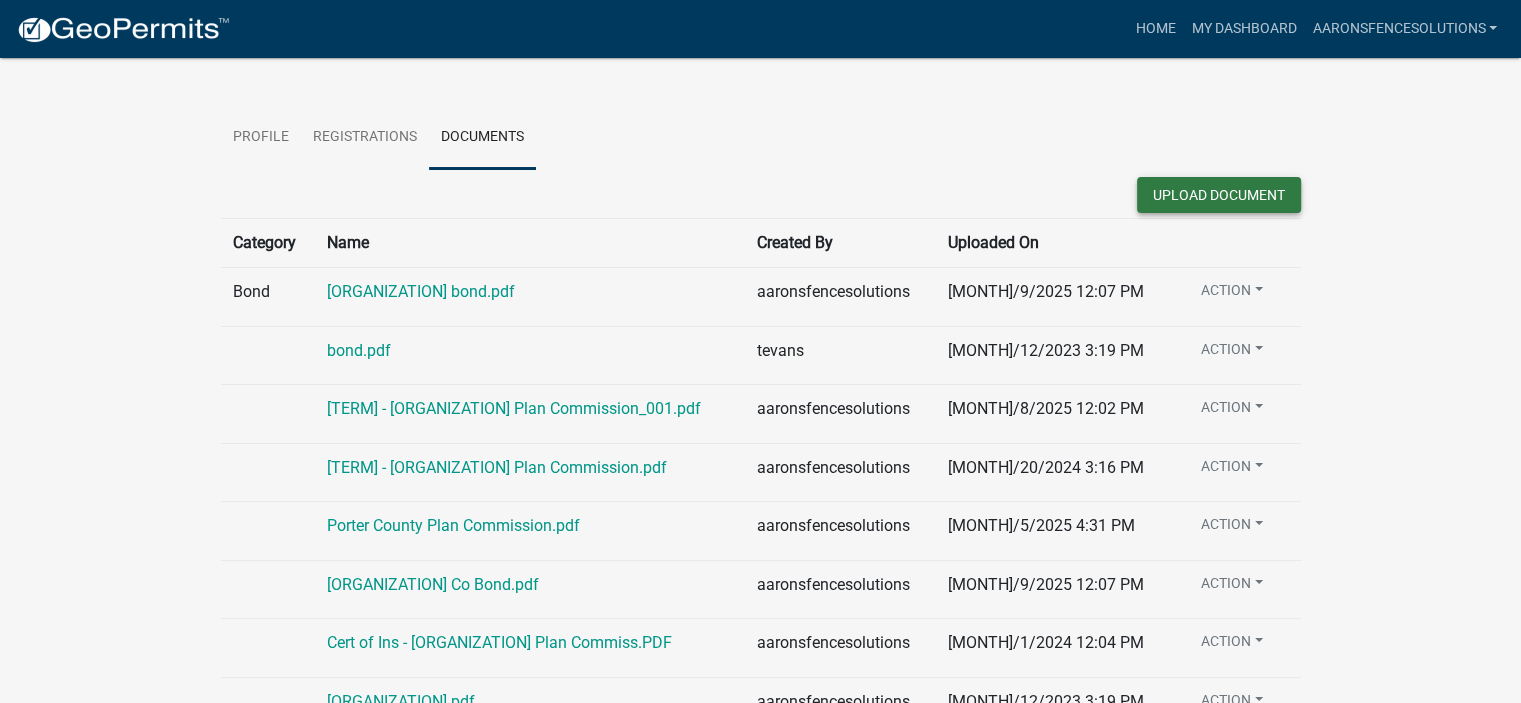 click on "Upload Document" at bounding box center [1219, 195] 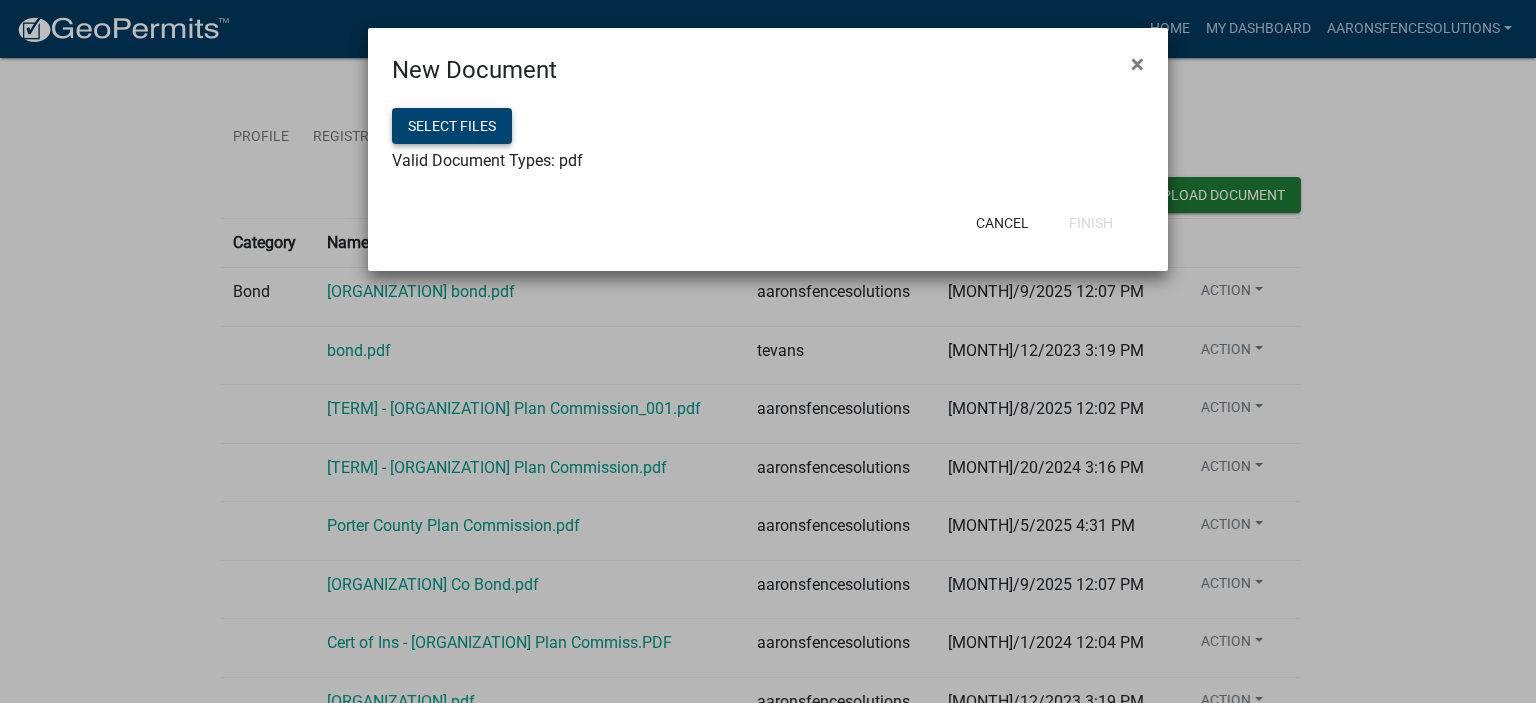 click on "Select files" 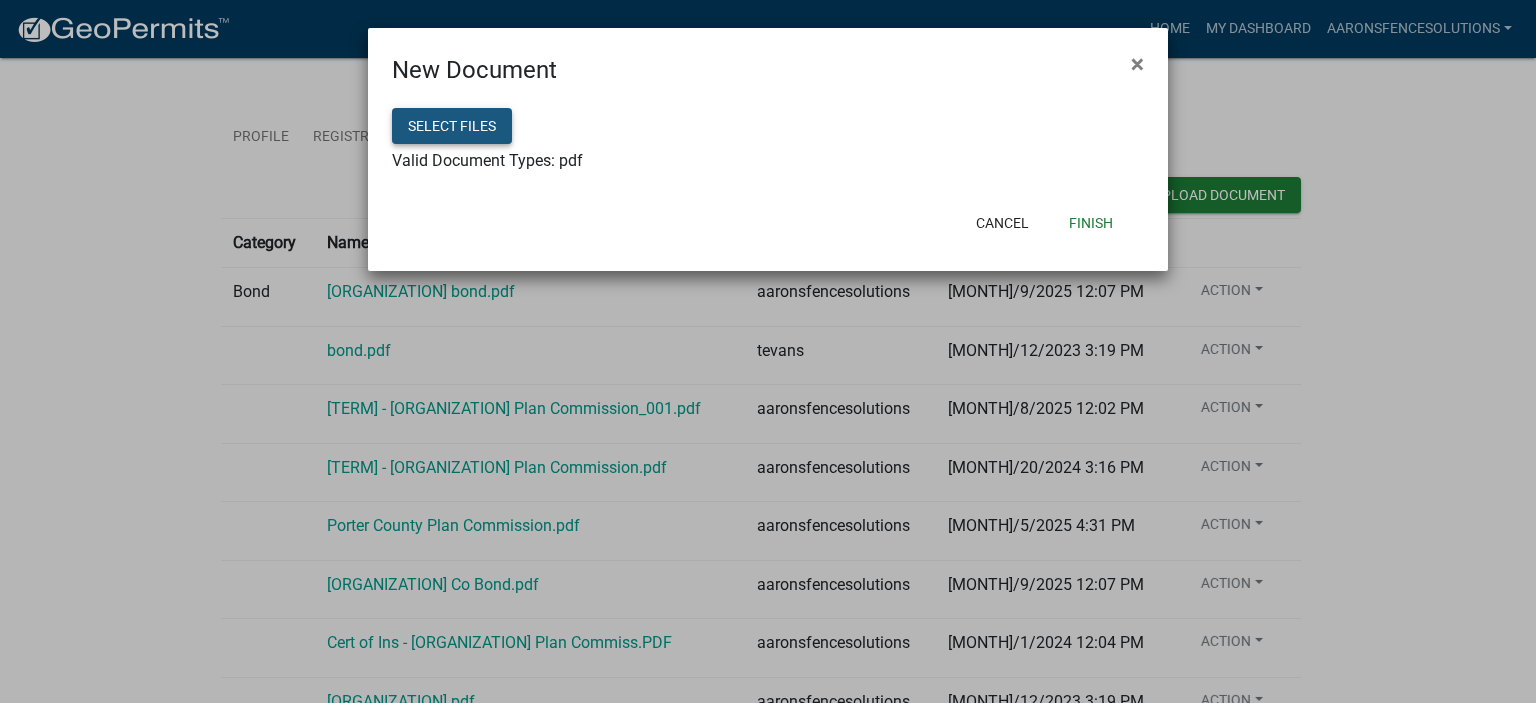 click on "Select files" 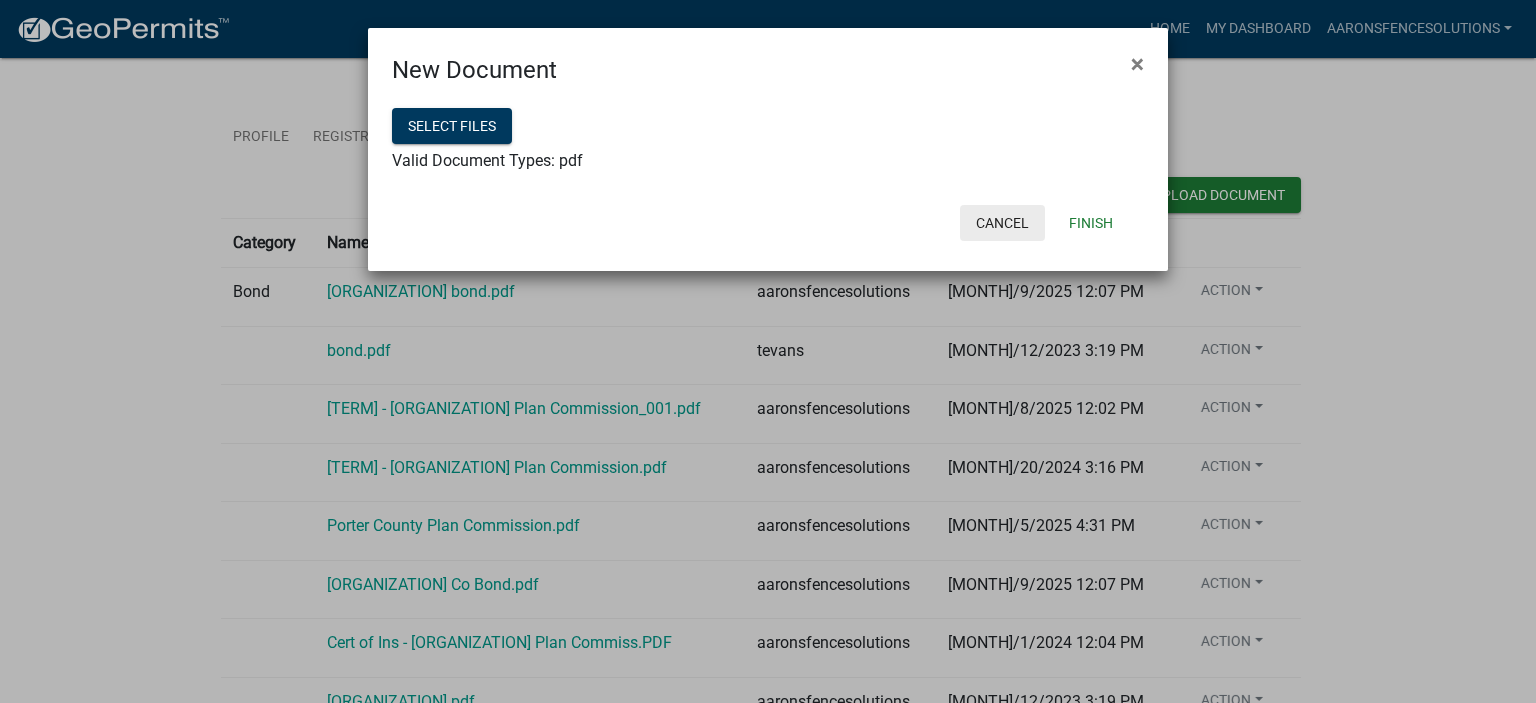 click on "Cancel" 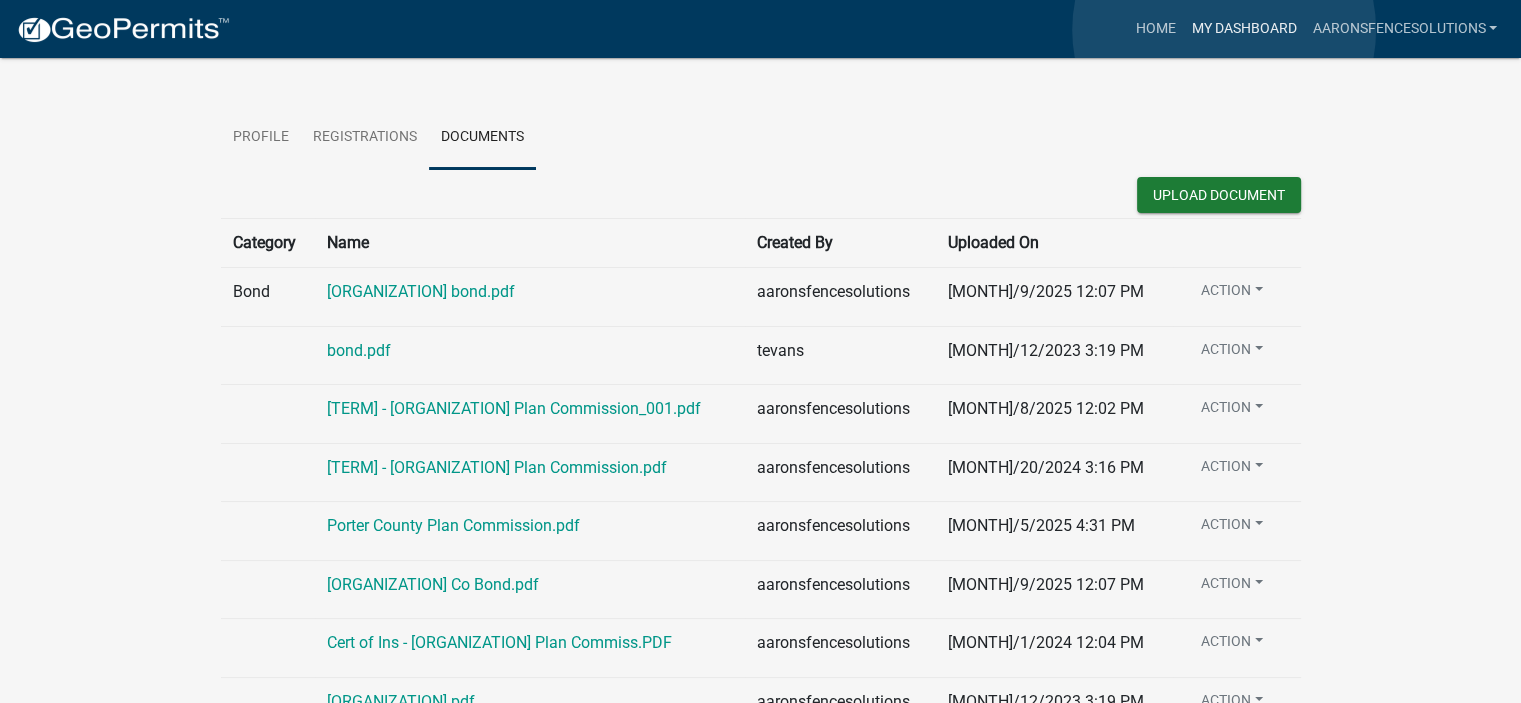 click on "My Dashboard" at bounding box center [1243, 29] 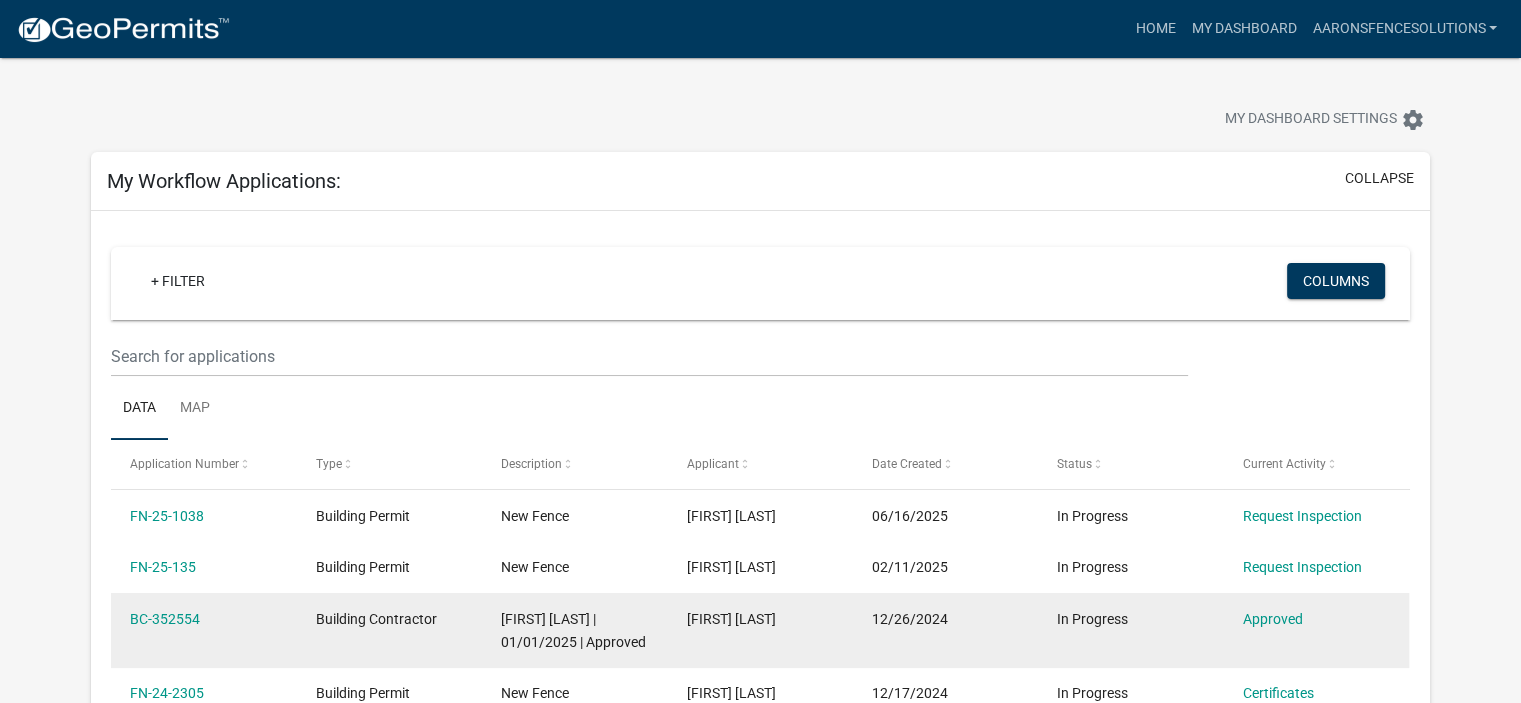 scroll, scrollTop: 0, scrollLeft: 0, axis: both 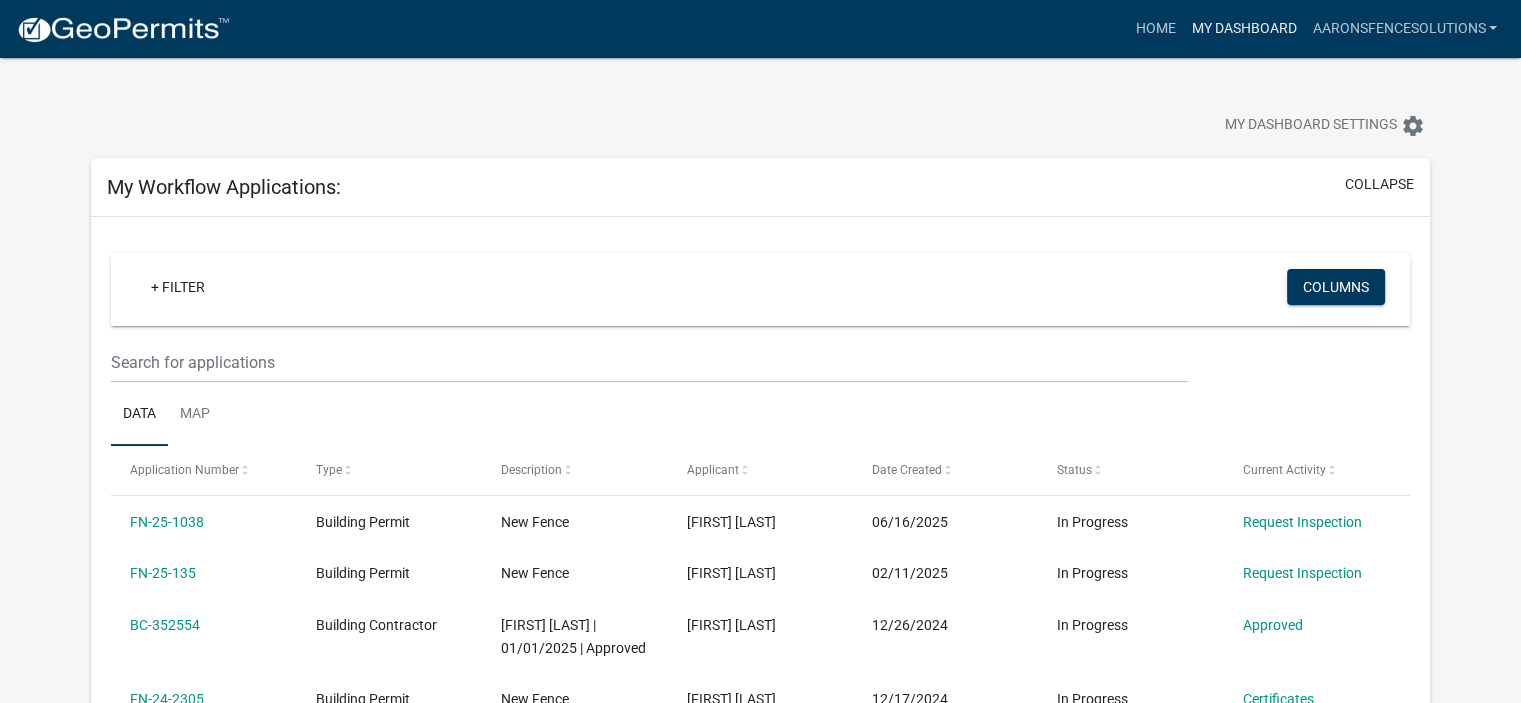 click on "My Dashboard" at bounding box center (1243, 29) 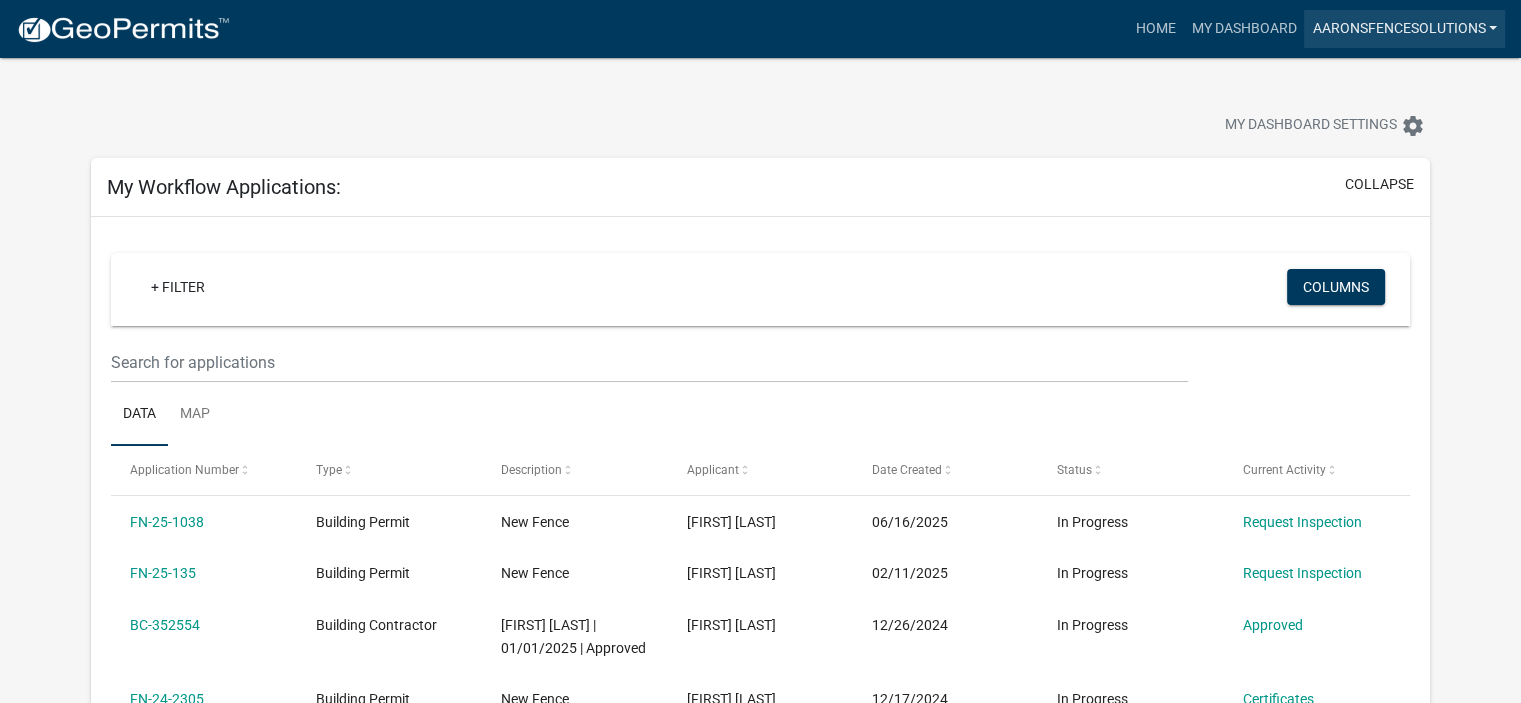 click on "aaronsfencesolutions" at bounding box center (1404, 29) 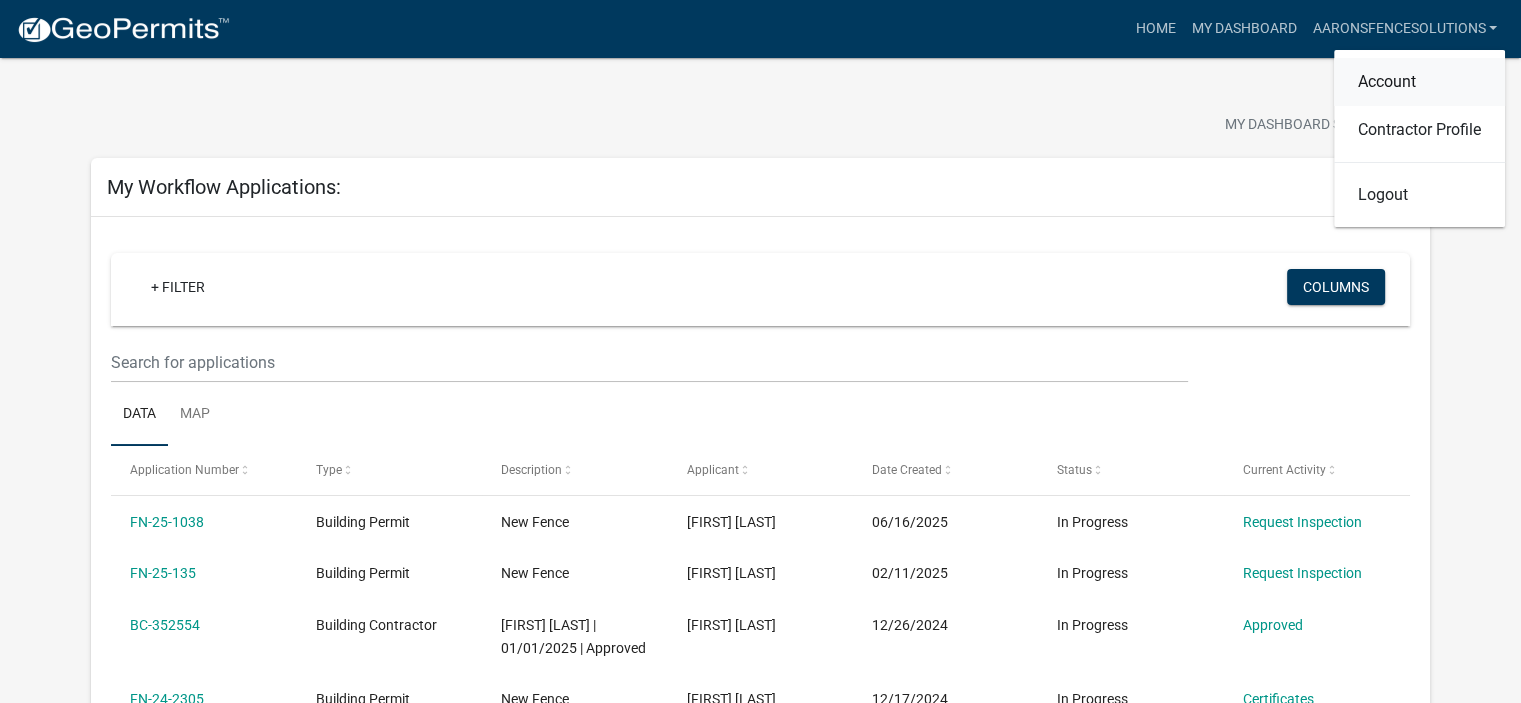 click on "Account" at bounding box center [1419, 82] 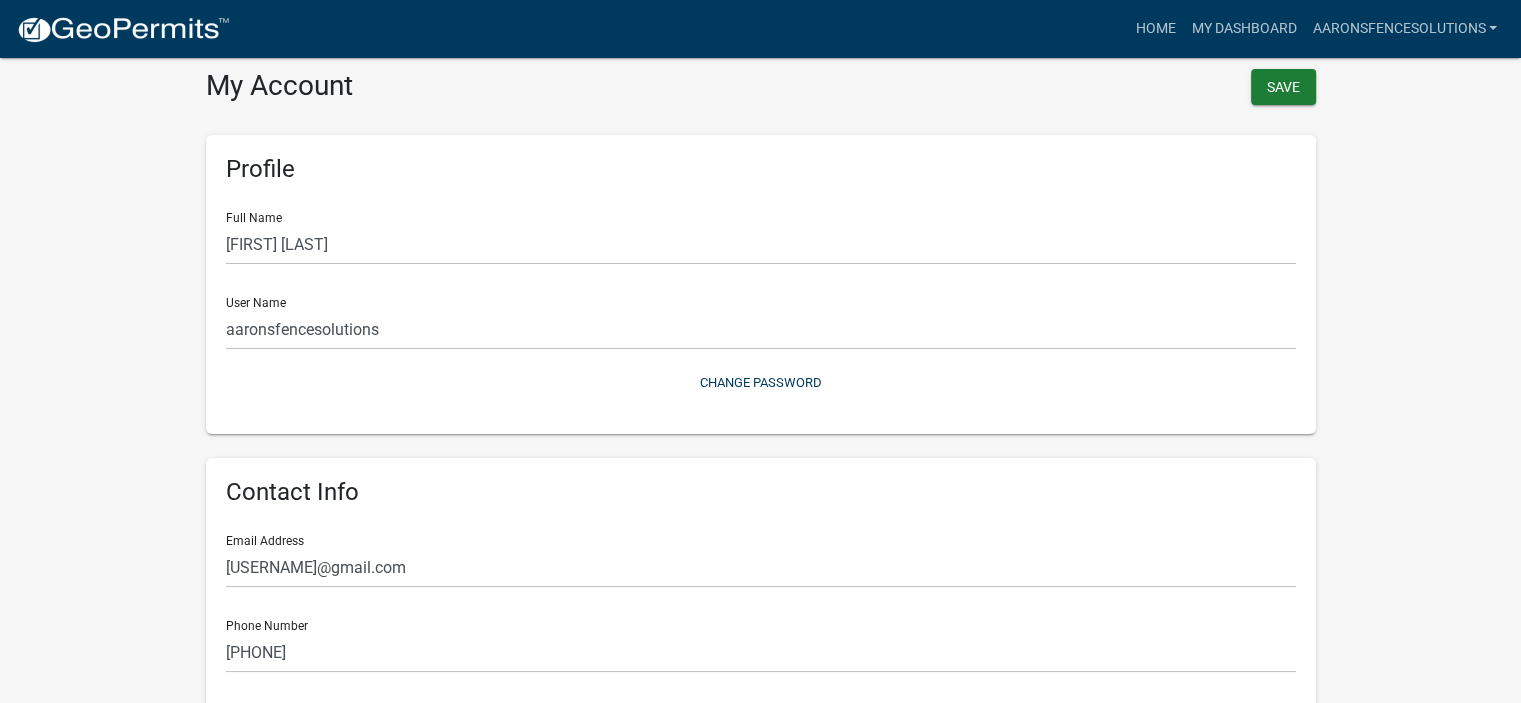 scroll, scrollTop: 0, scrollLeft: 0, axis: both 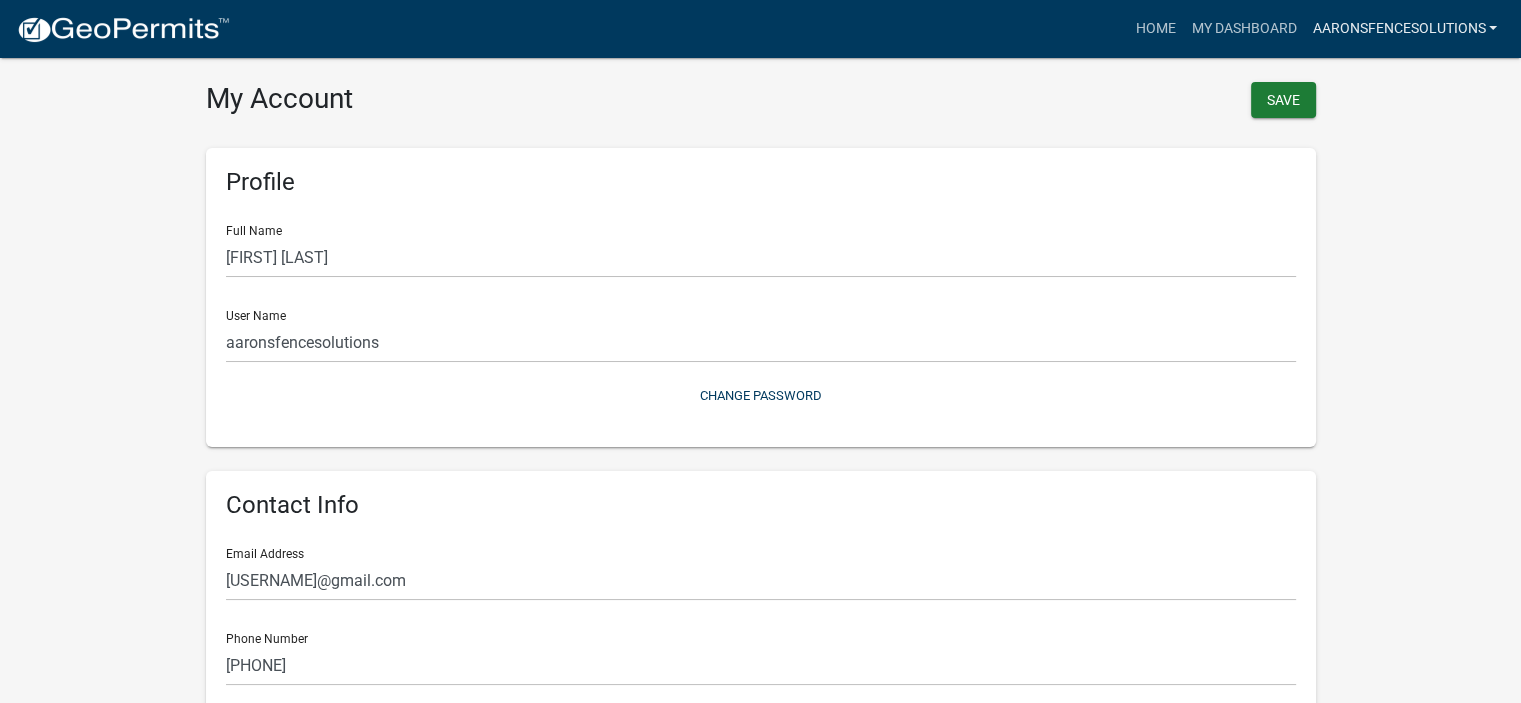 click on "aaronsfencesolutions" at bounding box center (1404, 29) 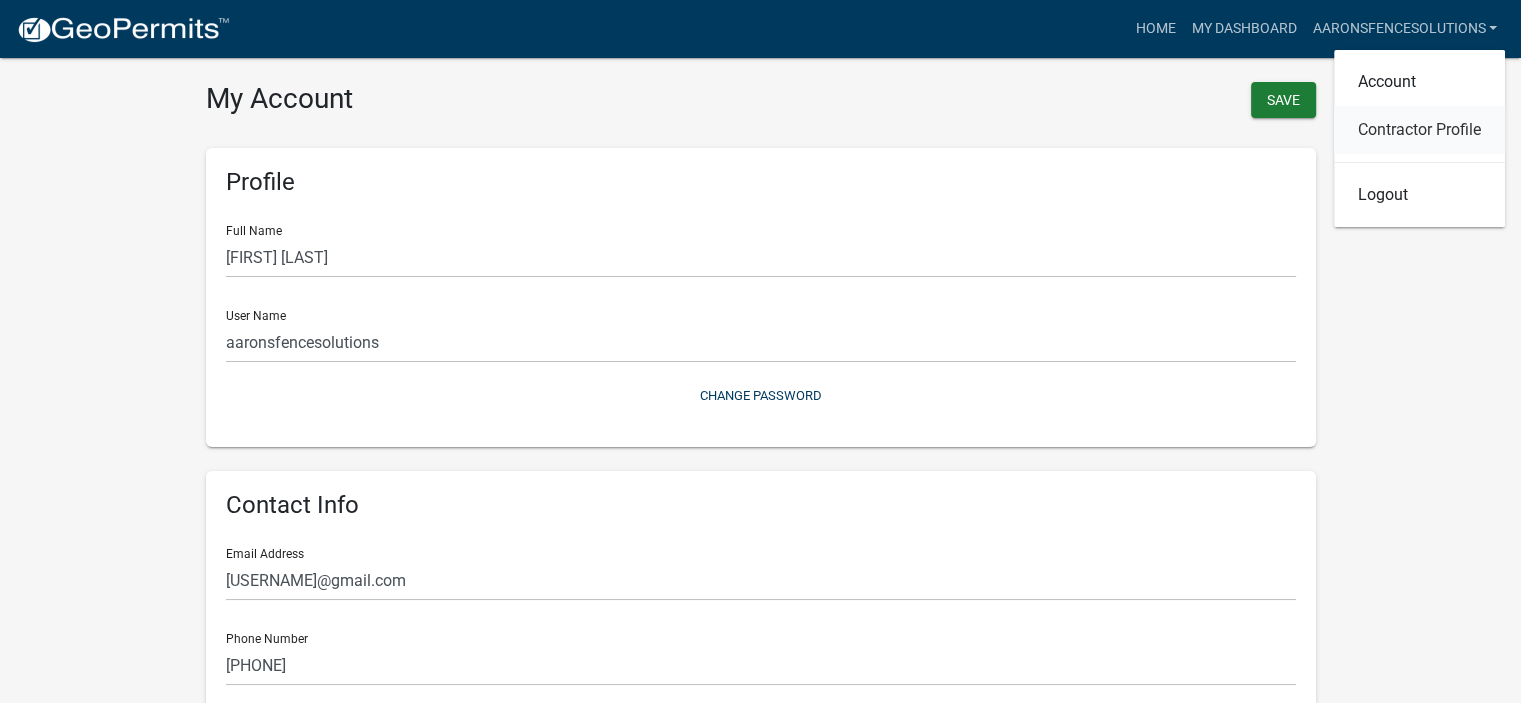 click on "Contractor Profile" at bounding box center [1419, 130] 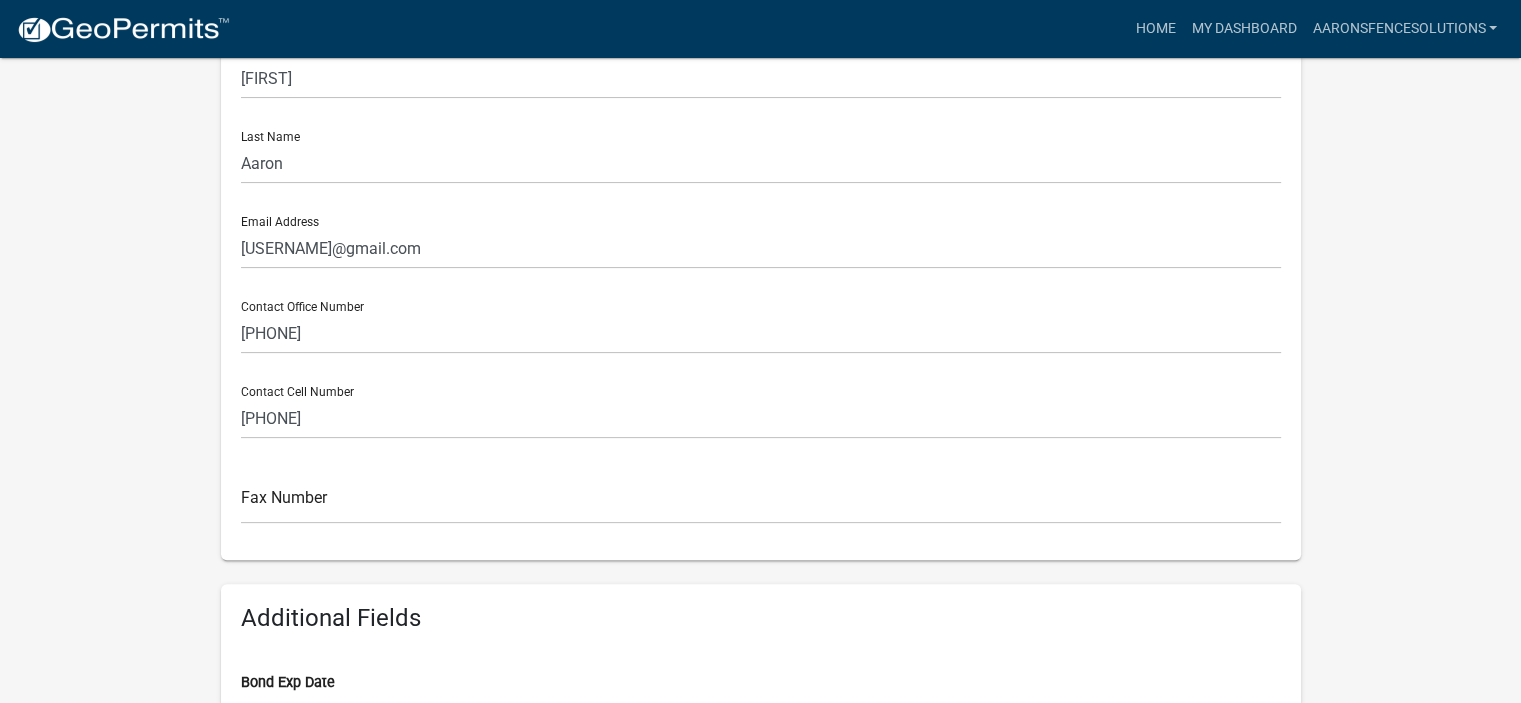 scroll, scrollTop: 0, scrollLeft: 0, axis: both 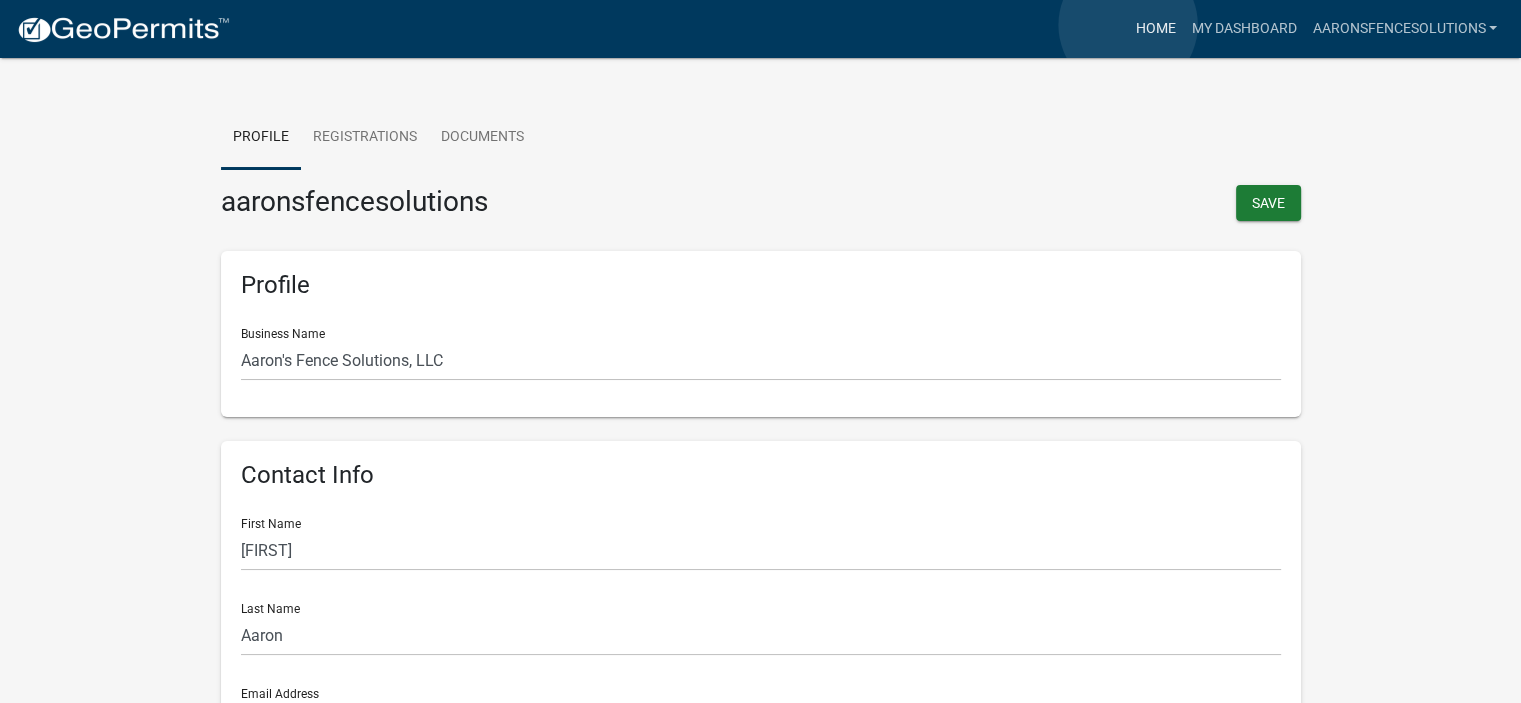 click on "Home" at bounding box center [1155, 29] 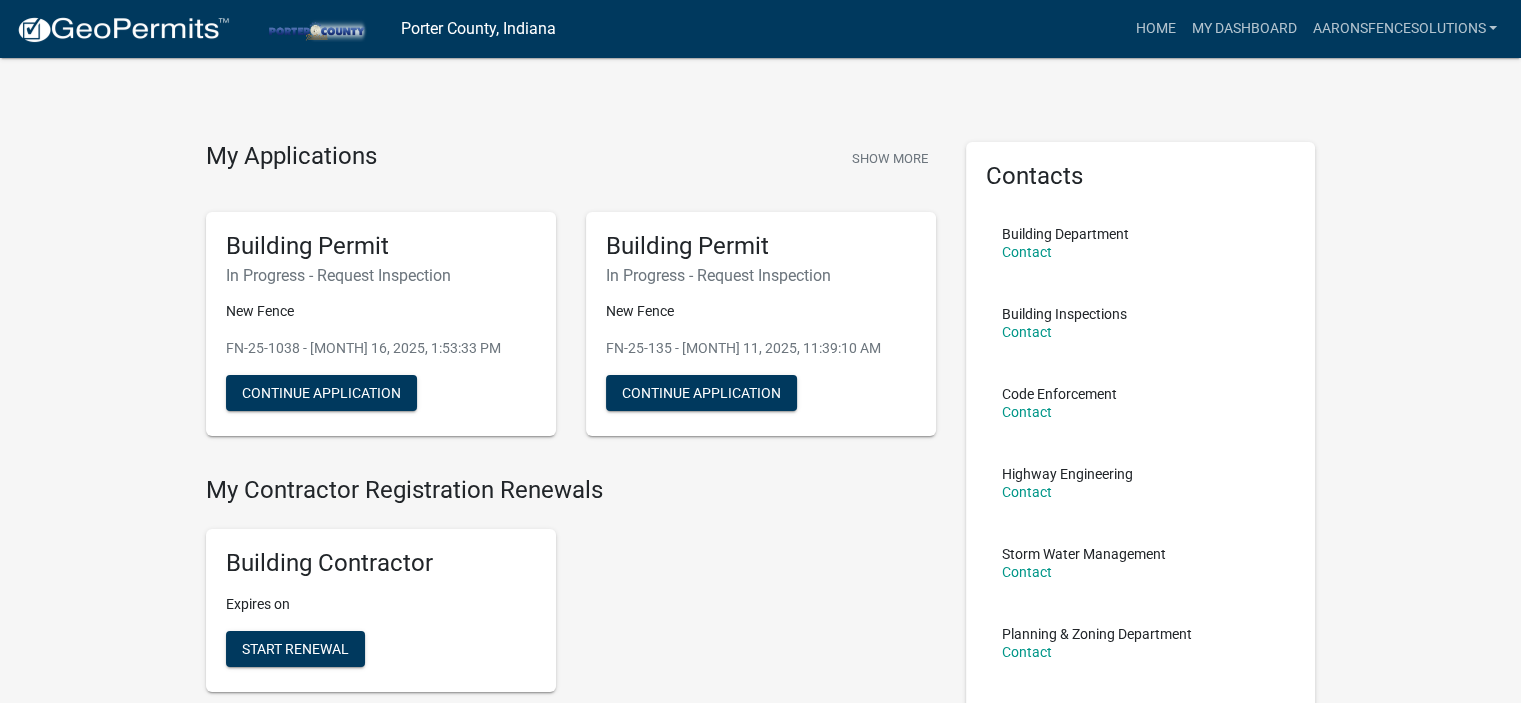 scroll, scrollTop: 0, scrollLeft: 0, axis: both 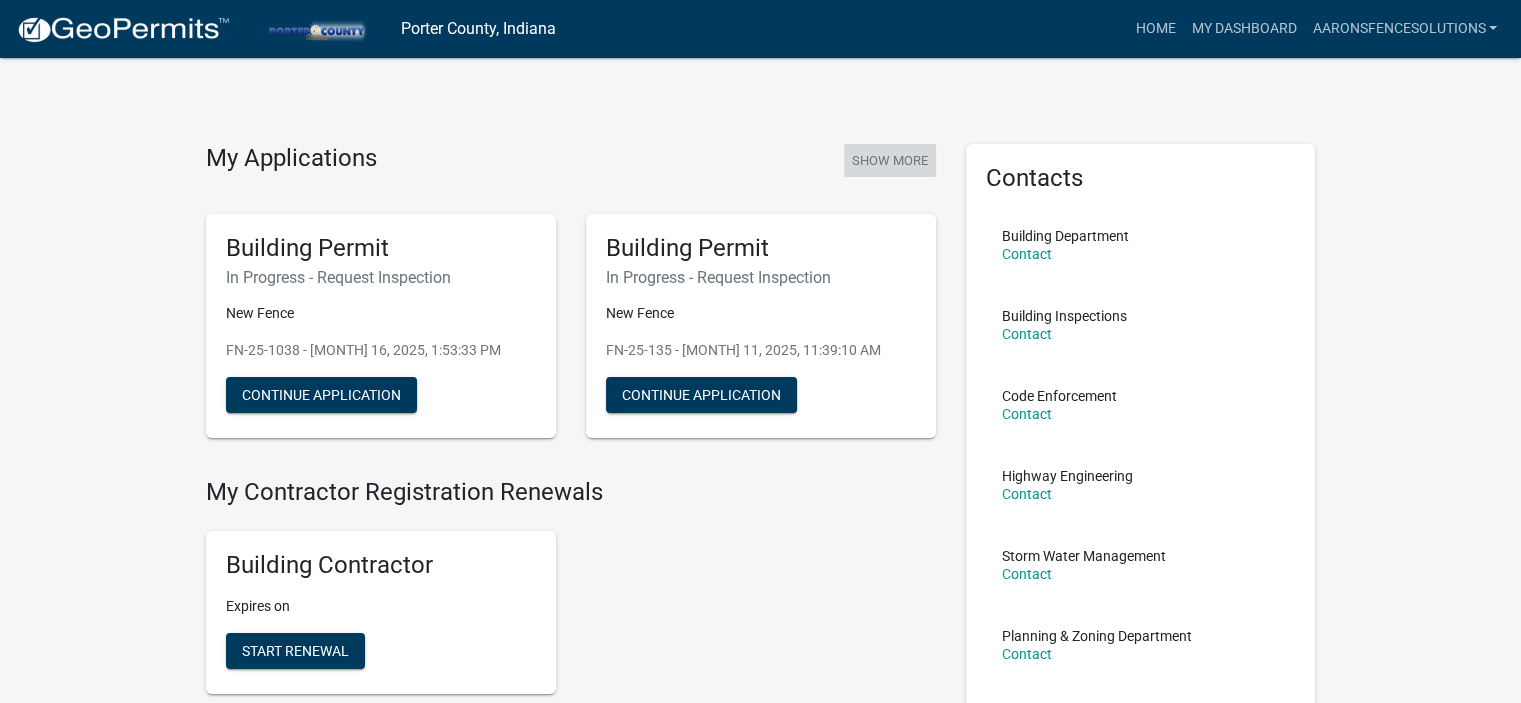 click on "Show More" 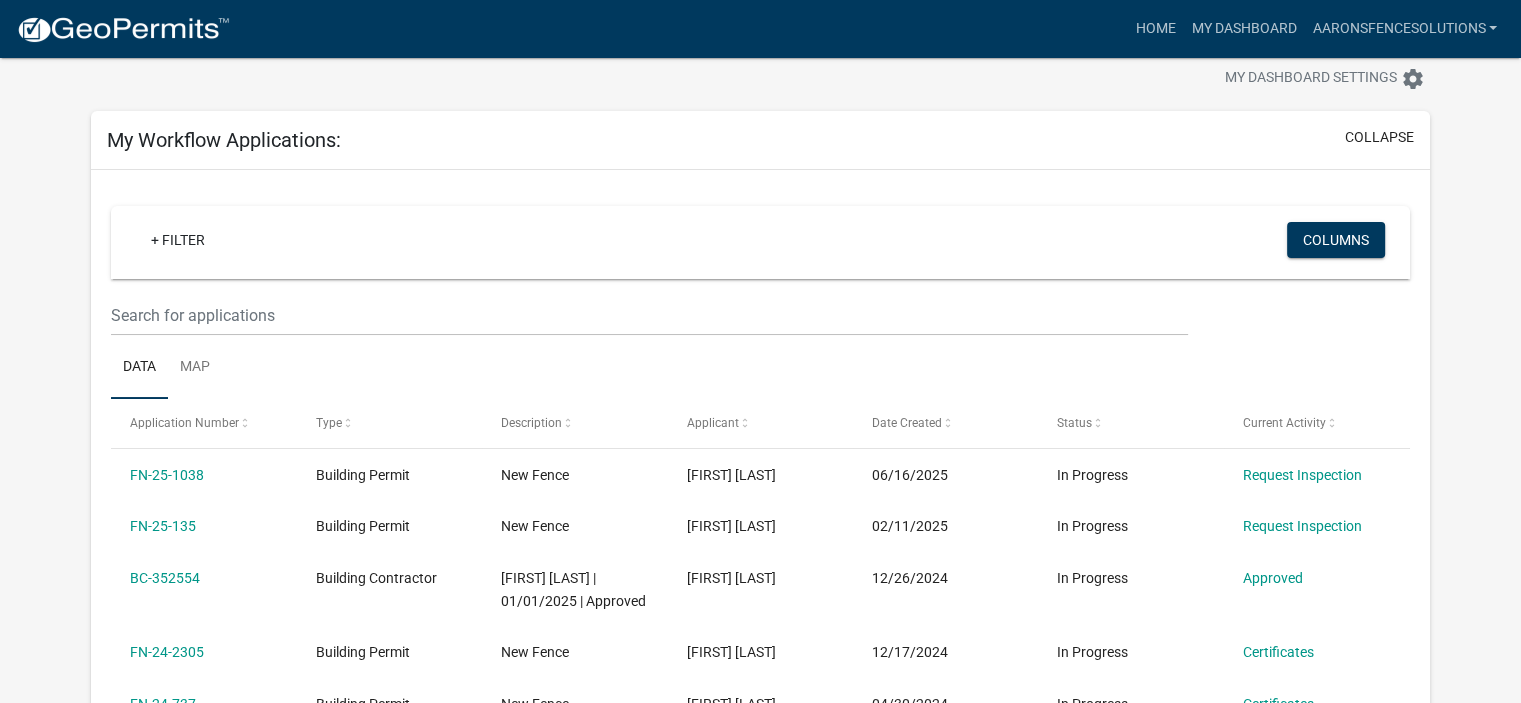 scroll, scrollTop: 0, scrollLeft: 0, axis: both 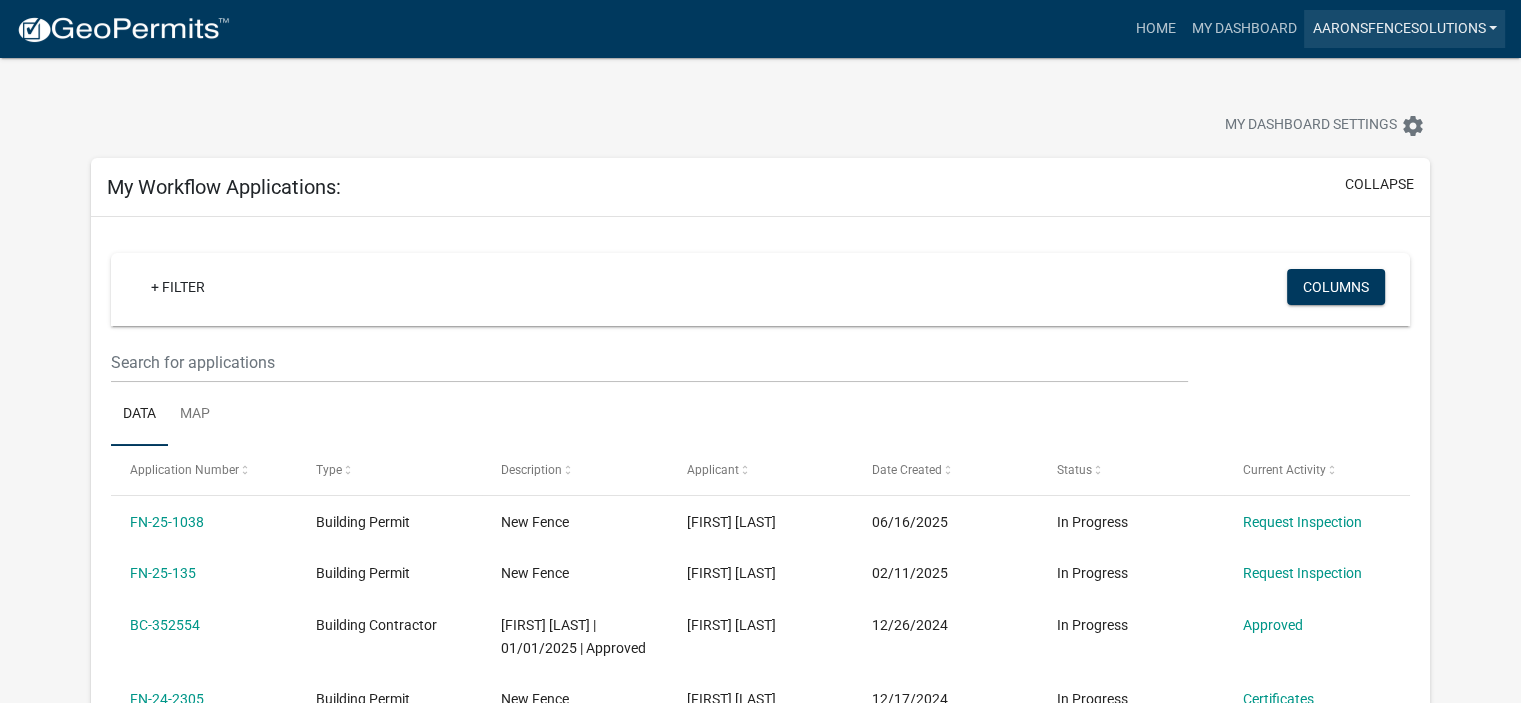 click on "aaronsfencesolutions" at bounding box center (1404, 29) 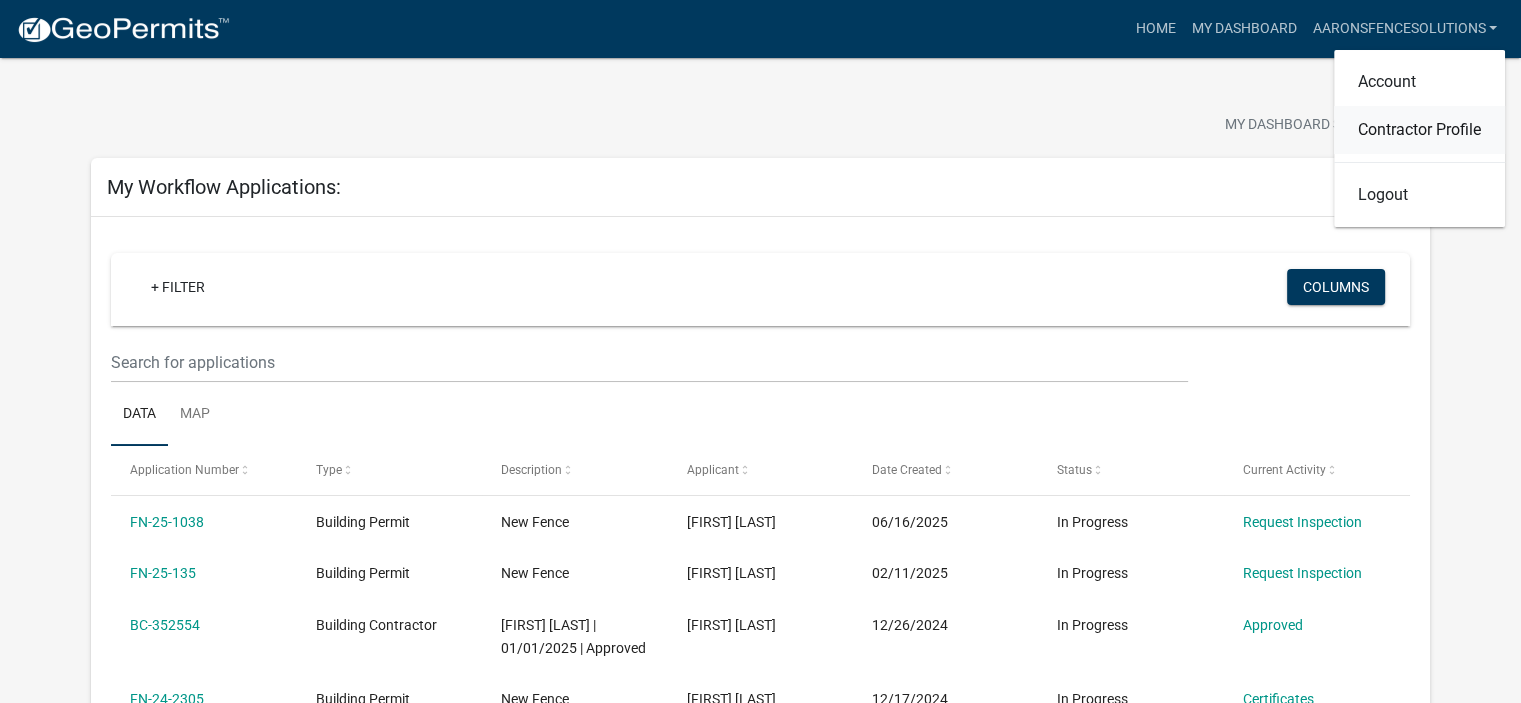 click on "Contractor Profile" at bounding box center (1419, 130) 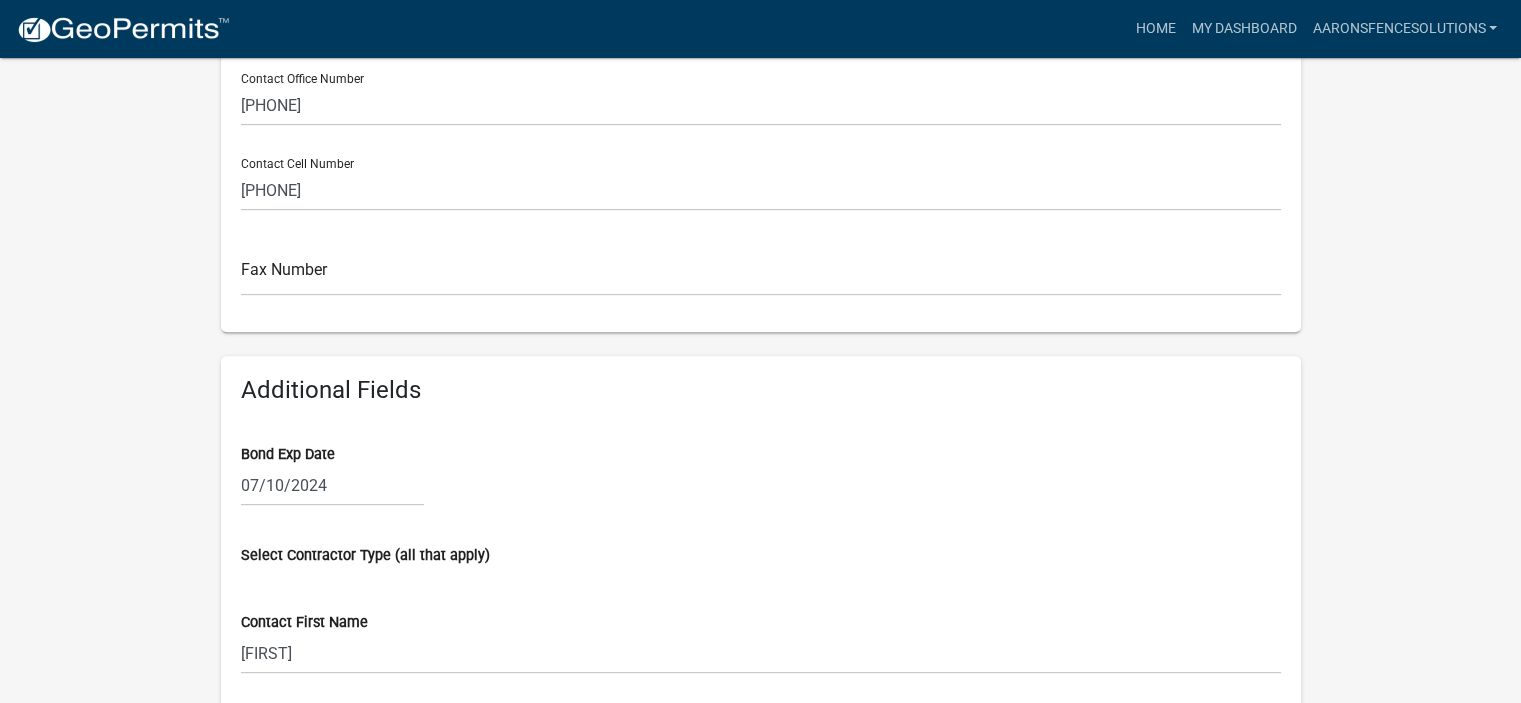 scroll, scrollTop: 900, scrollLeft: 0, axis: vertical 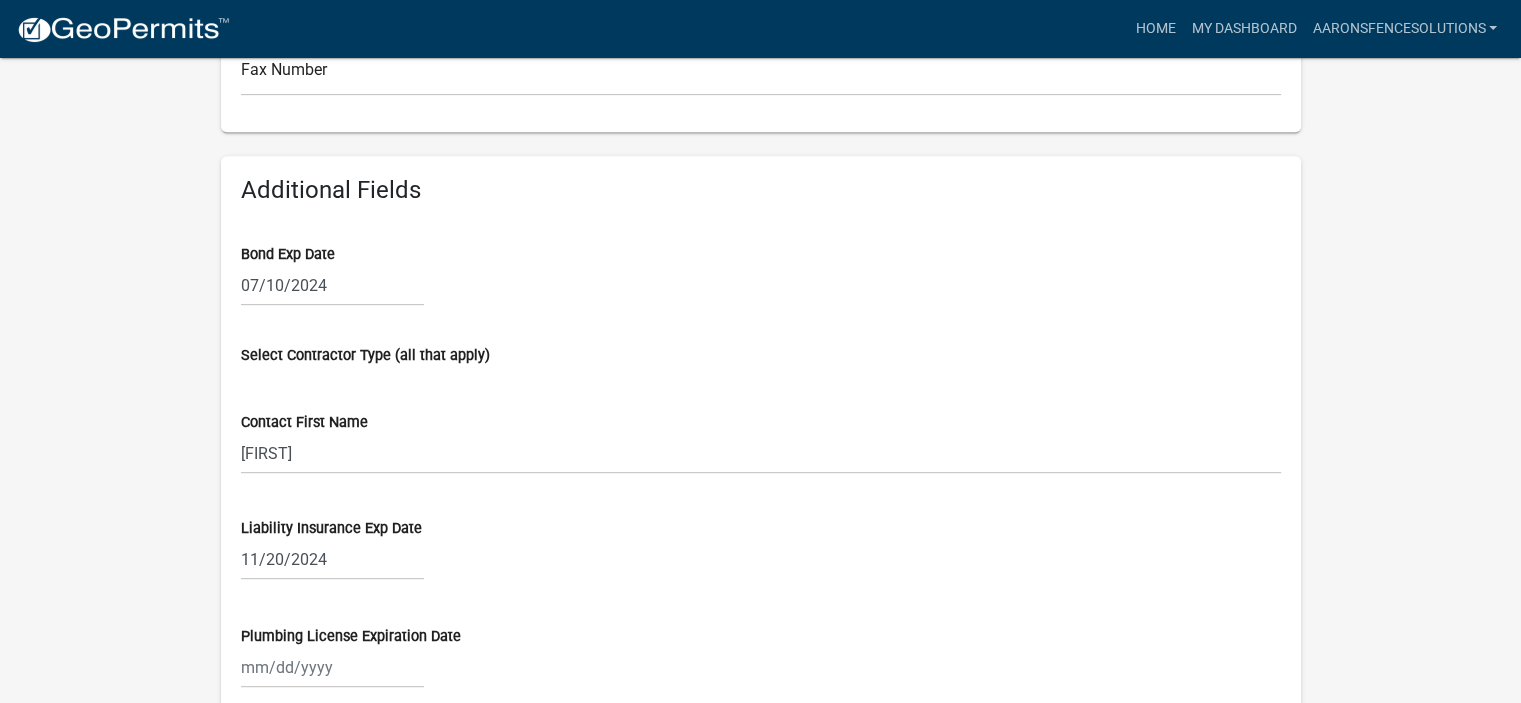 click on "07/10/2024" at bounding box center [332, 285] 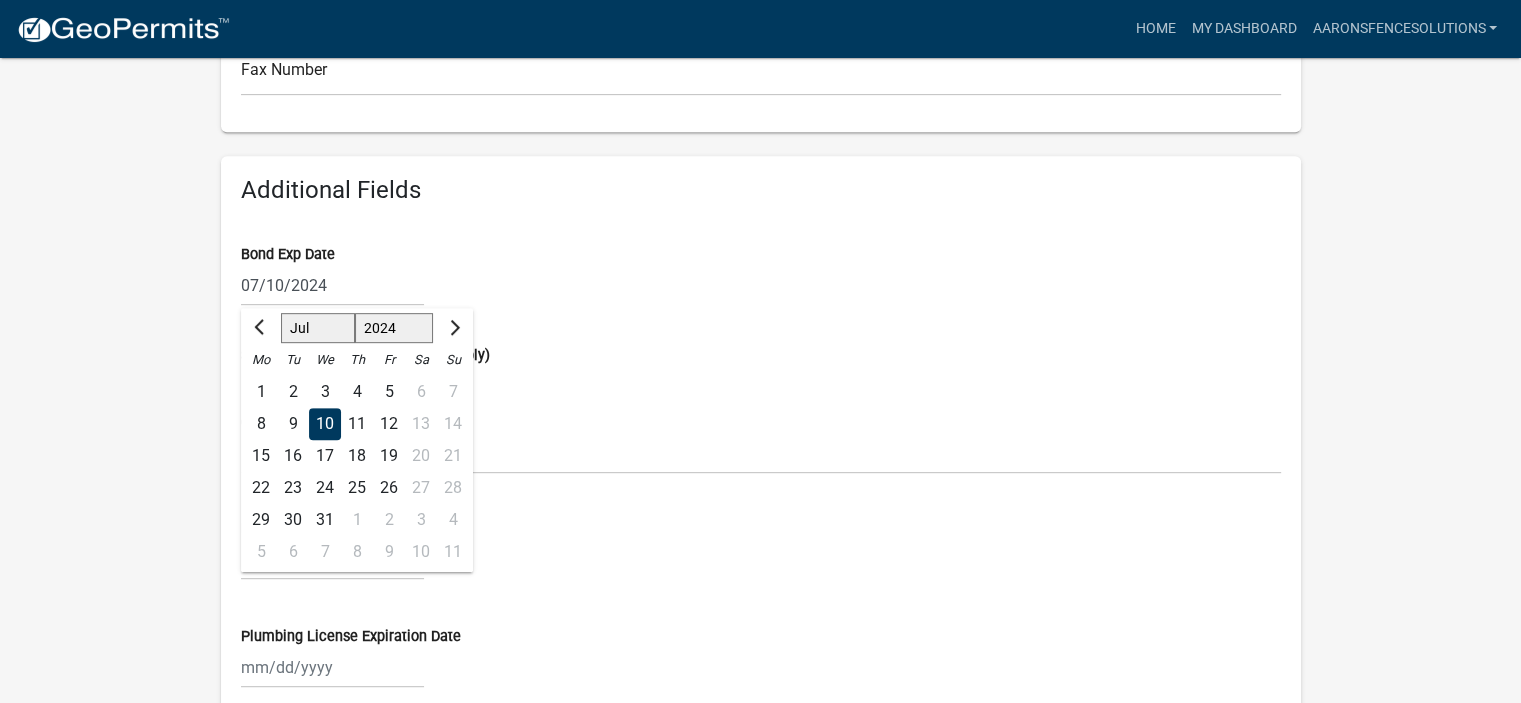 click on "1524 1525 1526 1527 1528 1529 1530 1531 1532 1533 1534 1535 1536 1537 1538 1539 1540 1541 1542 1543 1544 1545 1546 1547 1548 1549 1550 1551 1552 1553 1554 1555 1556 1557 1558 1559 1560 1561 1562 1563 1564 1565 1566 1567 1568 1569 1570 1571 1572 1573 1574 1575 1576 1577 1578 1579 1580 1581 1582 1583 1584 1585 1586 1587 1588 1589 1590 1591 1592 1593 1594 1595 1596 1597 1598 1599 1600 1601 1602 1603 1604 1605 1606 1607 1608 1609 1610 1611 1612 1613 1614 1615 1616 1617 1618 1619 1620 1621 1622 1623 1624 1625 1626 1627 1628 1629 1630 1631 1632 1633 1634 1635 1636 1637 1638 1639 1640 1641 1642 1643 1644 1645 1646 1647 1648 1649 1650 1651 1652 1653 1654 1655 1656 1657 1658 1659 1660 1661 1662 1663 1664 1665 1666 1667 1668 1669 1670 1671 1672 1673 1674 1675 1676 1677 1678 1679 1680 1681 1682 1683 1684 1685 1686 1687 1688 1689 1690 1691 1692 1693 1694 1695 1696 1697 1698 1699 1700 1701 1702 1703 1704 1705 1706 1707 1708 1709 1710 1711 1712 1713 1714 1715 1716 1717 1718 1719 1720 1721 1722 1723 1724 1725 1726 1727 1728" at bounding box center (393, 329) 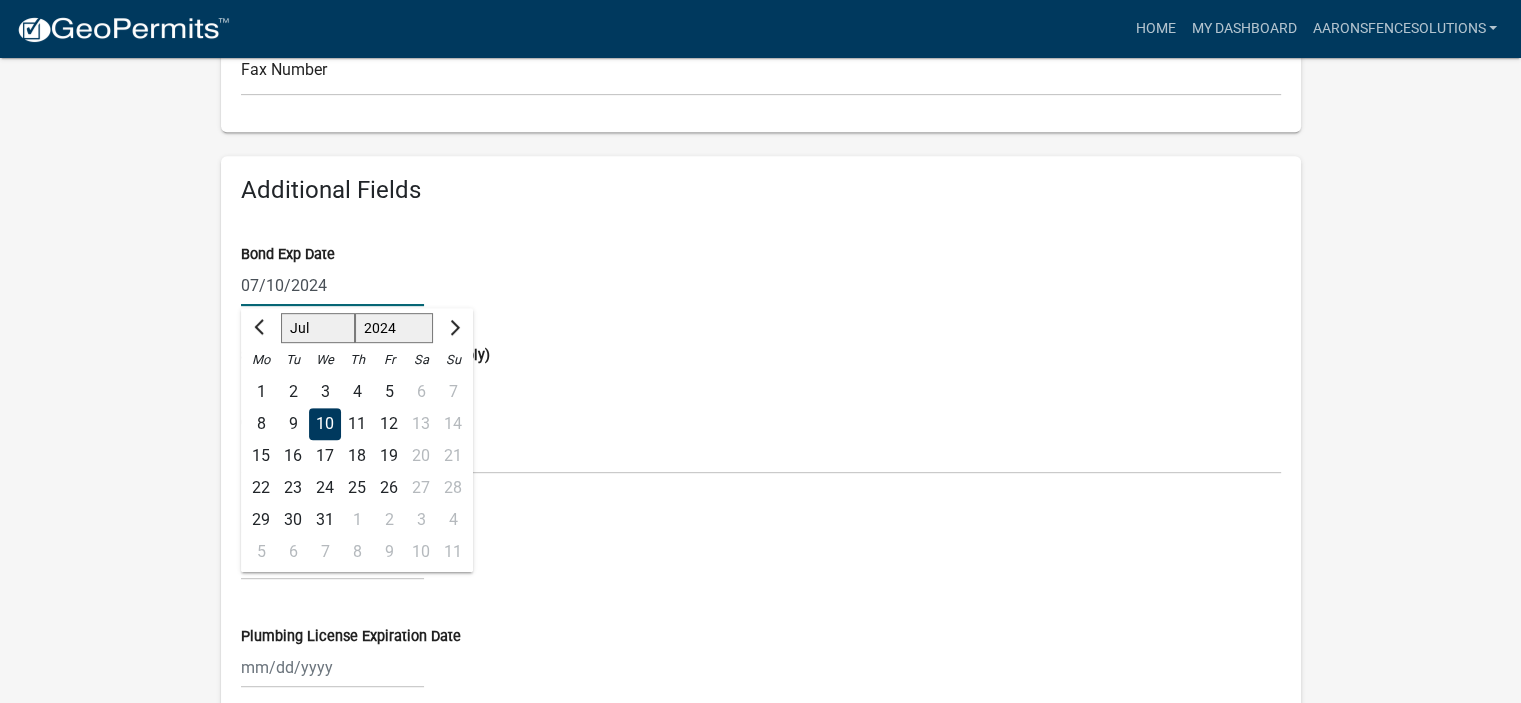 select on "2026" 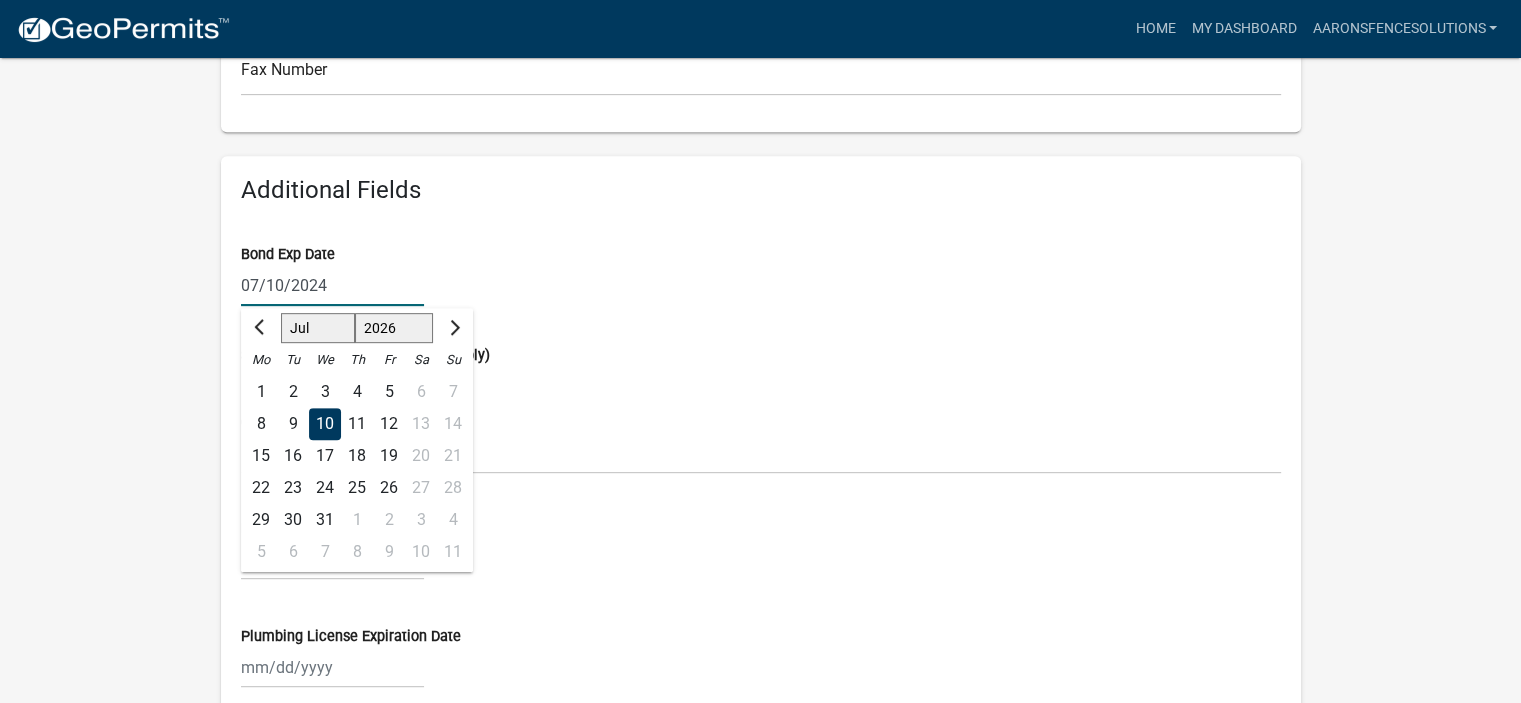 click on "1524 1525 1526 1527 1528 1529 1530 1531 1532 1533 1534 1535 1536 1537 1538 1539 1540 1541 1542 1543 1544 1545 1546 1547 1548 1549 1550 1551 1552 1553 1554 1555 1556 1557 1558 1559 1560 1561 1562 1563 1564 1565 1566 1567 1568 1569 1570 1571 1572 1573 1574 1575 1576 1577 1578 1579 1580 1581 1582 1583 1584 1585 1586 1587 1588 1589 1590 1591 1592 1593 1594 1595 1596 1597 1598 1599 1600 1601 1602 1603 1604 1605 1606 1607 1608 1609 1610 1611 1612 1613 1614 1615 1616 1617 1618 1619 1620 1621 1622 1623 1624 1625 1626 1627 1628 1629 1630 1631 1632 1633 1634 1635 1636 1637 1638 1639 1640 1641 1642 1643 1644 1645 1646 1647 1648 1649 1650 1651 1652 1653 1654 1655 1656 1657 1658 1659 1660 1661 1662 1663 1664 1665 1666 1667 1668 1669 1670 1671 1672 1673 1674 1675 1676 1677 1678 1679 1680 1681 1682 1683 1684 1685 1686 1687 1688 1689 1690 1691 1692 1693 1694 1695 1696 1697 1698 1699 1700 1701 1702 1703 1704 1705 1706 1707 1708 1709 1710 1711 1712 1713 1714 1715 1716 1717 1718 1719 1720 1721 1722 1723 1724 1725 1726 1727 1728" at bounding box center (393, 329) 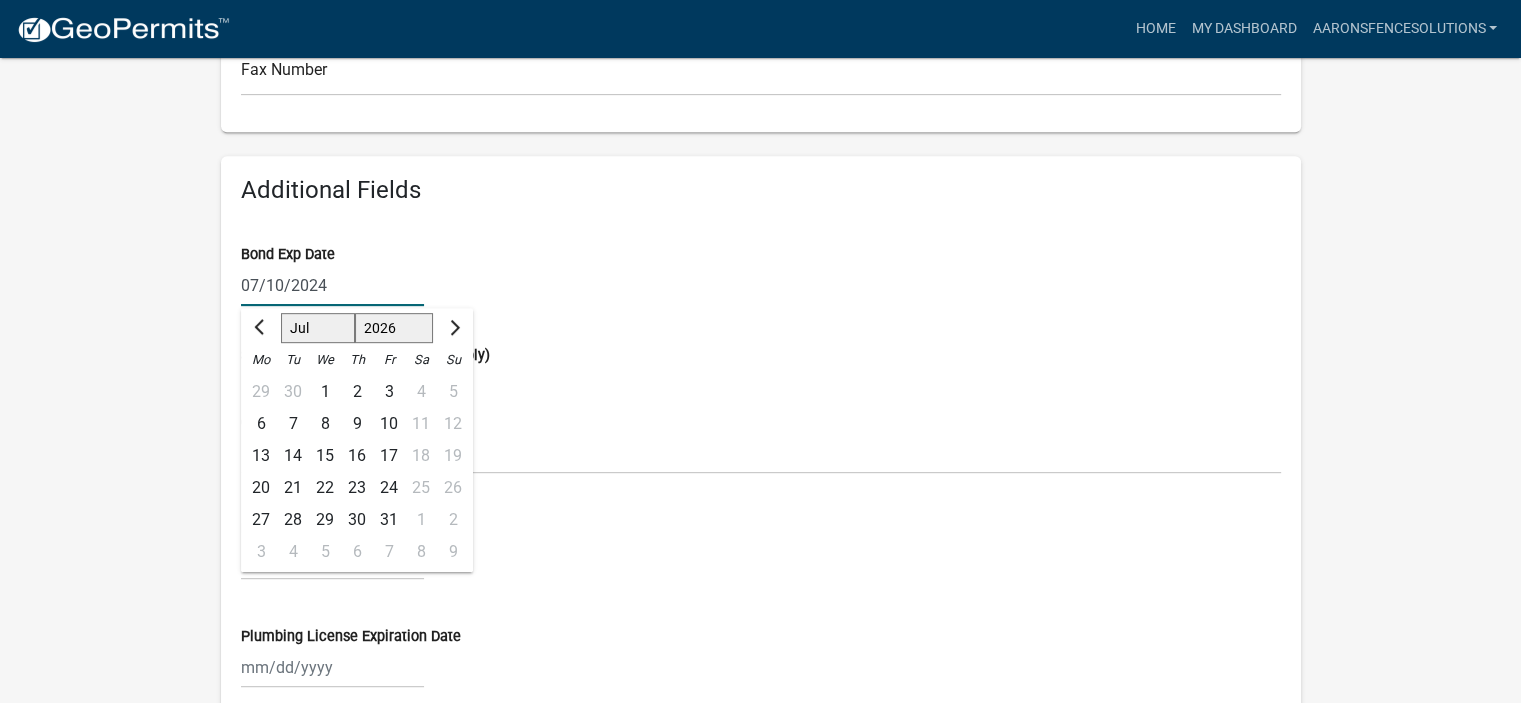 click on "07/10/2024" at bounding box center [332, 285] 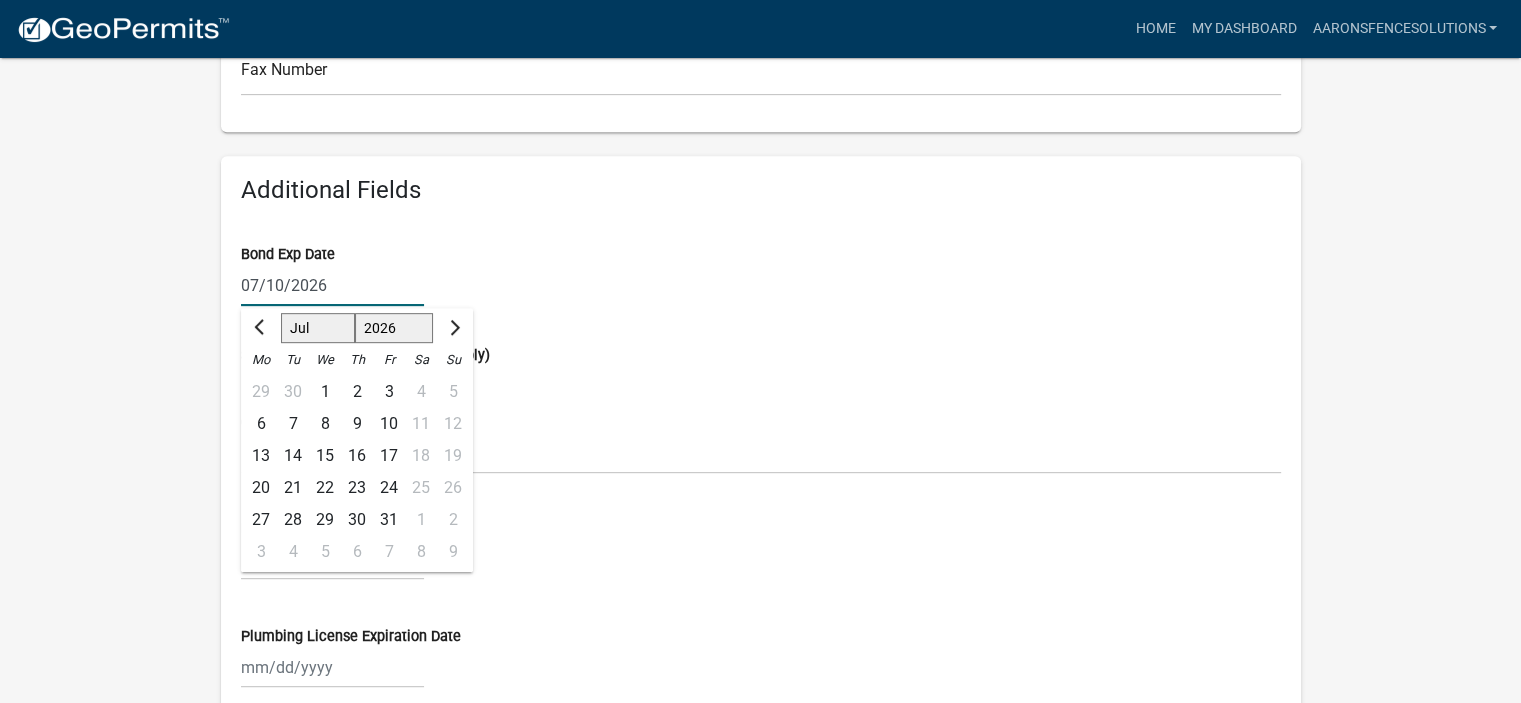 type on "07/10/2026" 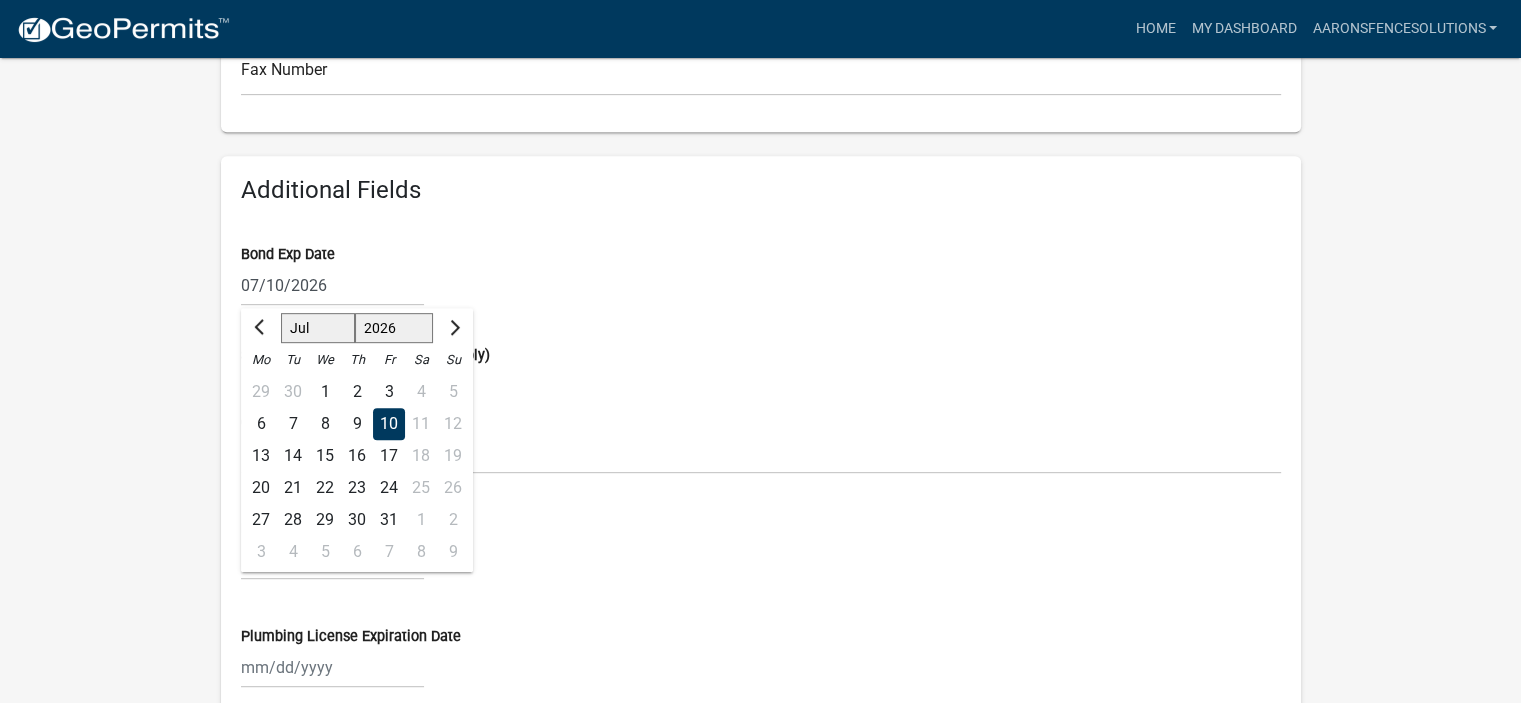 click on "more_horiz Home My Dashboard aaronsfencesolutions Account Contractor Profile Logout Profile Registrations Documents aaronsfencesolutions Save Profile Business Name Aaron's Fence Solutions, LLC Contact Info First Name [FIRST] Last Name [LAST] Email Address [USERNAME]@gmail.com Contact Office Number [PHONE] Contact Cell Number [PHONE] Fax Number Additional Fields Bond Exp Date 07/10/2026 [MONTH] [MONTH] [MONTH] [MONTH] [MONTH] [MONTH] [MONTH] [MONTH] [MONTH] [MONTH] [MONTH] [MONTH] 1526 1527 1528 1529 1530 1531 1532 1533 1534 1535 1536 1537 1538 1539 1540 1541 1542 1543 1544 1545 1546 1547 1548 1549 1550 1551 1552 1553 1554 1555 1556 1557 1558 1559 1560 1561 1562 1563 1564 1565 1566 1567 1568 1569 1570 1571 1572 1573 1574 1575 1576 1577 1578 1579 1580 1581 1582 1583 1584 1585 1586 1587 1588 1589 1590 1591 1592 1593 1594 1595 1596 1597 1598 1599 1600 1601 1602 1603 1604 1605 1606 1607 1608 1609 1610 1611 1612 1613 1614 1615 1616 1617 1618 1619 1620 1621 1622 1623 1624 1625 1626 1627 1628 1629 1630 1631 1632 1633 1634 1635 1636" 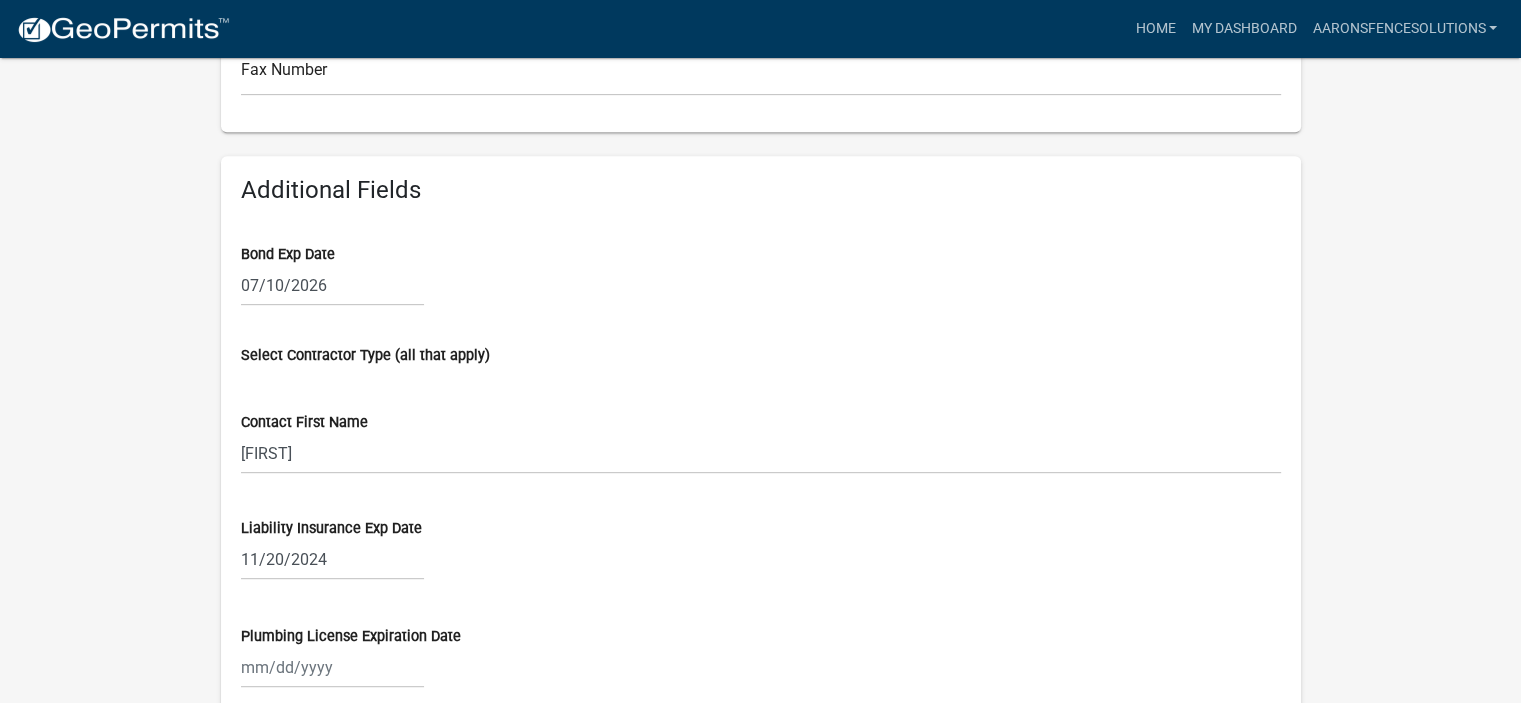 scroll, scrollTop: 1000, scrollLeft: 0, axis: vertical 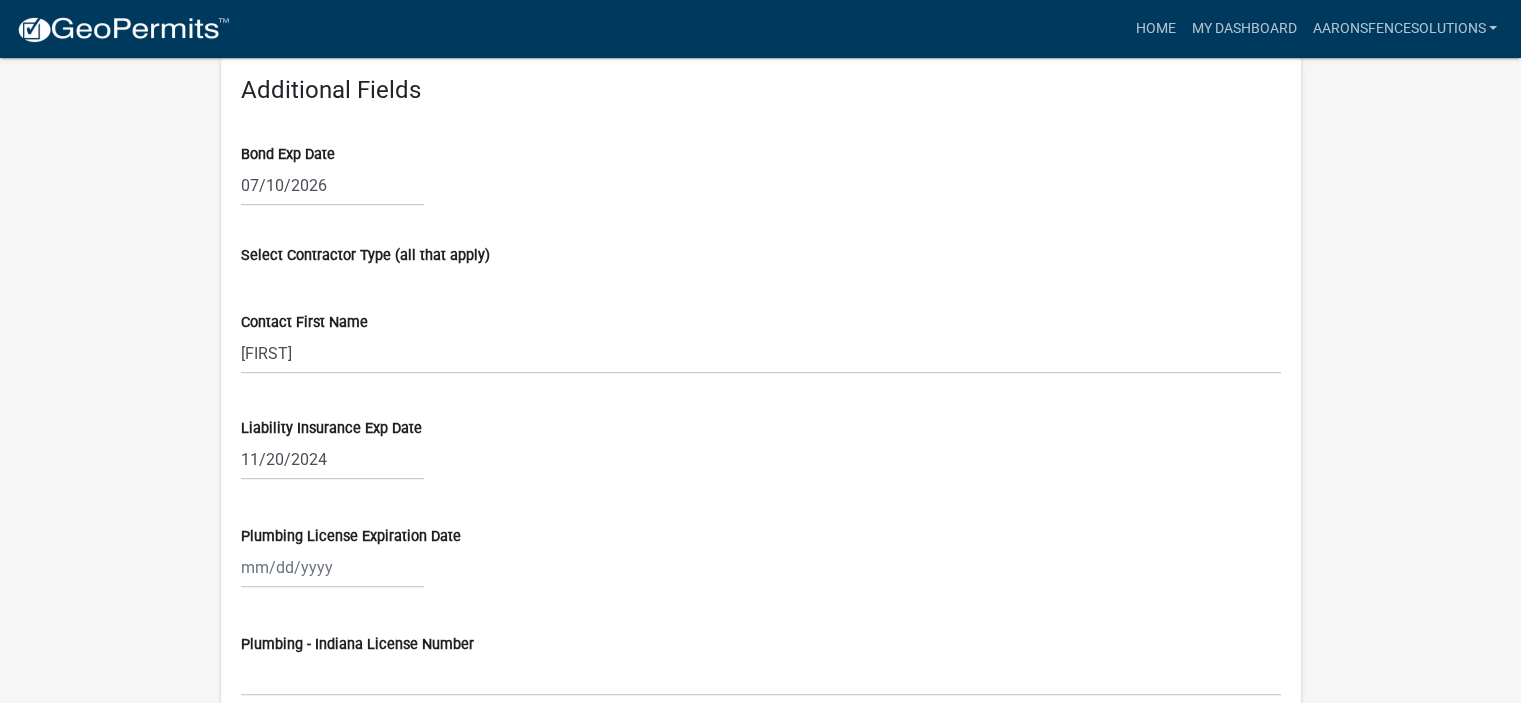 select on "11" 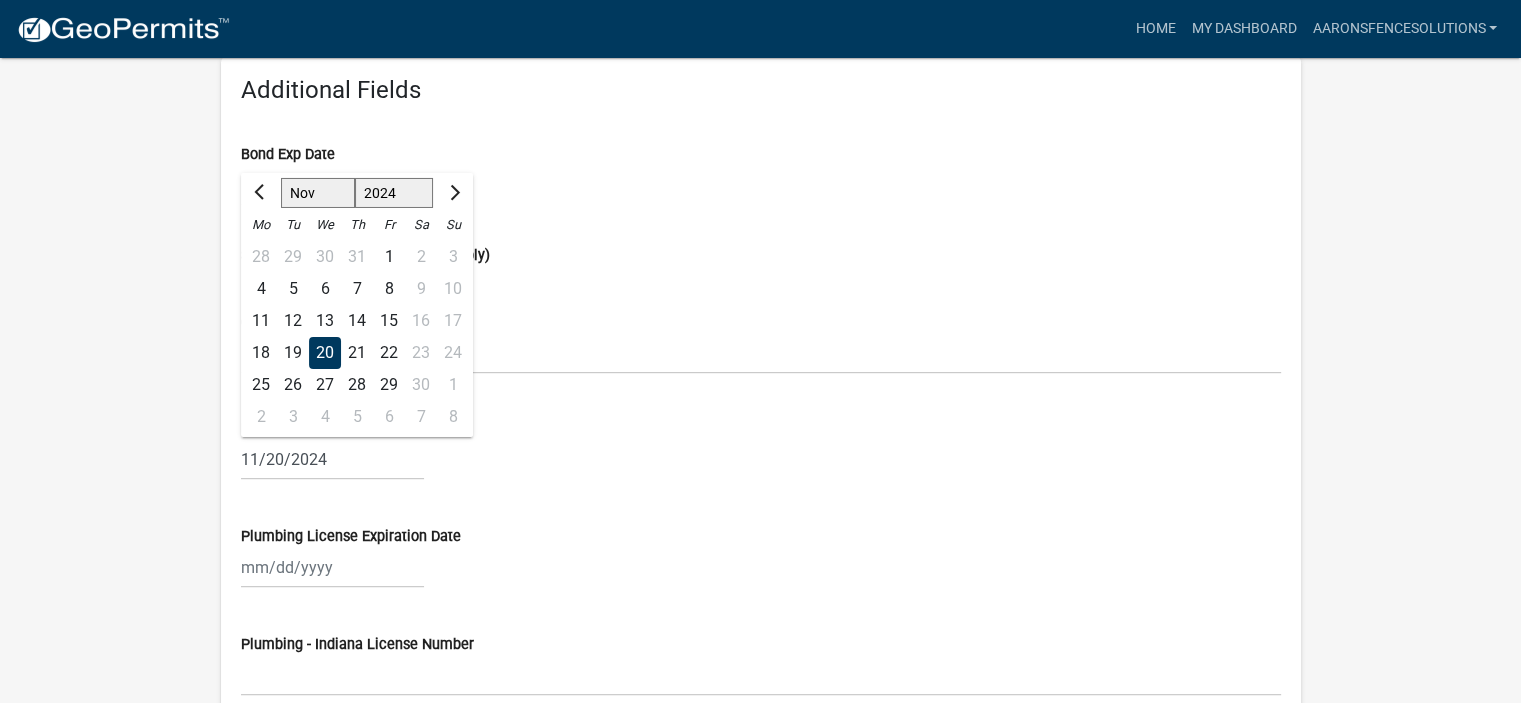 click on "[MONTH]/20/2024 [MONTH] [MONTH] [MONTH] [MONTH] [MONTH] [MONTH] [MONTH] [MONTH] [MONTH] [MONTH] [MONTH] [MONTH] 1524 1525 1526 1527 1528 1529 1530 1531 1532 1533 1534 1535 1536 1537 1538 1539 1540 1541 1542 1543 1544 1545 1546 1547 1548 1549 1550 1551 1552 1553 1554 1555 1556 1557 1558 1559 1560 1561 1562 1563 1564 1565 1566 1567 1568 1569 1570 1571 1572 1573 1574 1575 1576 1577 1578 1579 1580 1581 1582 1583 1584 1585 1586 1587 1588 1589 1590 1591 1592 1593 1594 1595 1596 1597 1598 1599 1600 1601 1602 1603 1604 1605 1606 1607 1608 1609 1610 1611 1612 1613 1614 1615 1616 1617 1618 1619 1620 1621 1622 1623 1624 1625 1626 1627 1628 1629 1630 1631 1632 1633 1634 1635 1636 1637 1638 1639 1640 1641 1642 1643 1644 1645 1646" at bounding box center (332, 459) 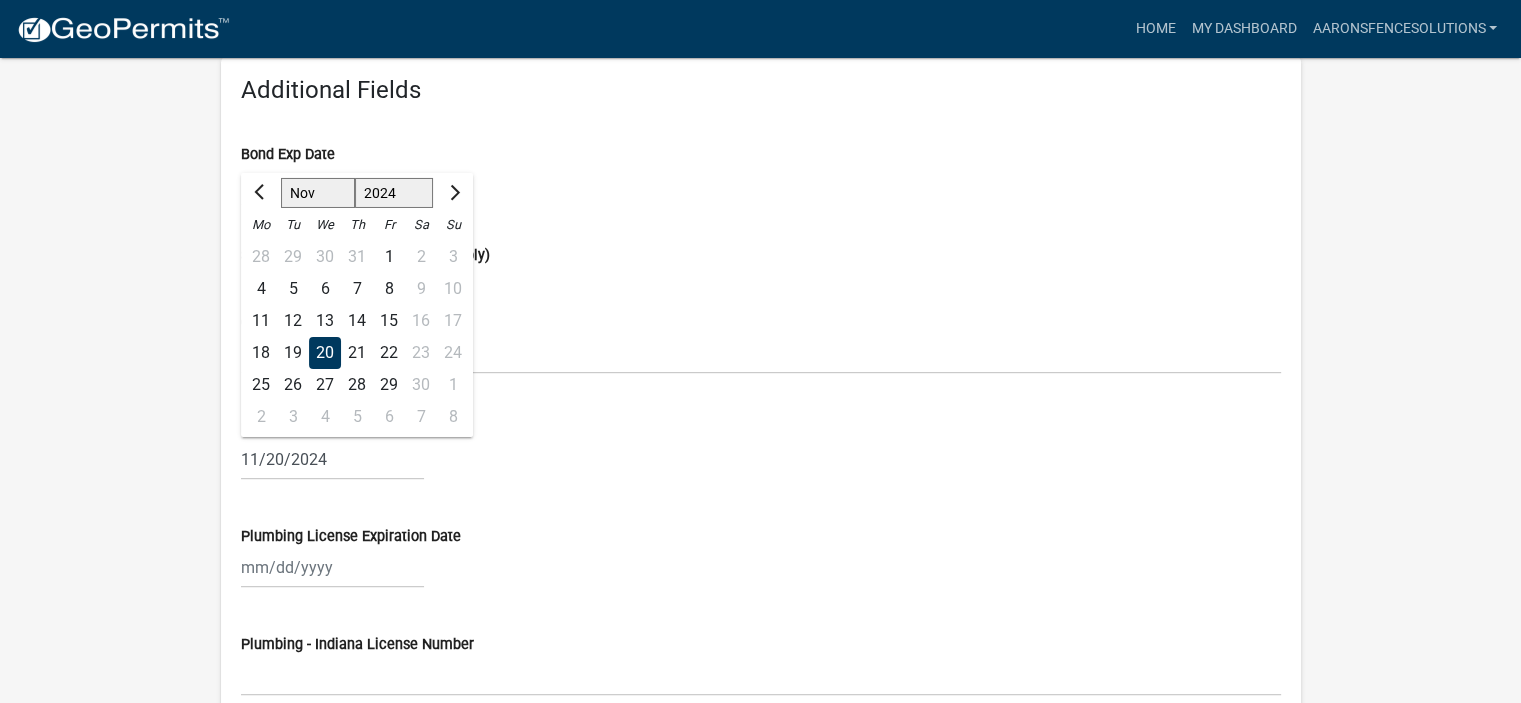 click on "Jan Feb Mar Apr May Jun Jul Aug Sep Oct Nov Dec" at bounding box center [318, 193] 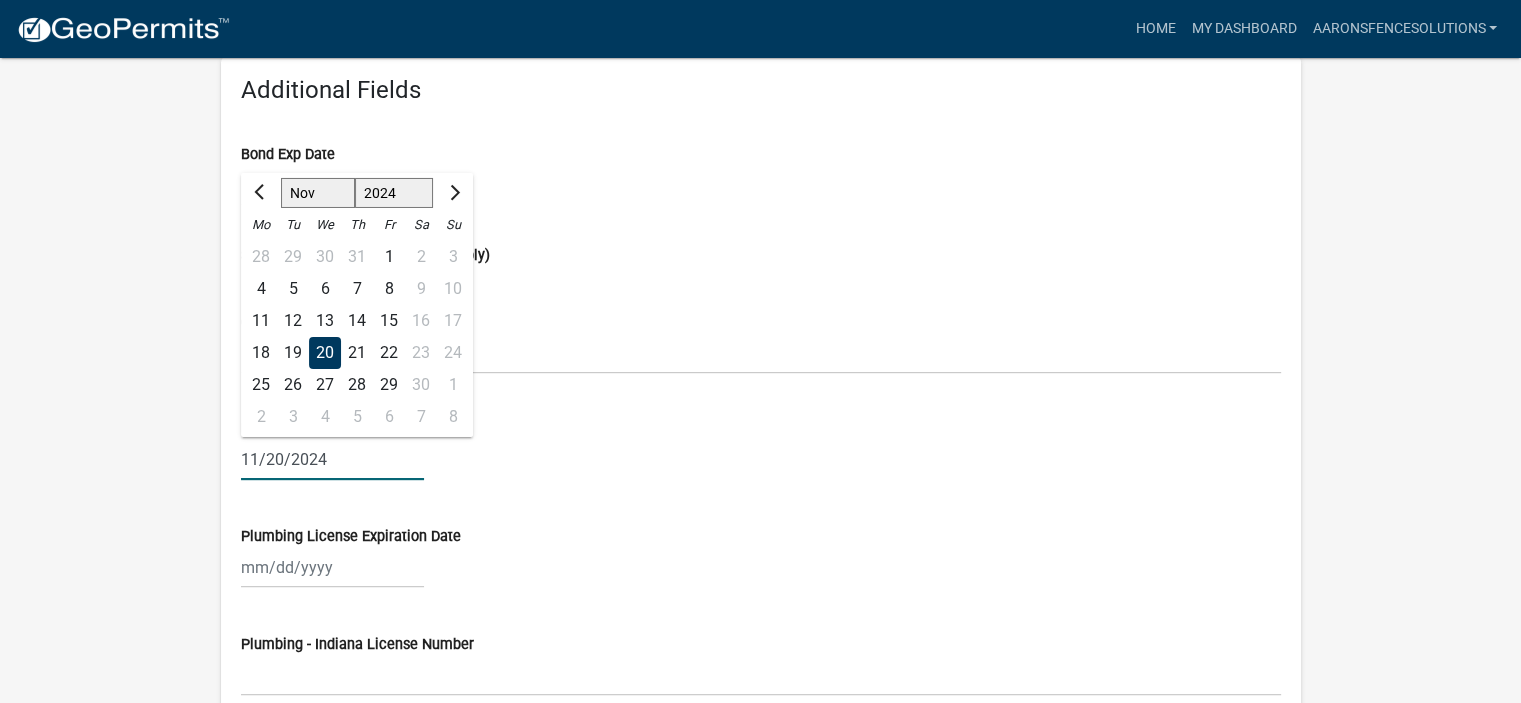 select on "8" 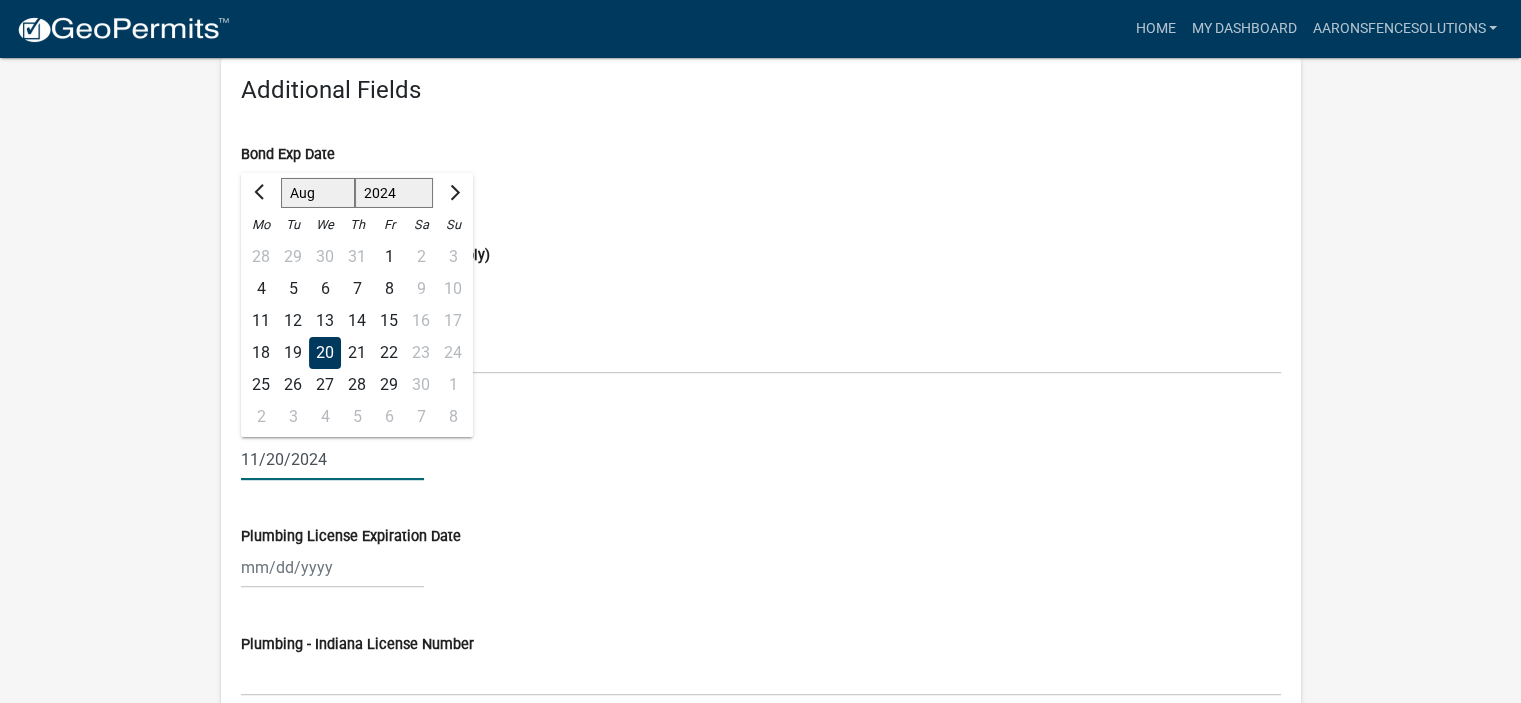 click on "Jan Feb Mar Apr May Jun Jul Aug Sep Oct Nov Dec" at bounding box center (318, 193) 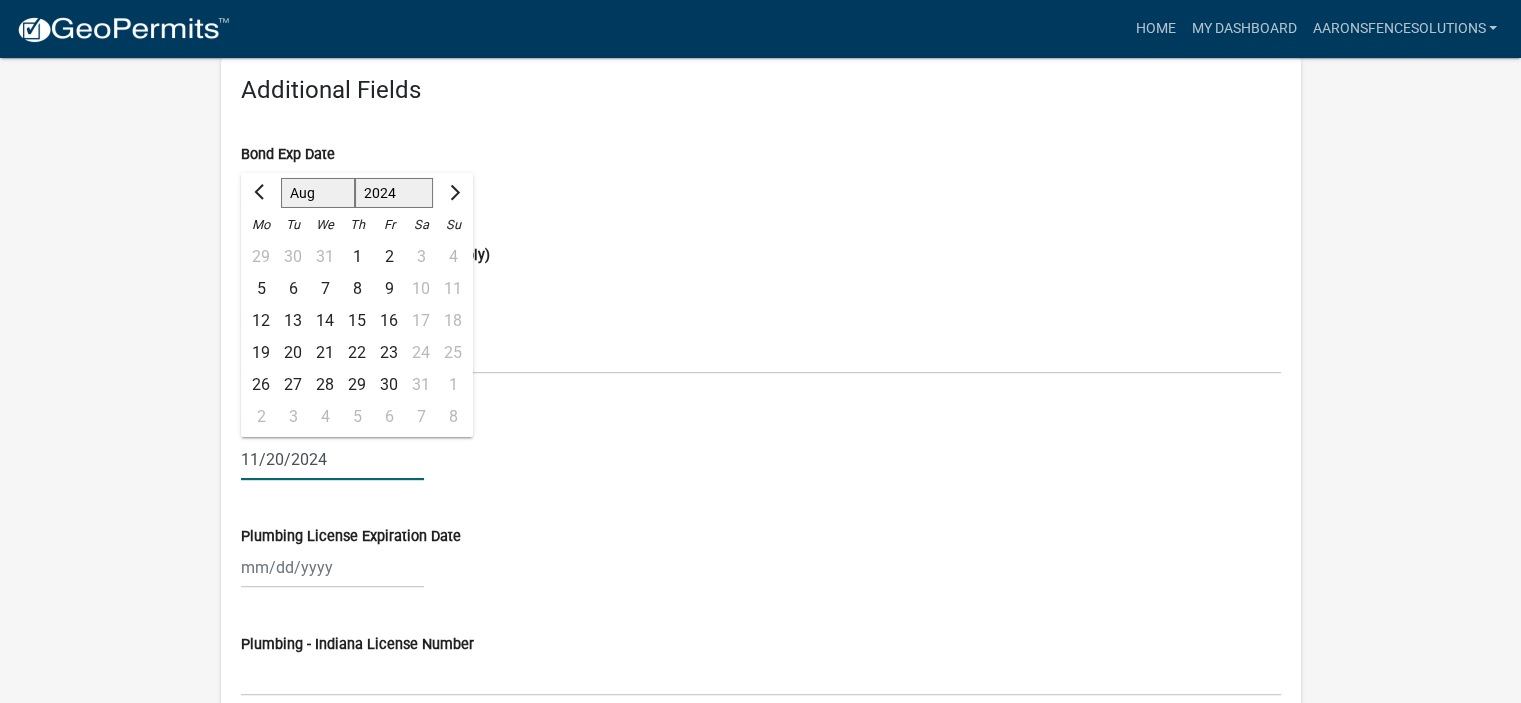 click on "8" at bounding box center (357, 289) 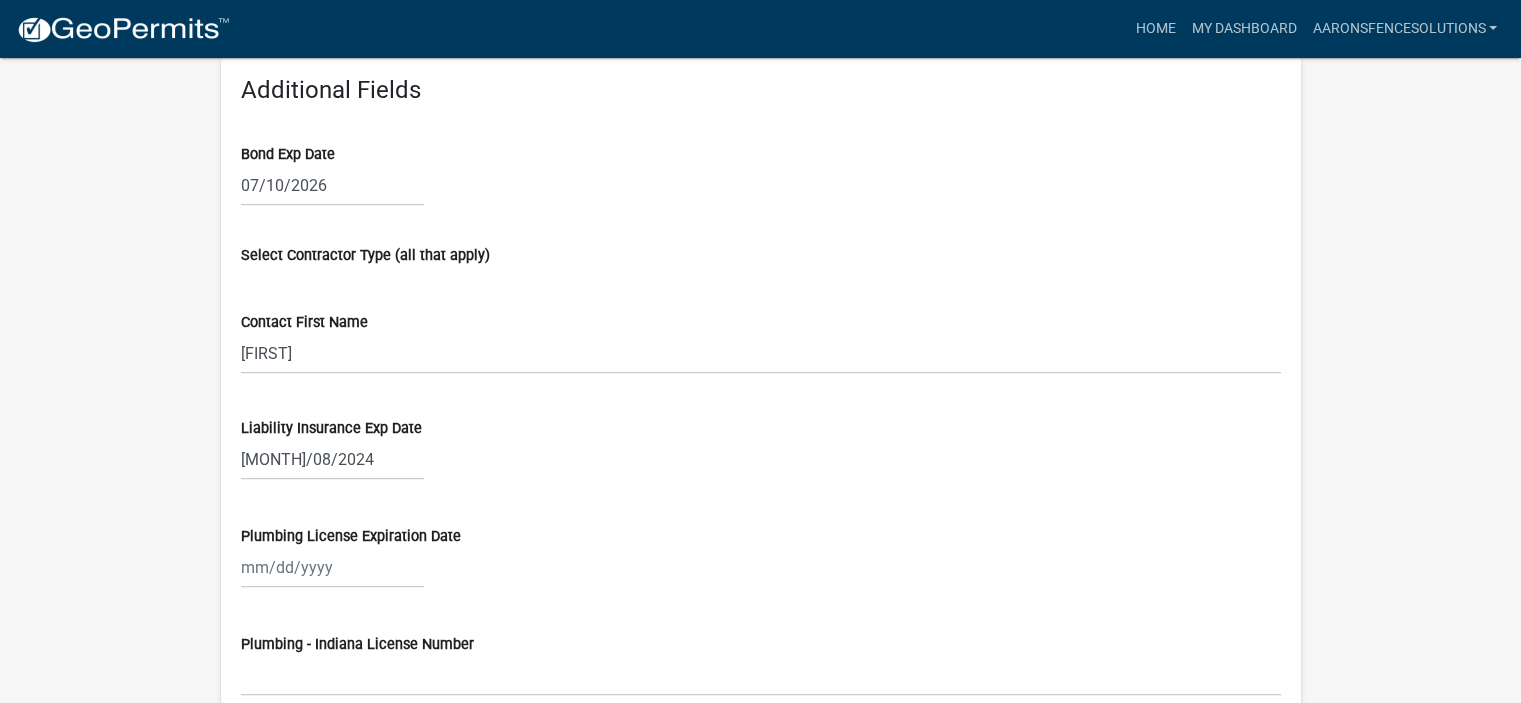 click on "[MONTH]/08/2024" at bounding box center [332, 459] 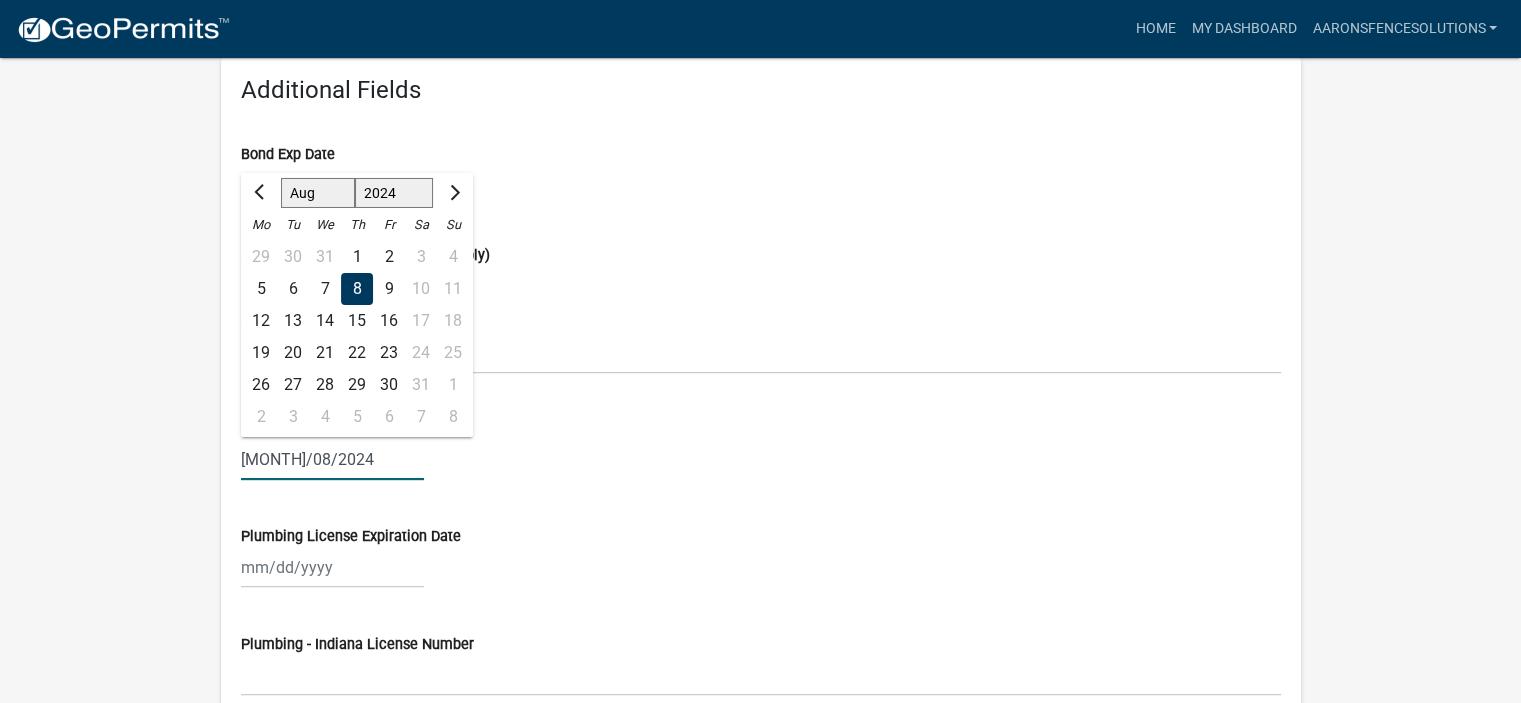 click on "[MONTH]/08/2024" at bounding box center [332, 459] 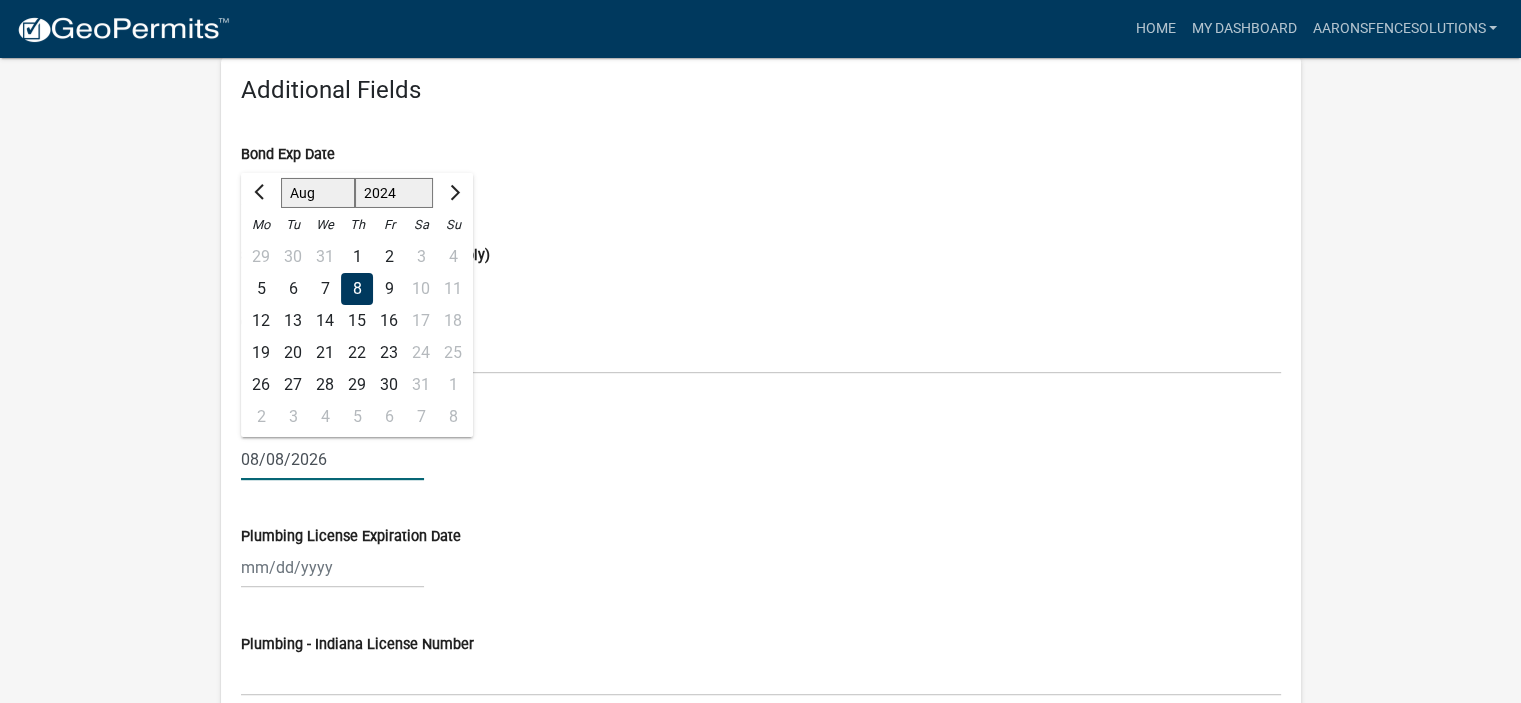 type on "08/08/2026" 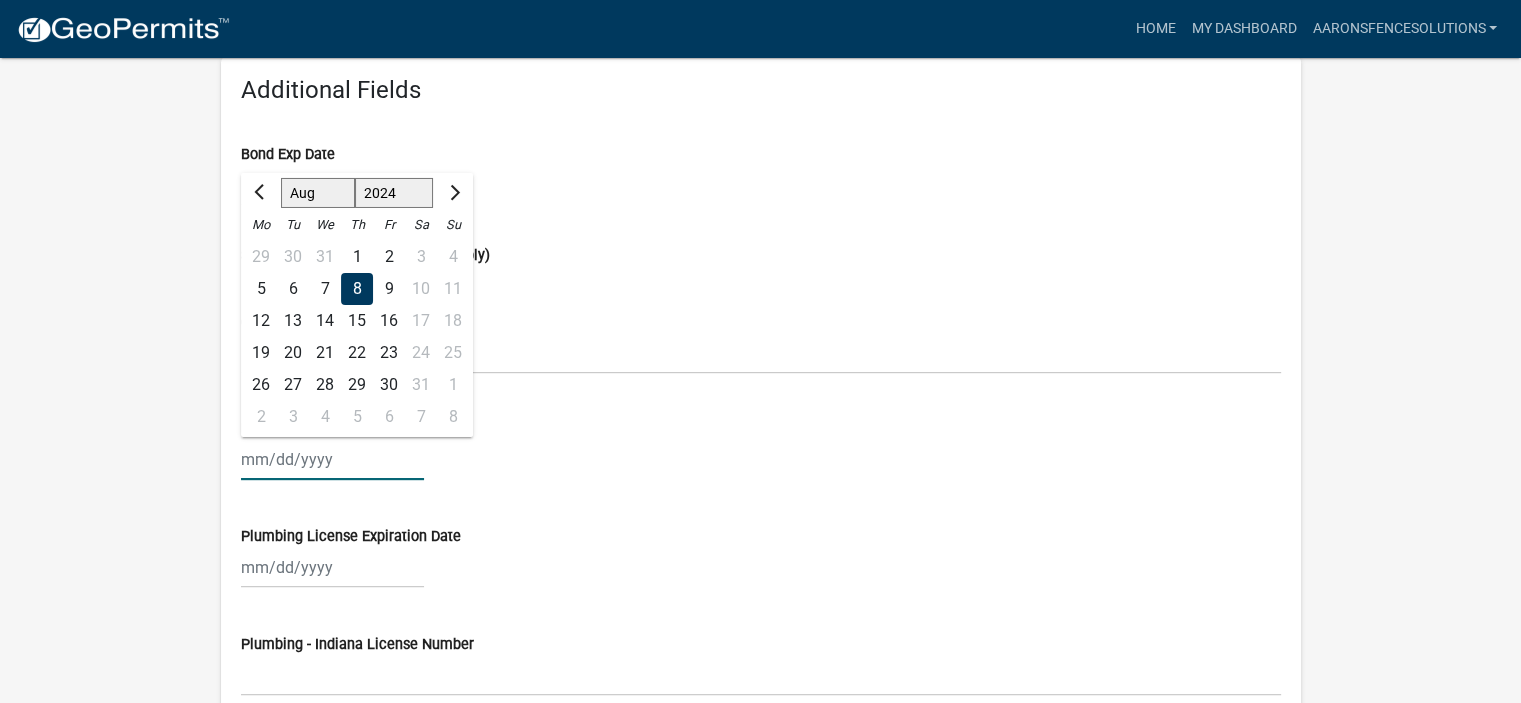 click on "more_horiz Home My Dashboard aaronsfencesolutions Account Contractor Profile Logout Profile Registrations Documents aaronsfencesolutions Save Profile Business Name Aaron's Fence Solutions, LLC Contact Info First Name [FIRST] Last Name [LAST] Email Address [USERNAME]@gmail.com Contact Office Number [PHONE] Contact Cell Number [PHONE] Fax Number Additional Fields Bond Exp Date 07/10/2026 Select Contractor Type (all that apply) Contact First Name [FIRST] Liability Insurance Exp Date [MONTH] [MONTH] [MONTH] [MONTH] [MONTH] [MONTH] [MONTH] [MONTH] [MONTH] [MONTH] [MONTH] [MONTH] 1524 1525 1526 1527 1528 1529 1530 1531 1532 1533 1534 1535 1536 1537 1538 1539 1540 1541 1542 1543 1544 1545 1546 1547 1548 1549 1550 1551 1552 1553 1554 1555 1556 1557 1558 1559 1560 1561 1562 1563 1564 1565 1566 1567 1568 1569 1570 1571 1572 1573 1574 1575 1576 1577 1578 1579 1580 1581 1582 1583 1584 1585 1586 1587 1588 1589 1590 1591 1592 1593 1594 1595 1596 1597 1598 1599 1600 1601 1602 1603 1604 1605 1606 1607 1608 1609 1610 1611 1612 1613 Mo" 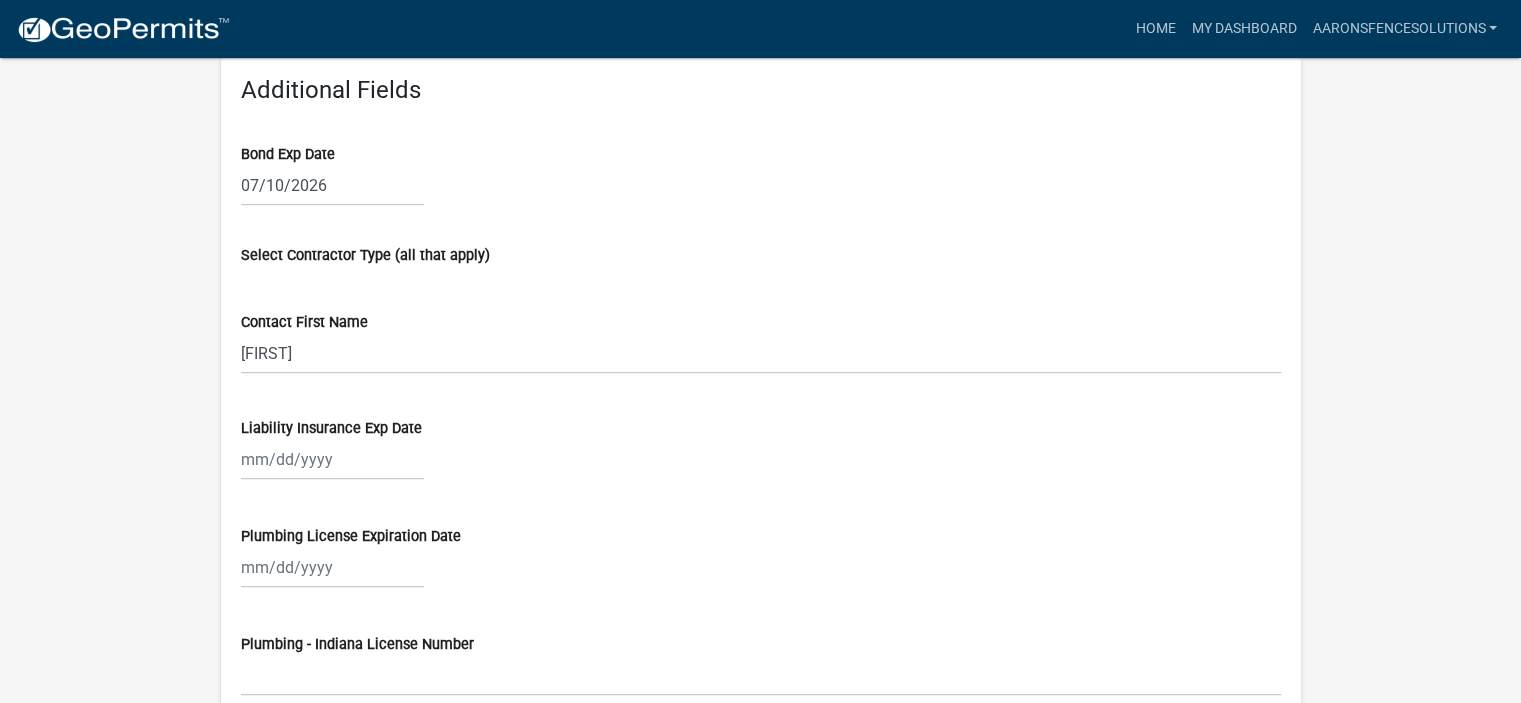 select on "8" 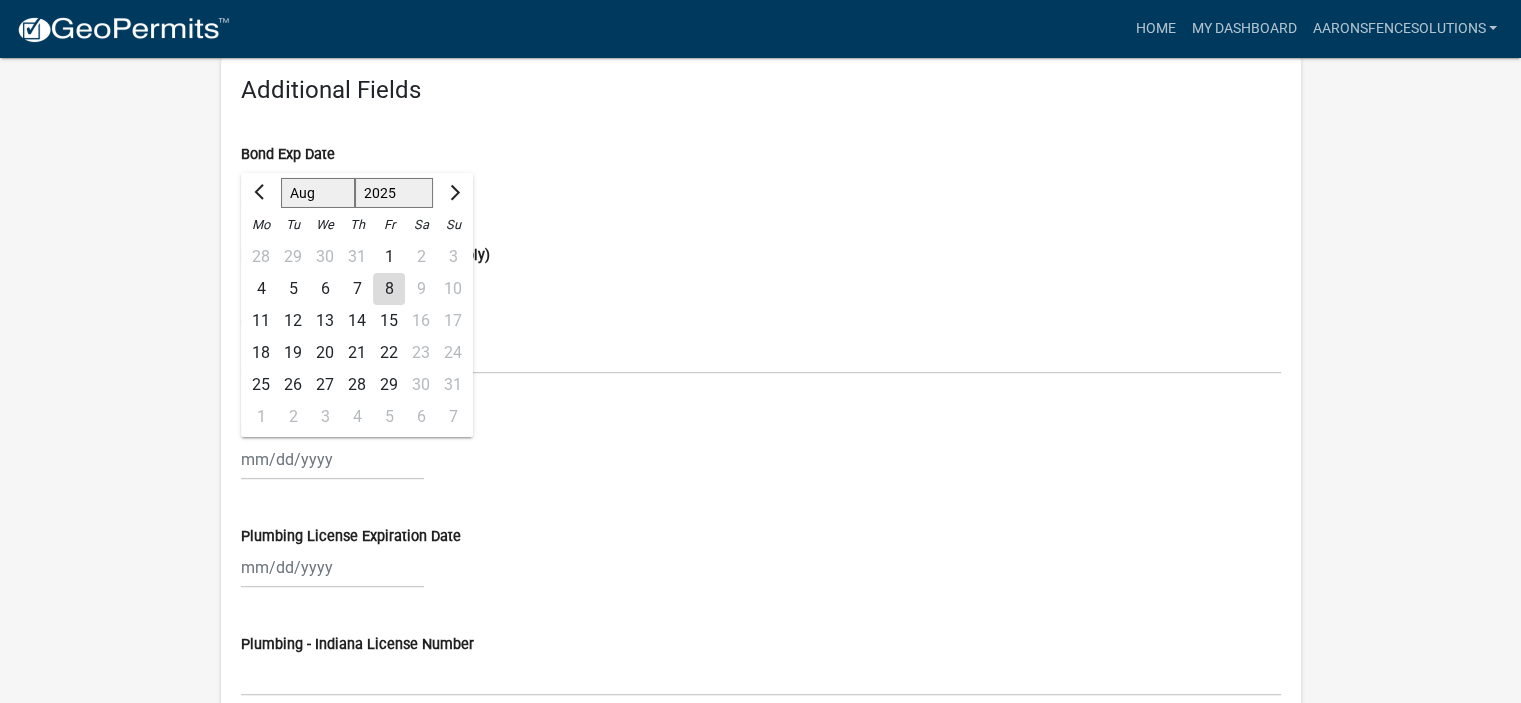 click on "Jan Feb Mar Apr May Jun Jul Aug Sep Oct Nov Dec 1525 1526 1527 1528 1529 1530 1531 1532 1533 1534 1535 1536 1537 1538 1539 1540 1541 1542 1543 1544 1545 1546 1547 1548 1549 1550 1551 1552 1553 1554 1555 1556 1557 1558 1559 1560 1561 1562 1563 1564 1565 1566 1567 1568 1569 1570 1571 1572 1573 1574 1575 1576 1577 1578 1579 1580 1581 1582 1583 1584 1585 1586 1587 1588 1589 1590 1591 1592 1593 1594 1595 1596 1597 1598 1599 1600 1601 1602 1603 1604 1605 1606 1607 1608 1609 1610 1611 1612 1613 1614 1615 1616 1617 1618 1619 1620 1621 1622 1623 1624 1625 1626 1627 1628 1629 1630 1631 1632 1633 1634 1635 1636 1637 1638 1639 1640 1641 1642 1643 1644 1645 1646 1647 1648 1649 1650 1651 1652 1653 1654 1655 1656 1657 1658 1659 1660 1661 1662 1663 1664 1665 1666 1667 1668 1669 1670 1671 1672 1673 1674 1675 1676 1677 1678 1679 1680 1681 1682 1683 1684 1685 1686 1687 1688 1689 1690 1691 1692 1693 1694 1695 1696 1697 1698 1699 1700 1701 1702 1703 1704 1705 1706 1707 1708 1709 1710 1711 1712 1713 1714 1715 1716 1717 1718 1719 1" at bounding box center [332, 459] 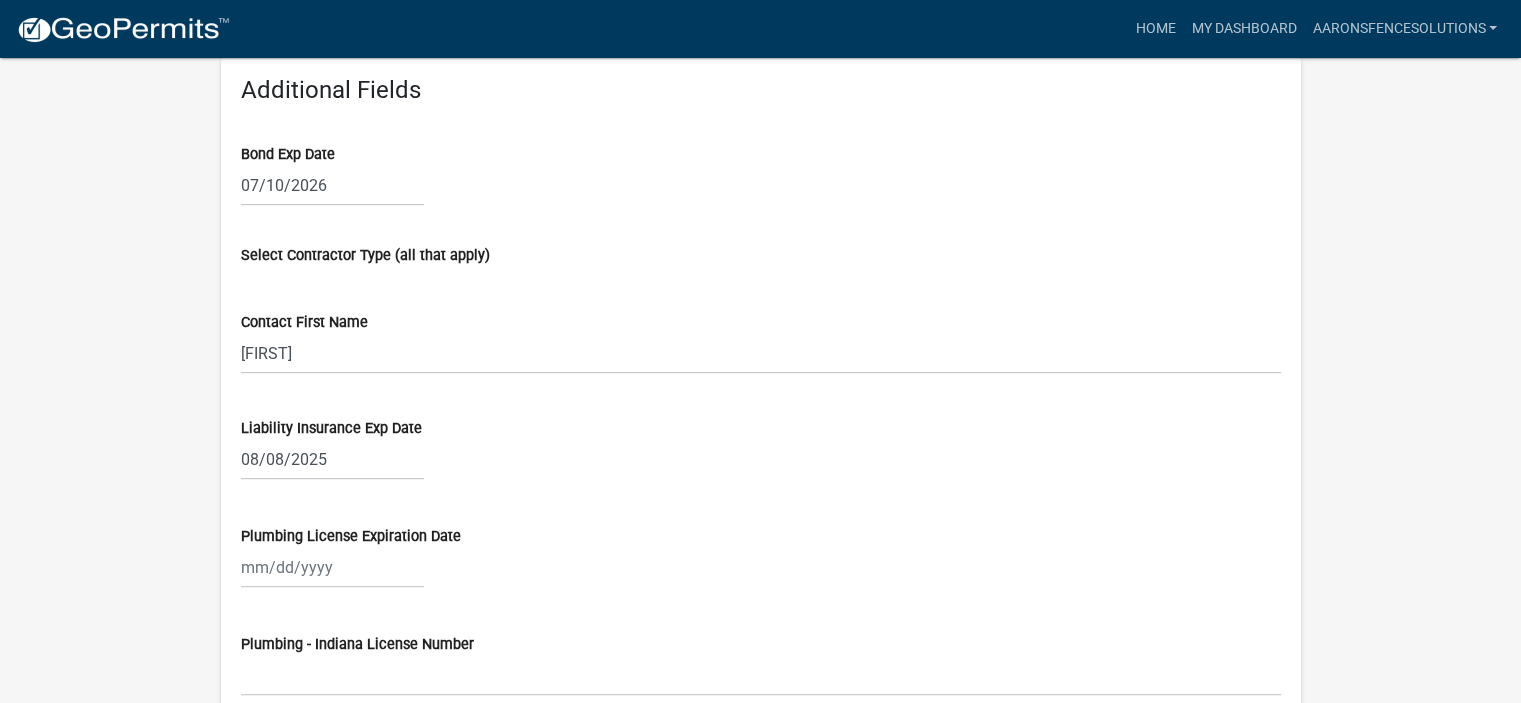 click on "08/08/2025" at bounding box center (332, 459) 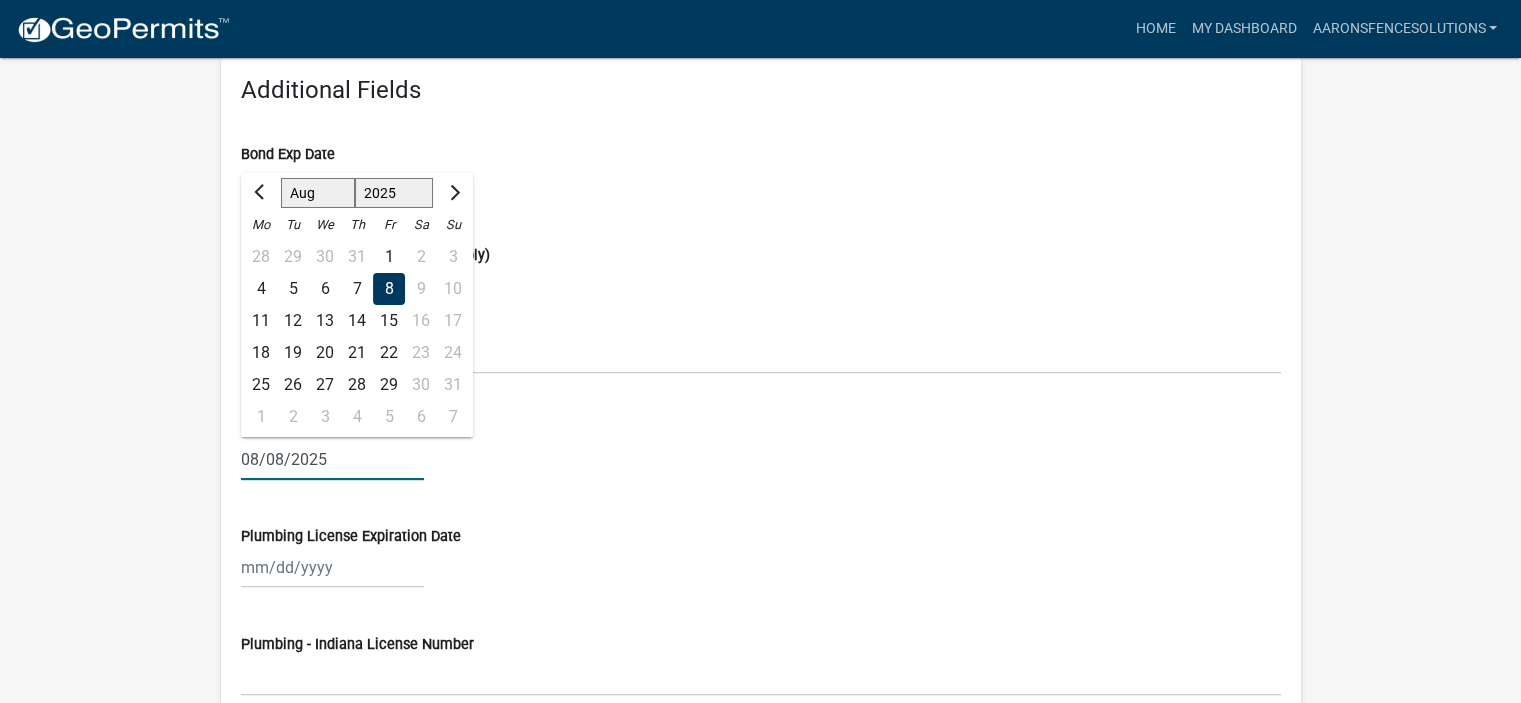 click on "1525 1526 1527 1528 1529 1530 1531 1532 1533 1534 1535 1536 1537 1538 1539 1540 1541 1542 1543 1544 1545 1546 1547 1548 1549 1550 1551 1552 1553 1554 1555 1556 1557 1558 1559 1560 1561 1562 1563 1564 1565 1566 1567 1568 1569 1570 1571 1572 1573 1574 1575 1576 1577 1578 1579 1580 1581 1582 1583 1584 1585 1586 1587 1588 1589 1590 1591 1592 1593 1594 1595 1596 1597 1598 1599 1600 1601 1602 1603 1604 1605 1606 1607 1608 1609 1610 1611 1612 1613 1614 1615 1616 1617 1618 1619 1620 1621 1622 1623 1624 1625 1626 1627 1628 1629 1630 1631 1632 1633 1634 1635 1636 1637 1638 1639 1640 1641 1642 1643 1644 1645 1646 1647 1648 1649 1650 1651 1652 1653 1654 1655 1656 1657 1658 1659 1660 1661 1662 1663 1664 1665 1666 1667 1668 1669 1670 1671 1672 1673 1674 1675 1676 1677 1678 1679 1680 1681 1682 1683 1684 1685 1686 1687 1688 1689 1690 1691 1692 1693 1694 1695 1696 1697 1698 1699 1700 1701 1702 1703 1704 1705 1706 1707 1708 1709 1710 1711 1712 1713 1714 1715 1716 1717 1718 1719 1720 1721 1722 1723 1724 1725 1726 1727 1728 1729" at bounding box center (393, 193) 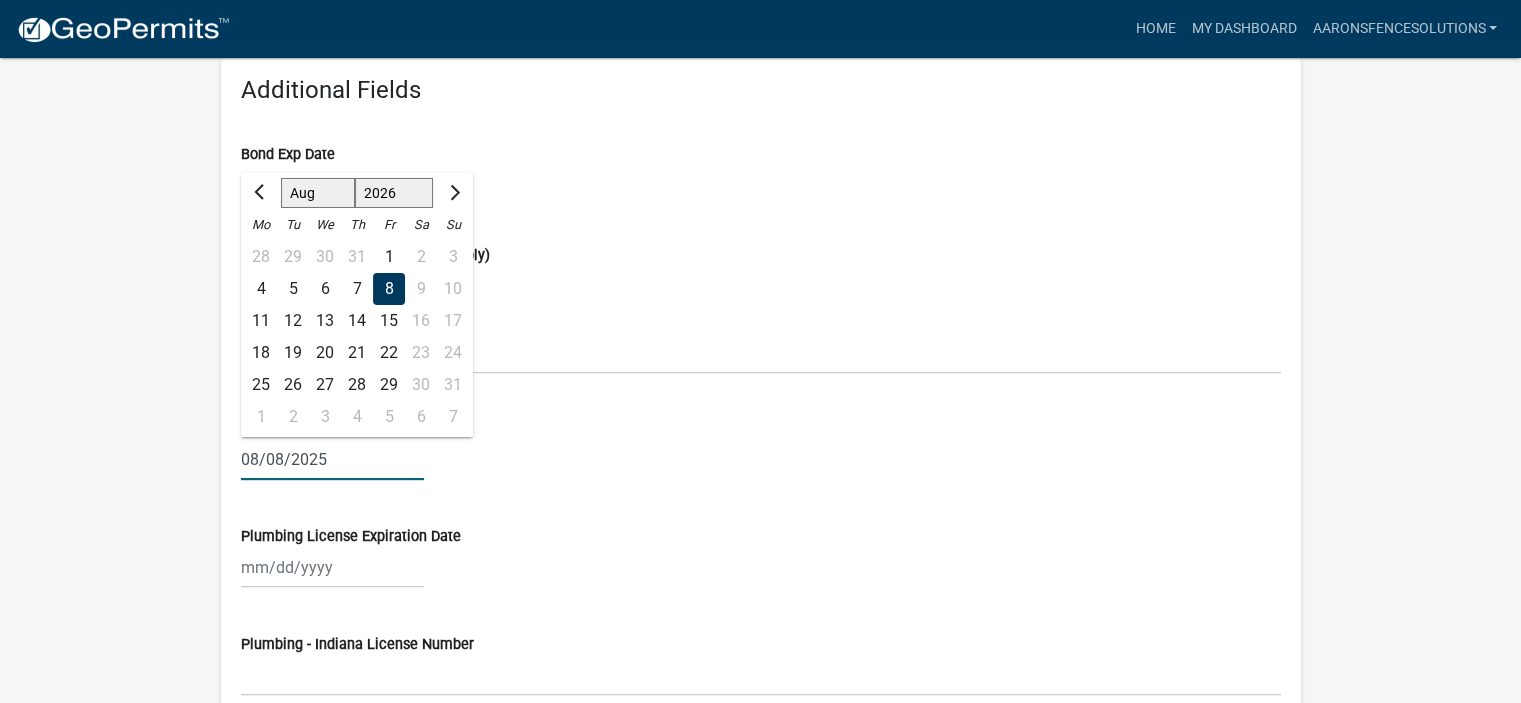 click on "1525 1526 1527 1528 1529 1530 1531 1532 1533 1534 1535 1536 1537 1538 1539 1540 1541 1542 1543 1544 1545 1546 1547 1548 1549 1550 1551 1552 1553 1554 1555 1556 1557 1558 1559 1560 1561 1562 1563 1564 1565 1566 1567 1568 1569 1570 1571 1572 1573 1574 1575 1576 1577 1578 1579 1580 1581 1582 1583 1584 1585 1586 1587 1588 1589 1590 1591 1592 1593 1594 1595 1596 1597 1598 1599 1600 1601 1602 1603 1604 1605 1606 1607 1608 1609 1610 1611 1612 1613 1614 1615 1616 1617 1618 1619 1620 1621 1622 1623 1624 1625 1626 1627 1628 1629 1630 1631 1632 1633 1634 1635 1636 1637 1638 1639 1640 1641 1642 1643 1644 1645 1646 1647 1648 1649 1650 1651 1652 1653 1654 1655 1656 1657 1658 1659 1660 1661 1662 1663 1664 1665 1666 1667 1668 1669 1670 1671 1672 1673 1674 1675 1676 1677 1678 1679 1680 1681 1682 1683 1684 1685 1686 1687 1688 1689 1690 1691 1692 1693 1694 1695 1696 1697 1698 1699 1700 1701 1702 1703 1704 1705 1706 1707 1708 1709 1710 1711 1712 1713 1714 1715 1716 1717 1718 1719 1720 1721 1722 1723 1724 1725 1726 1727 1728 1729" at bounding box center (393, 193) 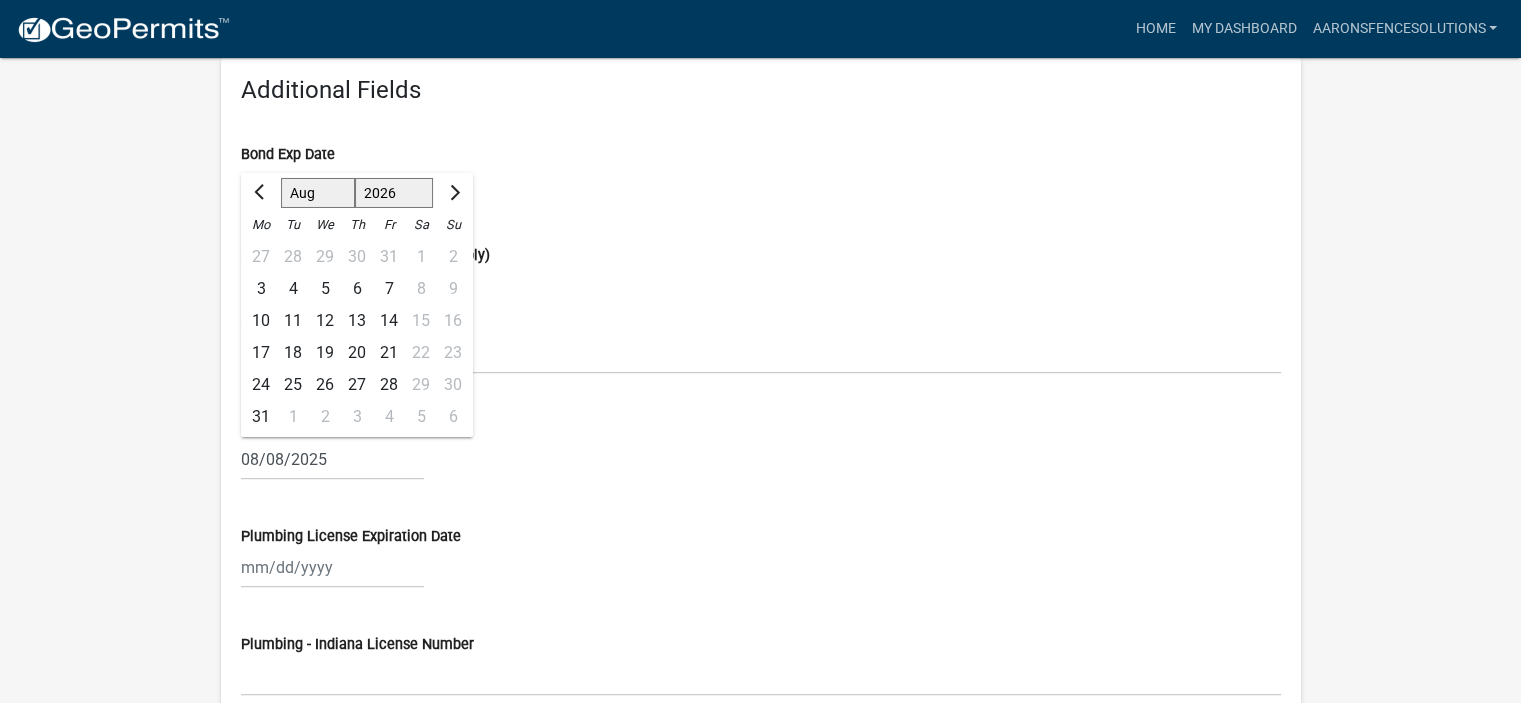 click on "more_horiz Home My Dashboard aaronsfencesolutions Account Contractor Profile Logout Profile Registrations Documents aaronsfencesolutions Save Profile Business Name Aaron's Fence Solutions, LLC Contact Info First Name [FIRST] Last Name [LAST] Email Address [USERNAME]@gmail.com Contact Office Number [PHONE] Contact Cell Number [PHONE] Fax Number Additional Fields Bond Exp Date 07/10/2026 Select Contractor Type (all that apply) Contact First Name [FIRST] Liability Insurance Exp Date [MONTH]/08/2025 [MONTH] [MONTH] [MONTH] [MONTH] [MONTH] [MONTH] [MONTH] [MONTH] [MONTH] [MONTH] [MONTH] [MONTH] 1526 1527 1528 1529 1530 1531 1532 1533 1534 1535 1536 1537 1538 1539 1540 1541 1542 1543 1544 1545 1546 1547 1548 1549 1550 1551 1552 1553 1554 1555 1556 1557 1558 1559 1560 1561 1562 1563 1564 1565 1566 1567 1568 1569 1570 1571 1572 1573 1574 1575 1576 1577 1578 1579 1580 1581 1582 1583 1584 1585 1586 1587 1588 1589 1590 1591 1592 1593 1594 1595 1596 1597 1598 1599 1600 1601 1602 1603 1604 1605 1606 1607 1608 1609 1610 1611 1612 1613" 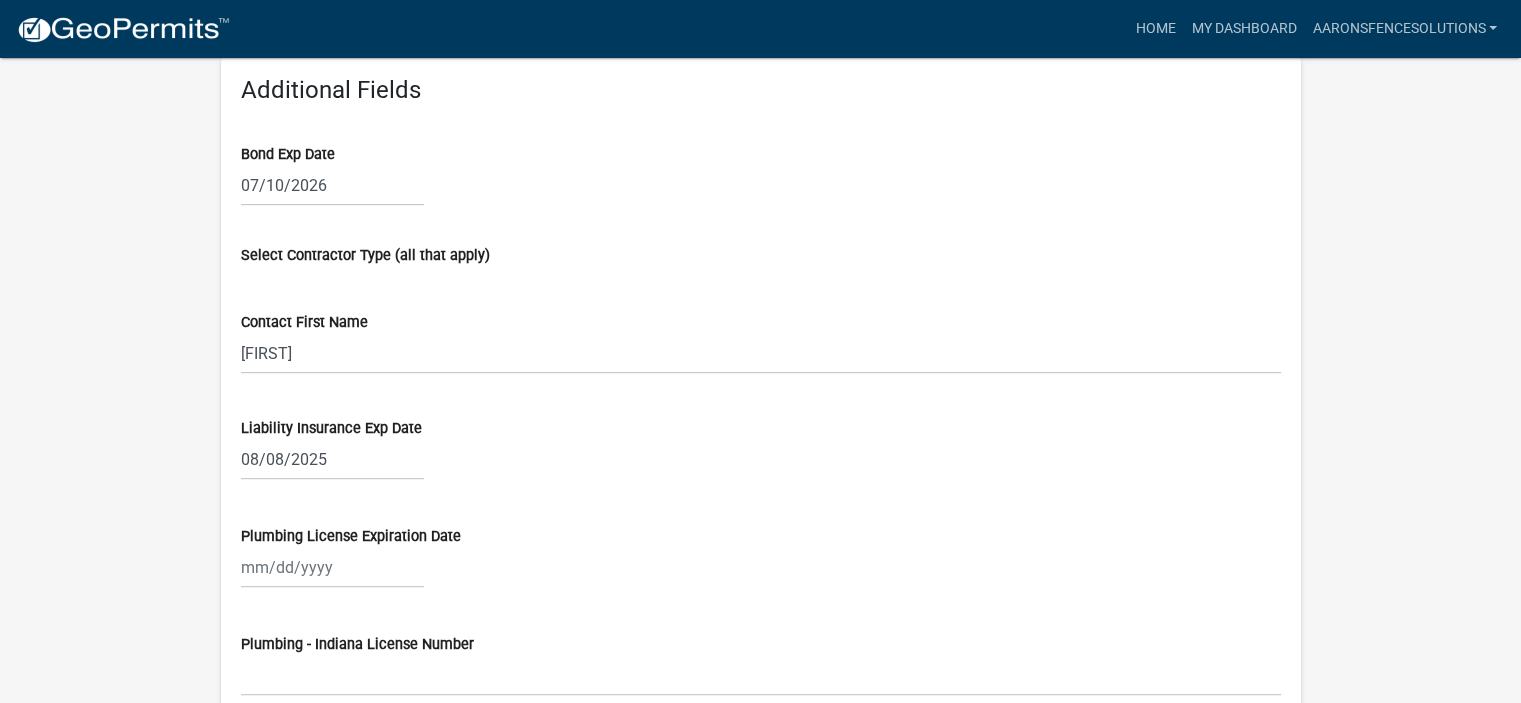 click on "08/08/2025" at bounding box center (332, 459) 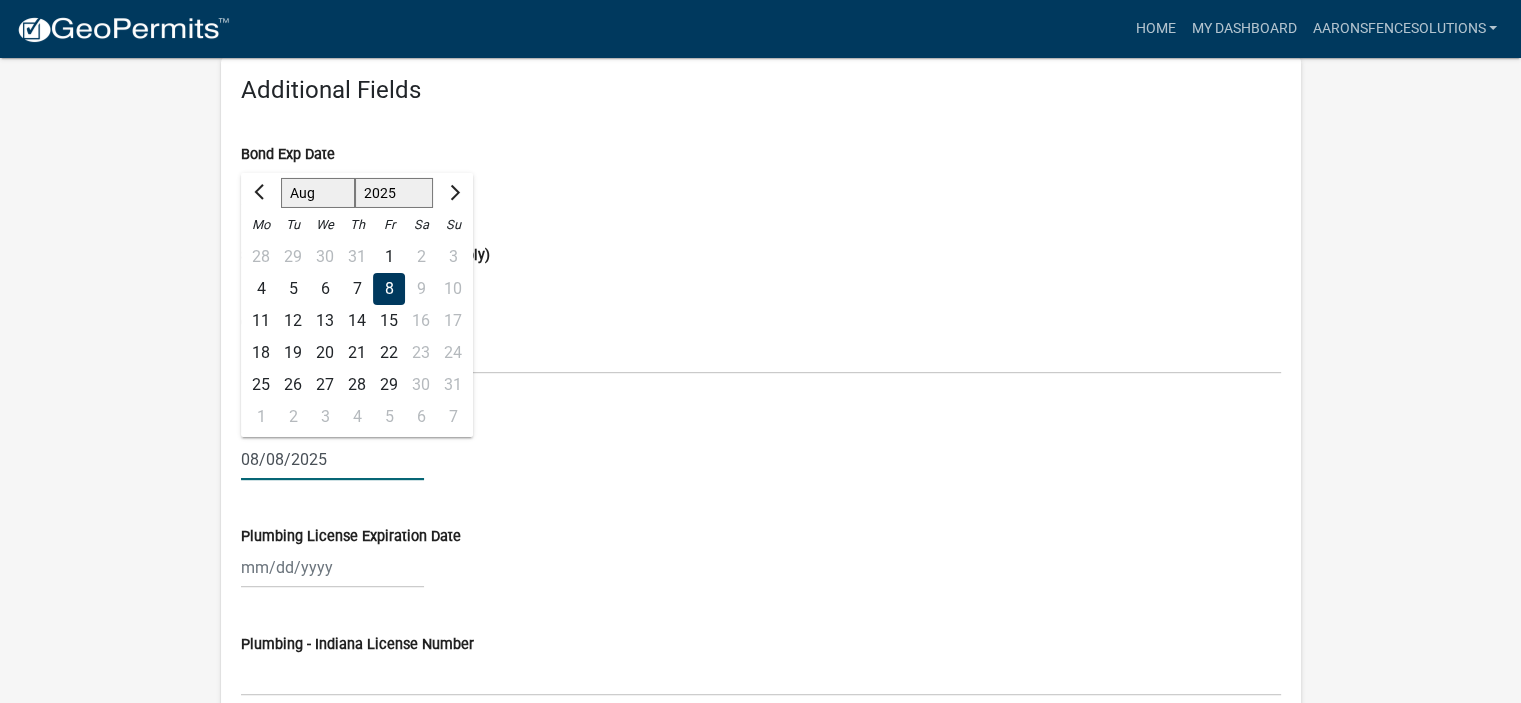 click on "08/08/2025" at bounding box center [332, 459] 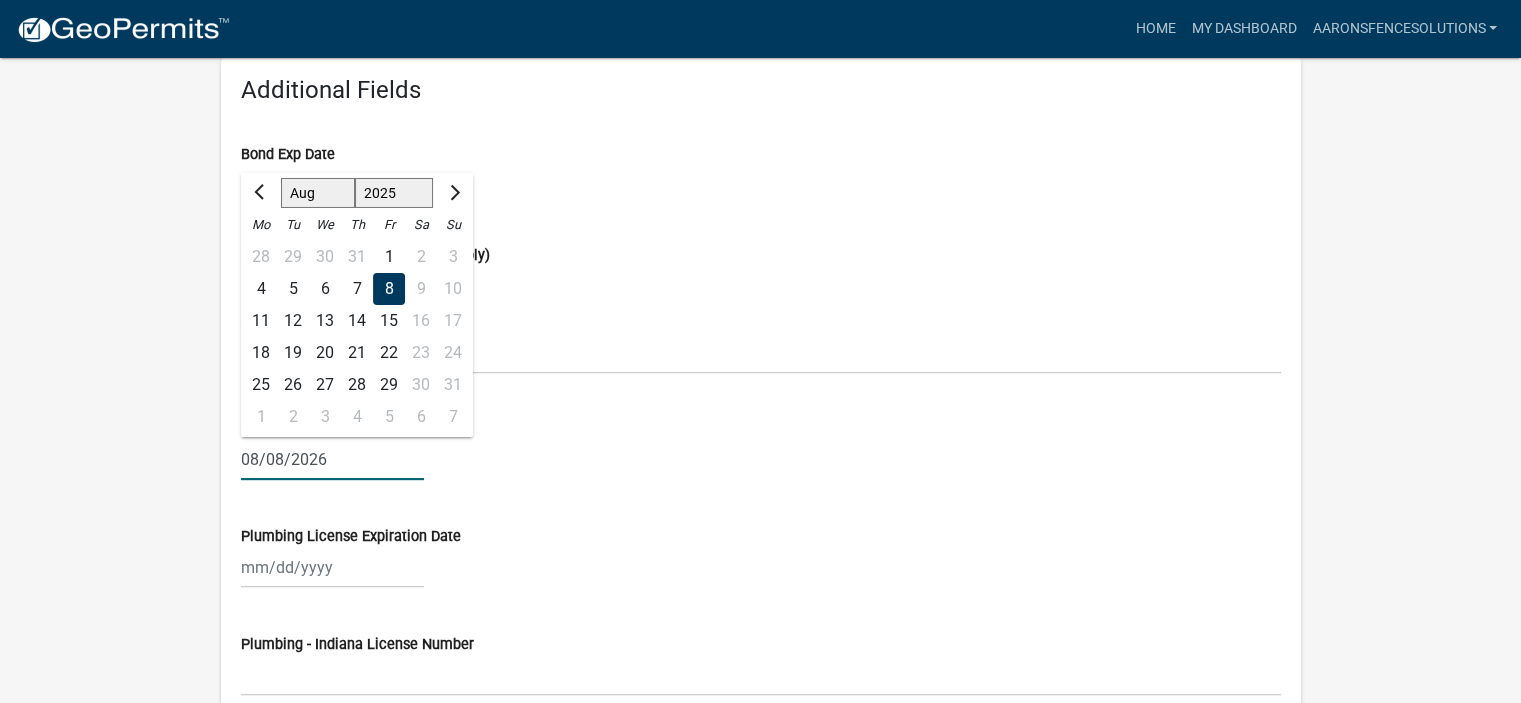 click on "08/08/2026" at bounding box center (332, 459) 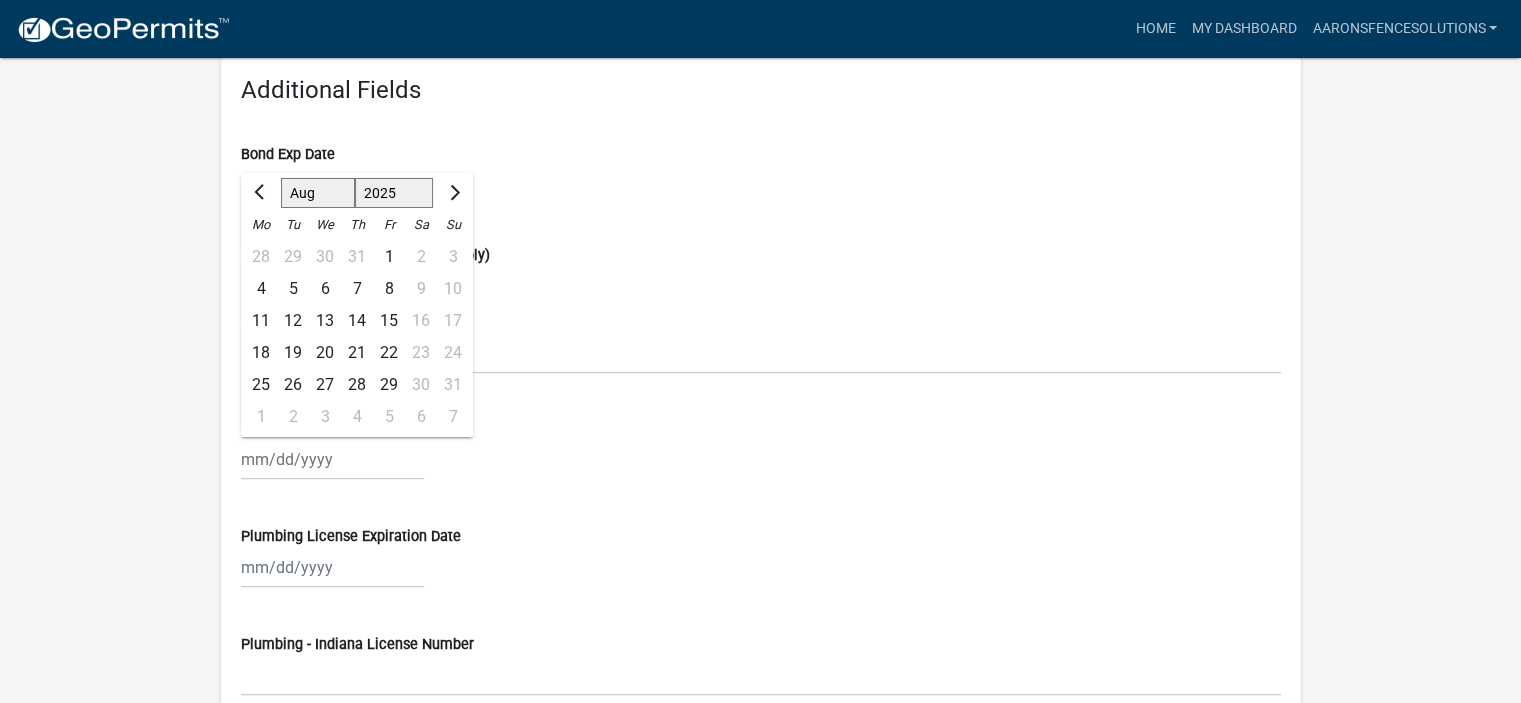 click on "Jan Feb Mar Apr May Jun Jul Aug Sep Oct Nov Dec 1525 1526 1527 1528 1529 1530 1531 1532 1533 1534 1535 1536 1537 1538 1539 1540 1541 1542 1543 1544 1545 1546 1547 1548 1549 1550 1551 1552 1553 1554 1555 1556 1557 1558 1559 1560 1561 1562 1563 1564 1565 1566 1567 1568 1569 1570 1571 1572 1573 1574 1575 1576 1577 1578 1579 1580 1581 1582 1583 1584 1585 1586 1587 1588 1589 1590 1591 1592 1593 1594 1595 1596 1597 1598 1599 1600 1601 1602 1603 1604 1605 1606 1607 1608 1609 1610 1611 1612 1613 1614 1615 1616 1617 1618 1619 1620 1621 1622 1623 1624 1625 1626 1627 1628 1629 1630 1631 1632 1633 1634 1635 1636 1637 1638 1639 1640 1641 1642 1643 1644 1645 1646 1647 1648 1649 1650 1651 1652 1653 1654 1655 1656 1657 1658 1659 1660 1661 1662 1663 1664 1665 1666 1667 1668 1669 1670 1671 1672 1673 1674 1675 1676 1677 1678 1679 1680 1681 1682 1683 1684 1685 1686 1687 1688 1689 1690 1691 1692 1693 1694 1695 1696 1697 1698 1699 1700 1701 1702 1703 1704 1705 1706 1707 1708 1709 1710 1711 1712 1713 1714 1715 1716 1717 1718 1719 1" at bounding box center [761, 459] 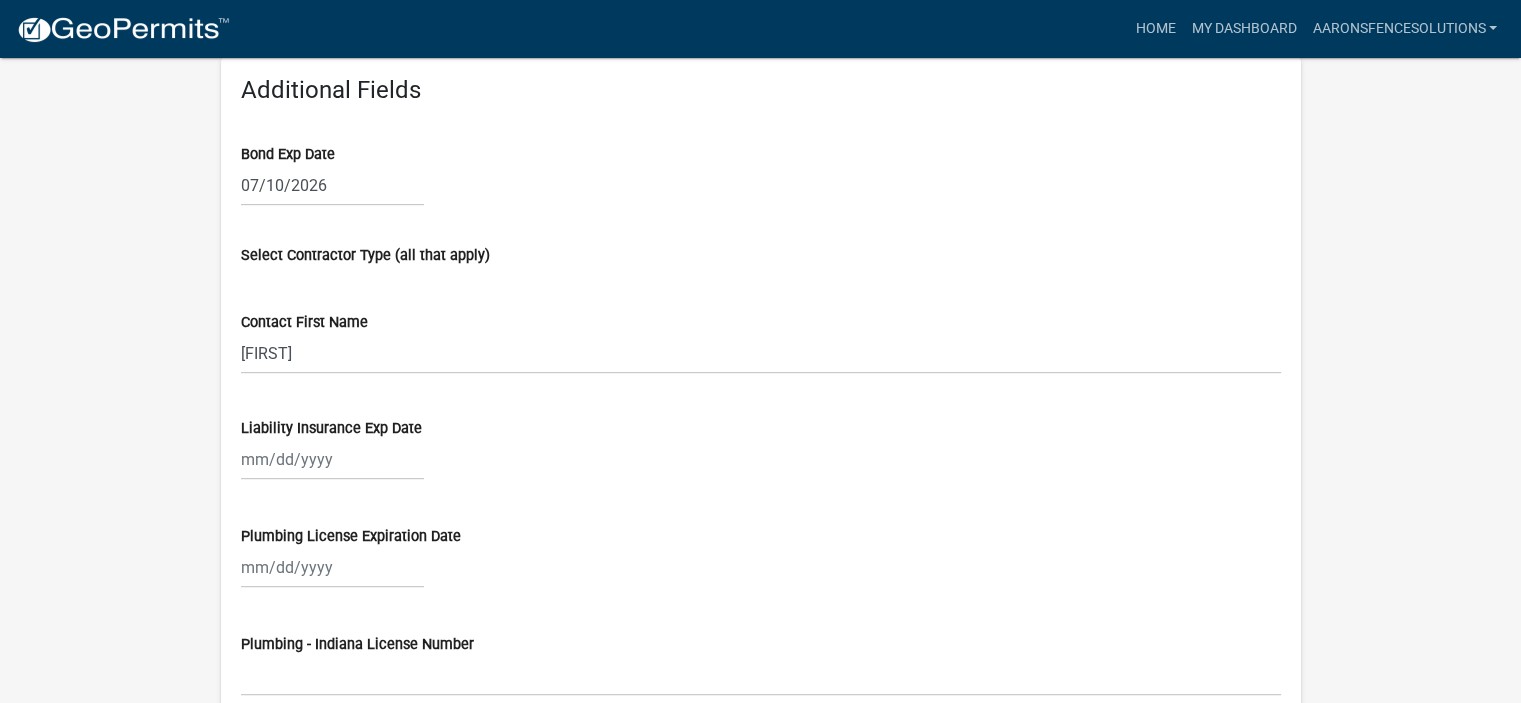 click at bounding box center (332, 459) 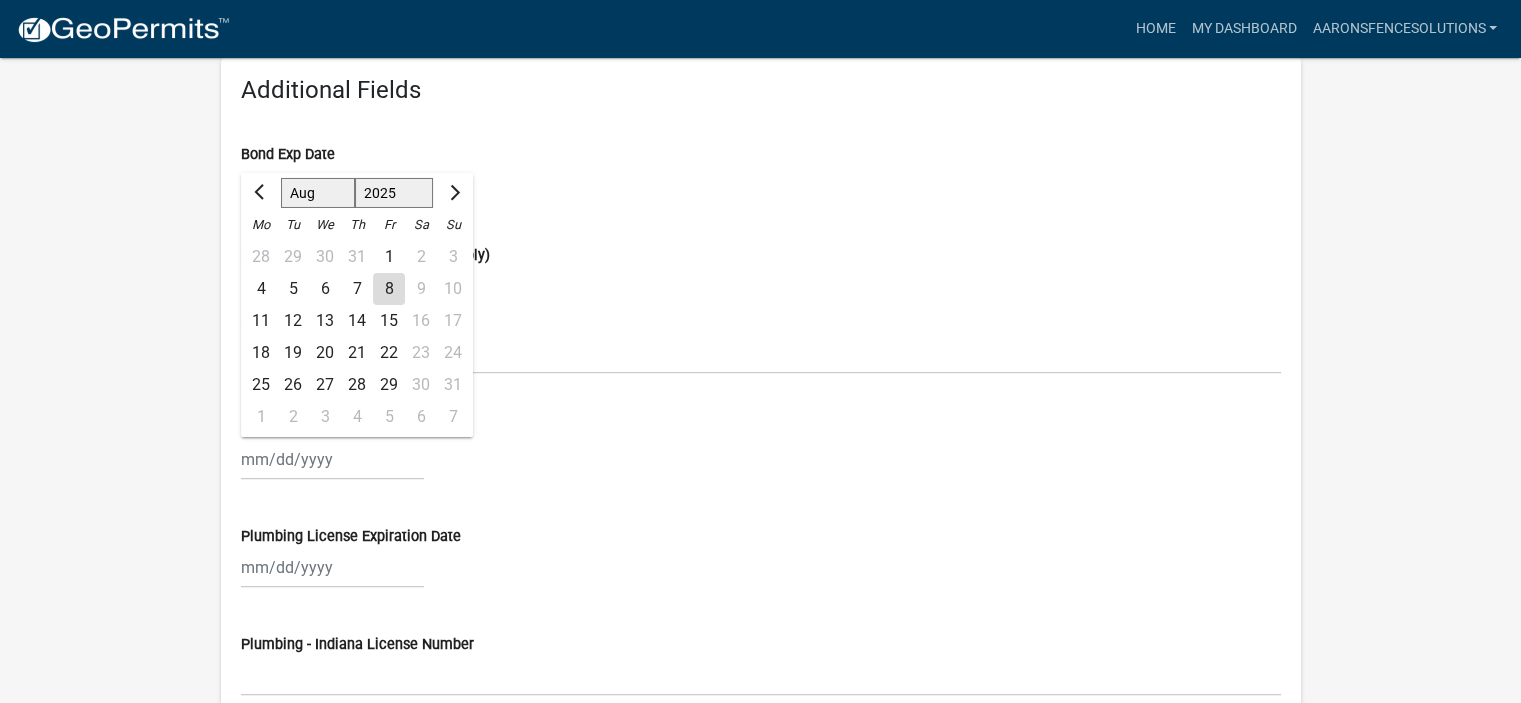 click on "1525 1526 1527 1528 1529 1530 1531 1532 1533 1534 1535 1536 1537 1538 1539 1540 1541 1542 1543 1544 1545 1546 1547 1548 1549 1550 1551 1552 1553 1554 1555 1556 1557 1558 1559 1560 1561 1562 1563 1564 1565 1566 1567 1568 1569 1570 1571 1572 1573 1574 1575 1576 1577 1578 1579 1580 1581 1582 1583 1584 1585 1586 1587 1588 1589 1590 1591 1592 1593 1594 1595 1596 1597 1598 1599 1600 1601 1602 1603 1604 1605 1606 1607 1608 1609 1610 1611 1612 1613 1614 1615 1616 1617 1618 1619 1620 1621 1622 1623 1624 1625 1626 1627 1628 1629 1630 1631 1632 1633 1634 1635 1636 1637 1638 1639 1640 1641 1642 1643 1644 1645 1646 1647 1648 1649 1650 1651 1652 1653 1654 1655 1656 1657 1658 1659 1660 1661 1662 1663 1664 1665 1666 1667 1668 1669 1670 1671 1672 1673 1674 1675 1676 1677 1678 1679 1680 1681 1682 1683 1684 1685 1686 1687 1688 1689 1690 1691 1692 1693 1694 1695 1696 1697 1698 1699 1700 1701 1702 1703 1704 1705 1706 1707 1708 1709 1710 1711 1712 1713 1714 1715 1716 1717 1718 1719 1720 1721 1722 1723 1724 1725 1726 1727 1728 1729" at bounding box center [393, 193] 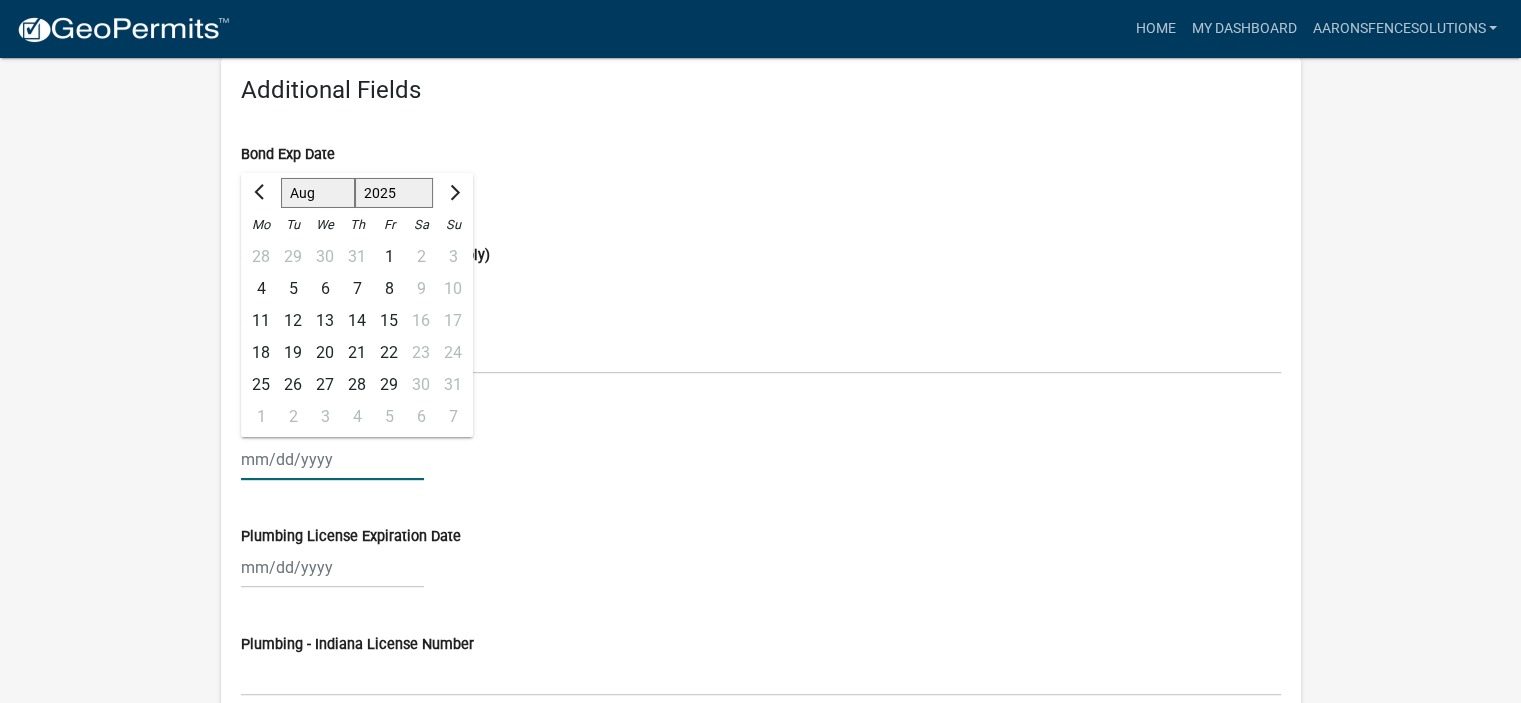 select on "2026" 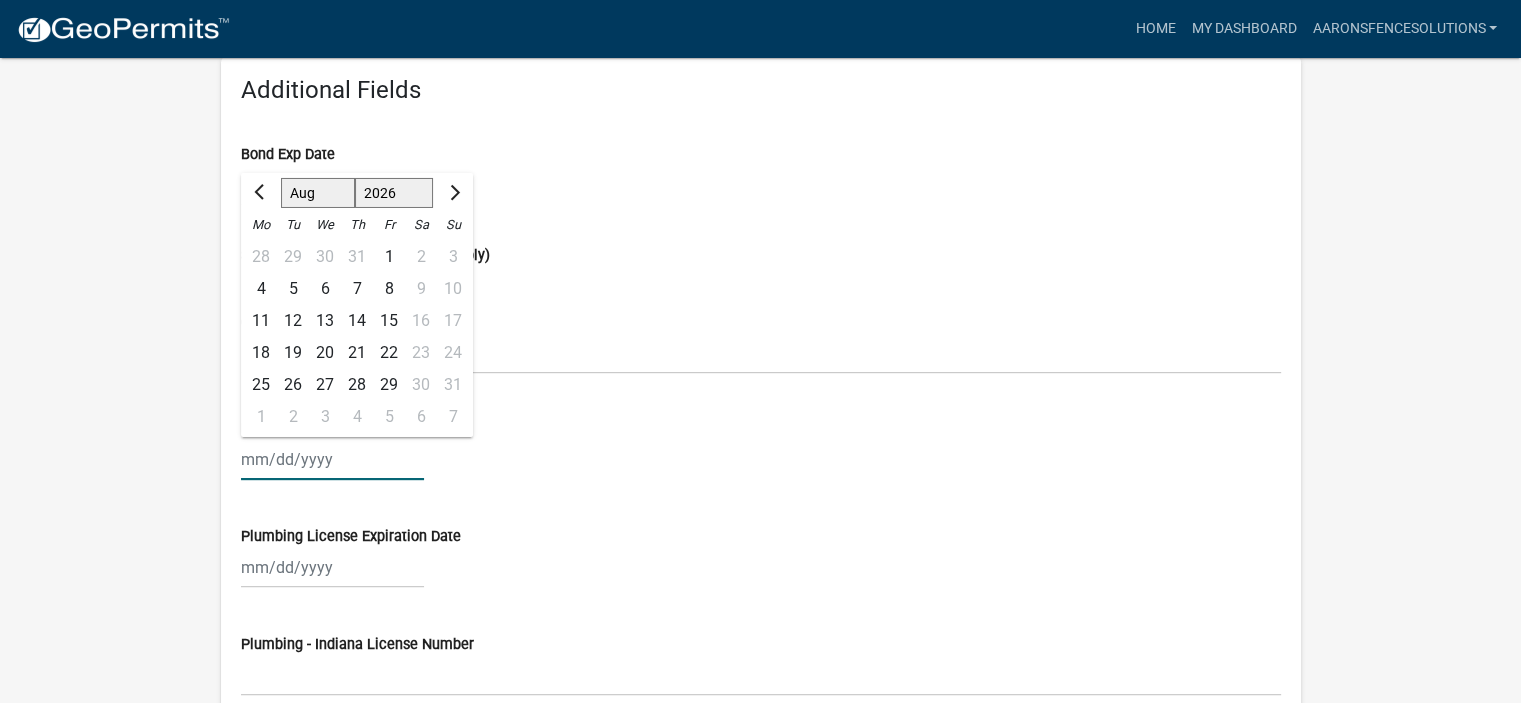 click on "1525 1526 1527 1528 1529 1530 1531 1532 1533 1534 1535 1536 1537 1538 1539 1540 1541 1542 1543 1544 1545 1546 1547 1548 1549 1550 1551 1552 1553 1554 1555 1556 1557 1558 1559 1560 1561 1562 1563 1564 1565 1566 1567 1568 1569 1570 1571 1572 1573 1574 1575 1576 1577 1578 1579 1580 1581 1582 1583 1584 1585 1586 1587 1588 1589 1590 1591 1592 1593 1594 1595 1596 1597 1598 1599 1600 1601 1602 1603 1604 1605 1606 1607 1608 1609 1610 1611 1612 1613 1614 1615 1616 1617 1618 1619 1620 1621 1622 1623 1624 1625 1626 1627 1628 1629 1630 1631 1632 1633 1634 1635 1636 1637 1638 1639 1640 1641 1642 1643 1644 1645 1646 1647 1648 1649 1650 1651 1652 1653 1654 1655 1656 1657 1658 1659 1660 1661 1662 1663 1664 1665 1666 1667 1668 1669 1670 1671 1672 1673 1674 1675 1676 1677 1678 1679 1680 1681 1682 1683 1684 1685 1686 1687 1688 1689 1690 1691 1692 1693 1694 1695 1696 1697 1698 1699 1700 1701 1702 1703 1704 1705 1706 1707 1708 1709 1710 1711 1712 1713 1714 1715 1716 1717 1718 1719 1720 1721 1722 1723 1724 1725 1726 1727 1728 1729" at bounding box center [393, 193] 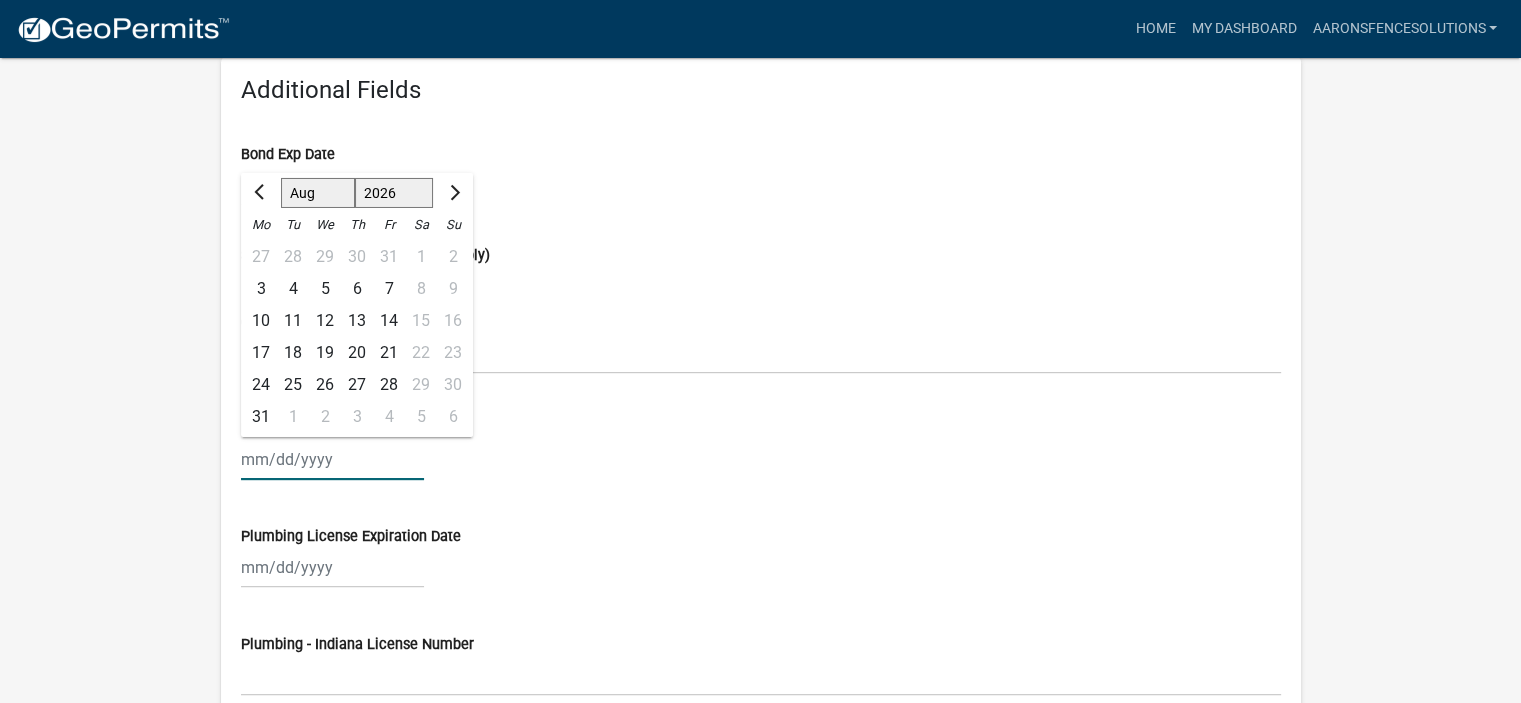 click on "3 4 5 6 7 8 9" at bounding box center (357, 289) 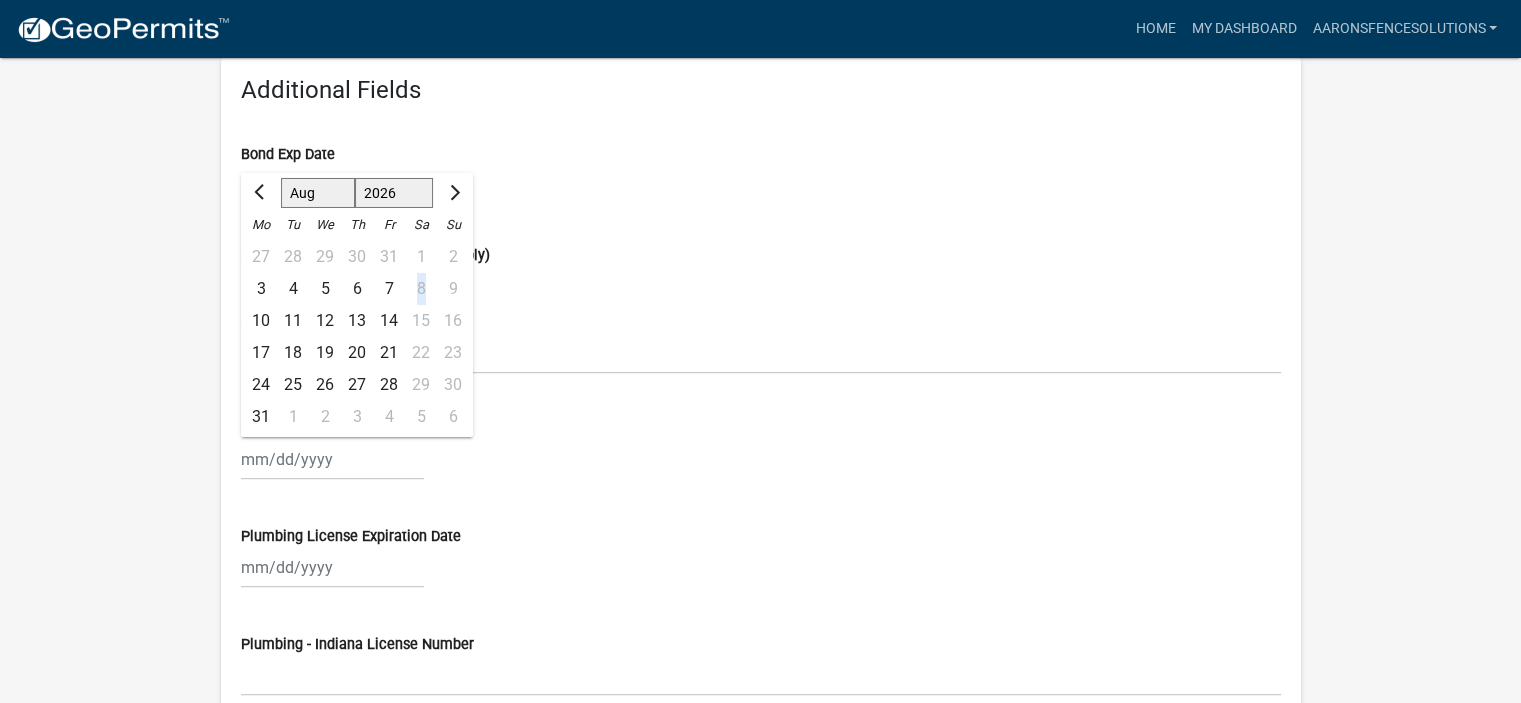 click on "3 4 5 6 7 8 9" at bounding box center (357, 289) 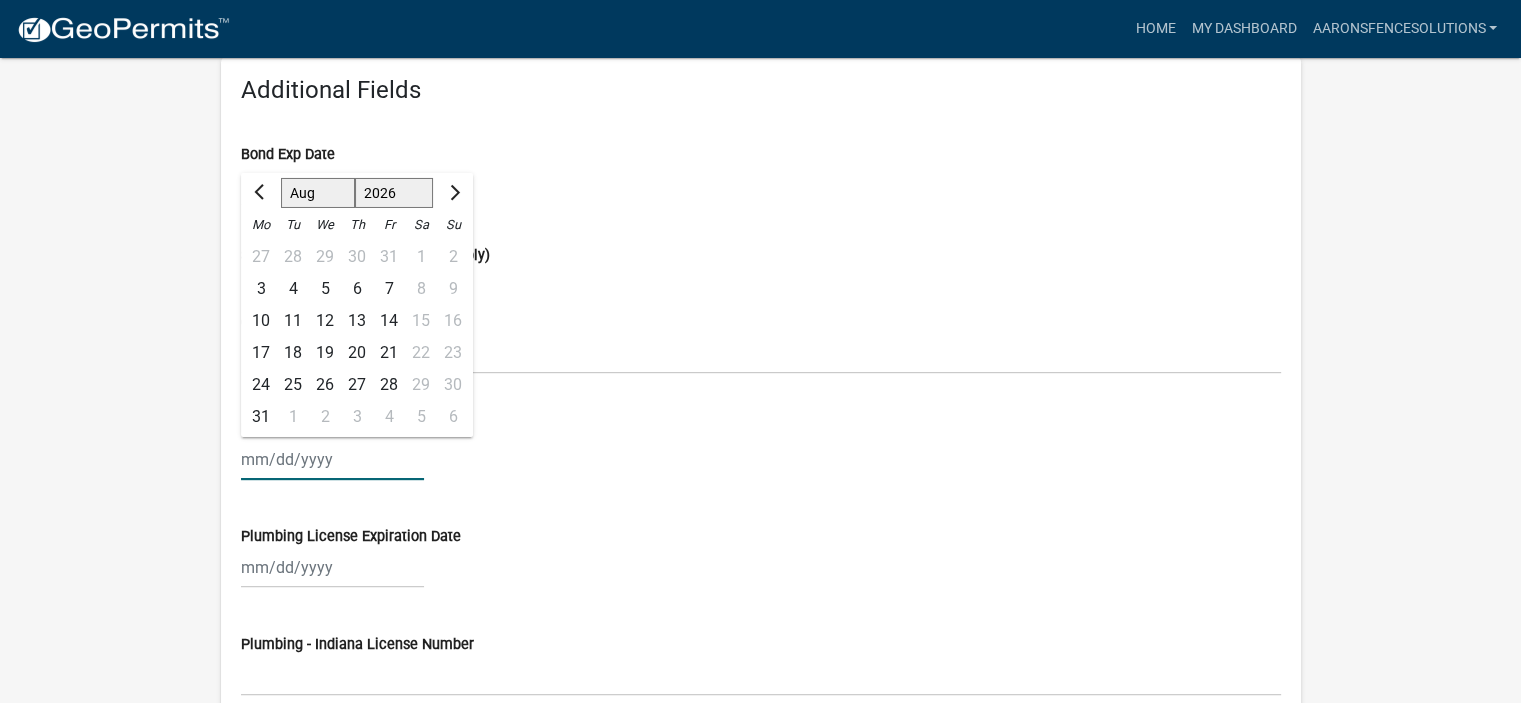 click on "7" at bounding box center [389, 289] 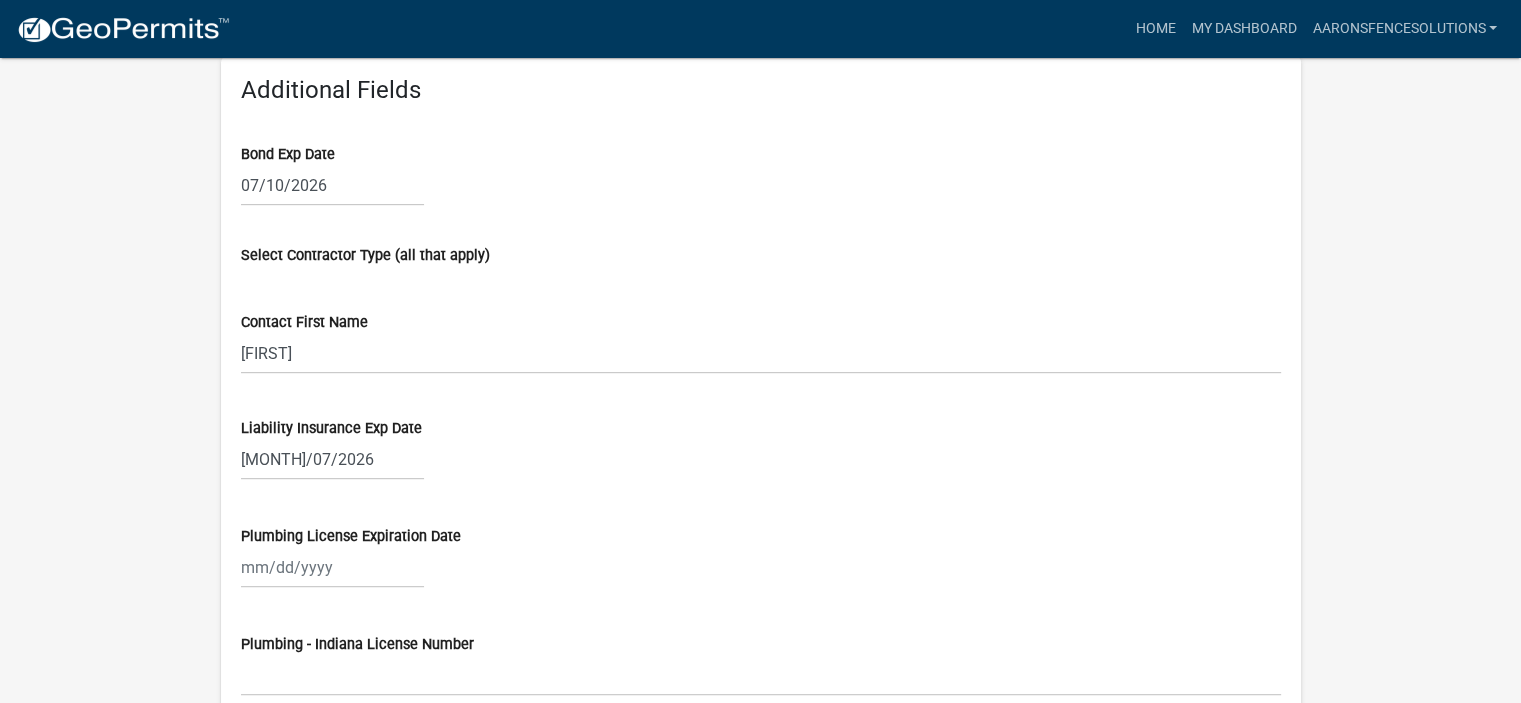 select on "8" 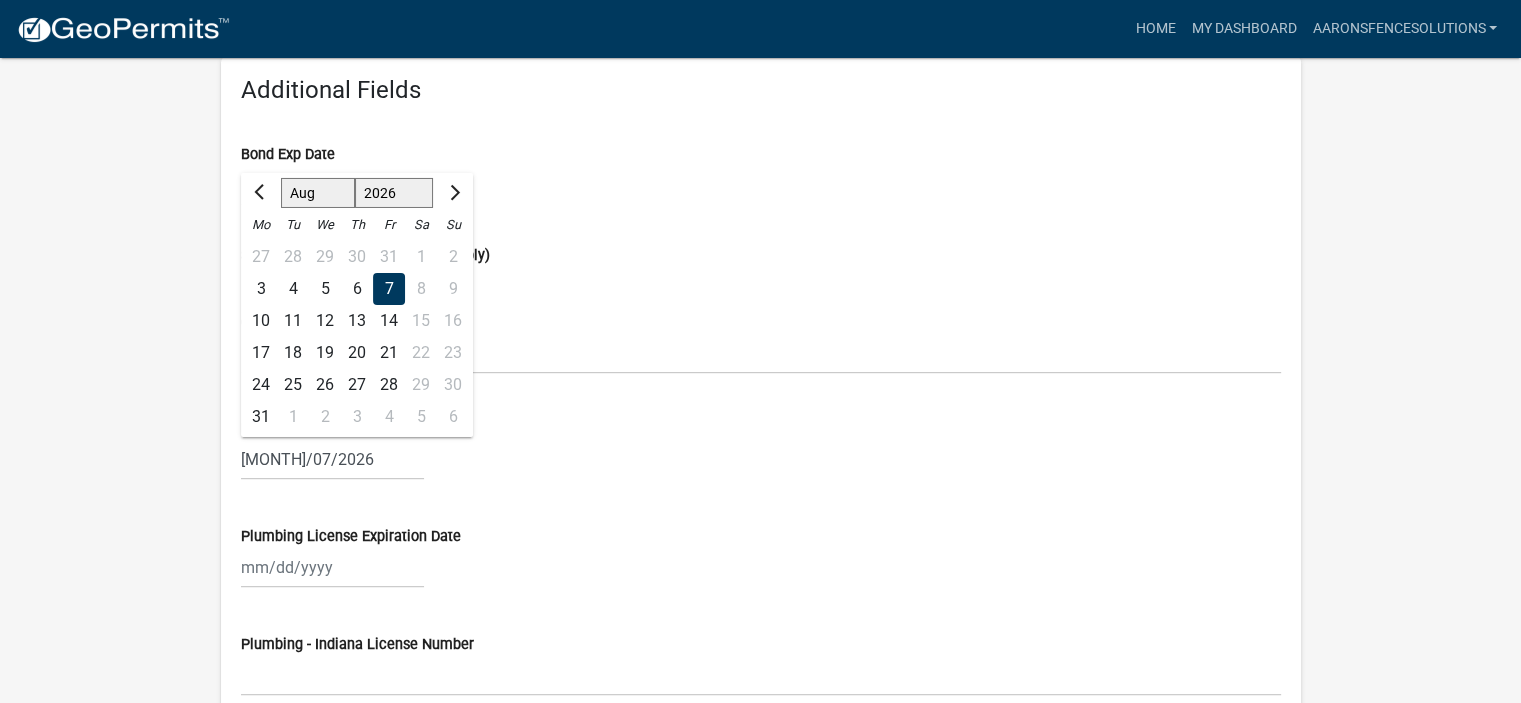 click on "[MONTH]/07/2026 [MONTH] [MONTH] [MONTH] [MONTH] [MONTH] [MONTH] [MONTH] [MONTH] [MONTH] [MONTH] [MONTH] [MONTH] 1526 1527 1528 1529 1530 1531 1532 1533 1534 1535 1536 1537 1538 1539 1540 1541 1542 1543 1544 1545 1546 1547 1548 1549 1550 1551 1552 1553 1554 1555 1556 1557 1558 1559 1560 1561 1562 1563 1564 1565 1566 1567 1568 1569 1570 1571 1572 1573 1574 1575 1576 1577 1578 1579 1580 1581 1582 1583 1584 1585 1586 1587 1588 1589 1590 1591 1592 1593 1594 1595 1596 1597 1598 1599 1600 1601 1602 1603 1604 1605 1606 1607 1608 1609 1610 1611 1612 1613 1614 1615 1616 1617 1618 1619 1620 1621 1622 1623 1624 1625 1626 1627 1628 1629 1630 1631 1632 1633 1634 1635 1636 1637 1638 1639 1640 1641 1642 1643 1644 1645 1646 1647 1648 1649 1650 1651 1652 1653 1654 1655 1656 1657 1658 1659 1660 1661 1662 1663 1664 1665 1666 1667 1668 1669 1670 1671 1672 1673 1674 1675 1676 1677 1678 1679 1680 1681 1682 1683 1684 1685 1686 1687 1688 1689 1690 1691 1692 1693 1694 1695 1696 1697 1698 1699 1700 1701 1702 1703 1704 1705 1706 1707 1708 1709 1710 1711 1712 1713 1714 1715 1716 1717 1718" at bounding box center (332, 459) 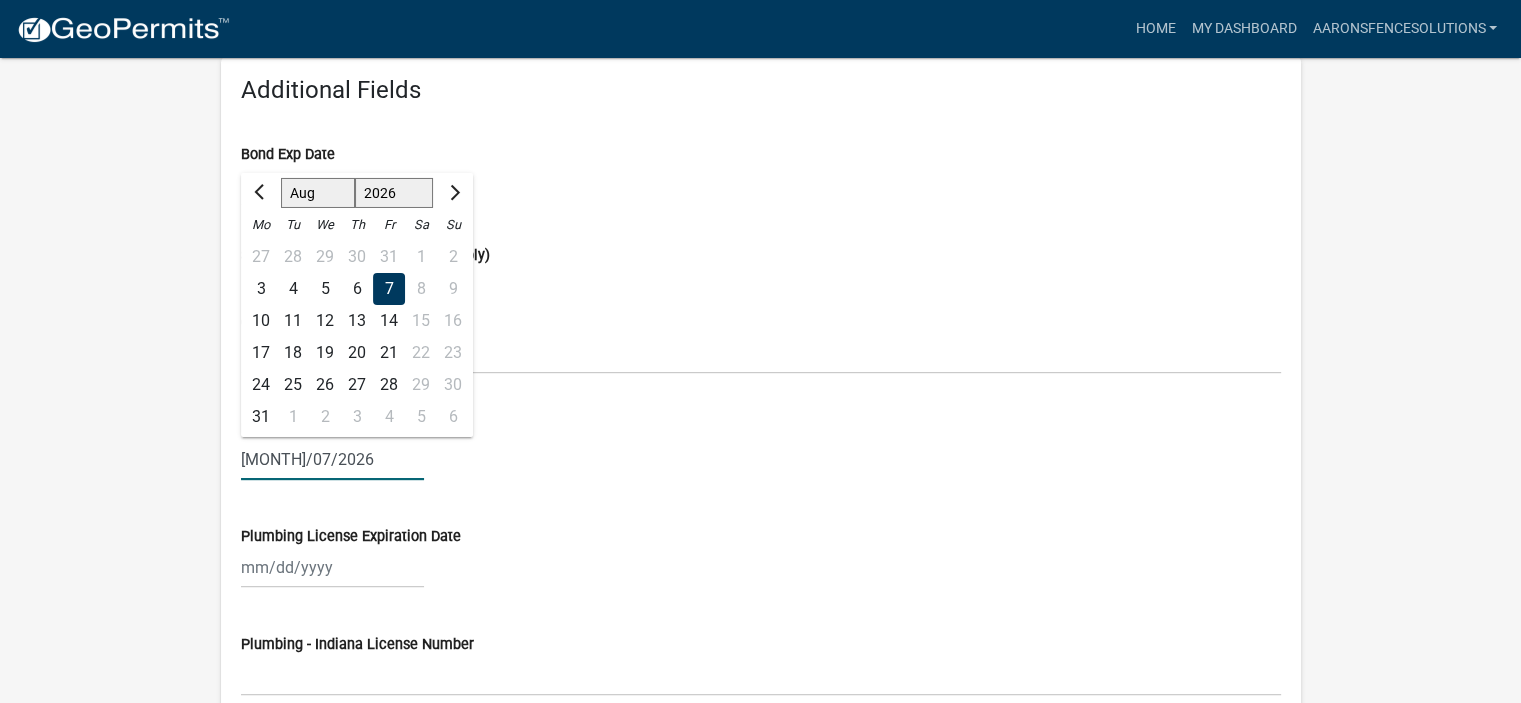 click on "[MONTH]/07/2026" at bounding box center [332, 459] 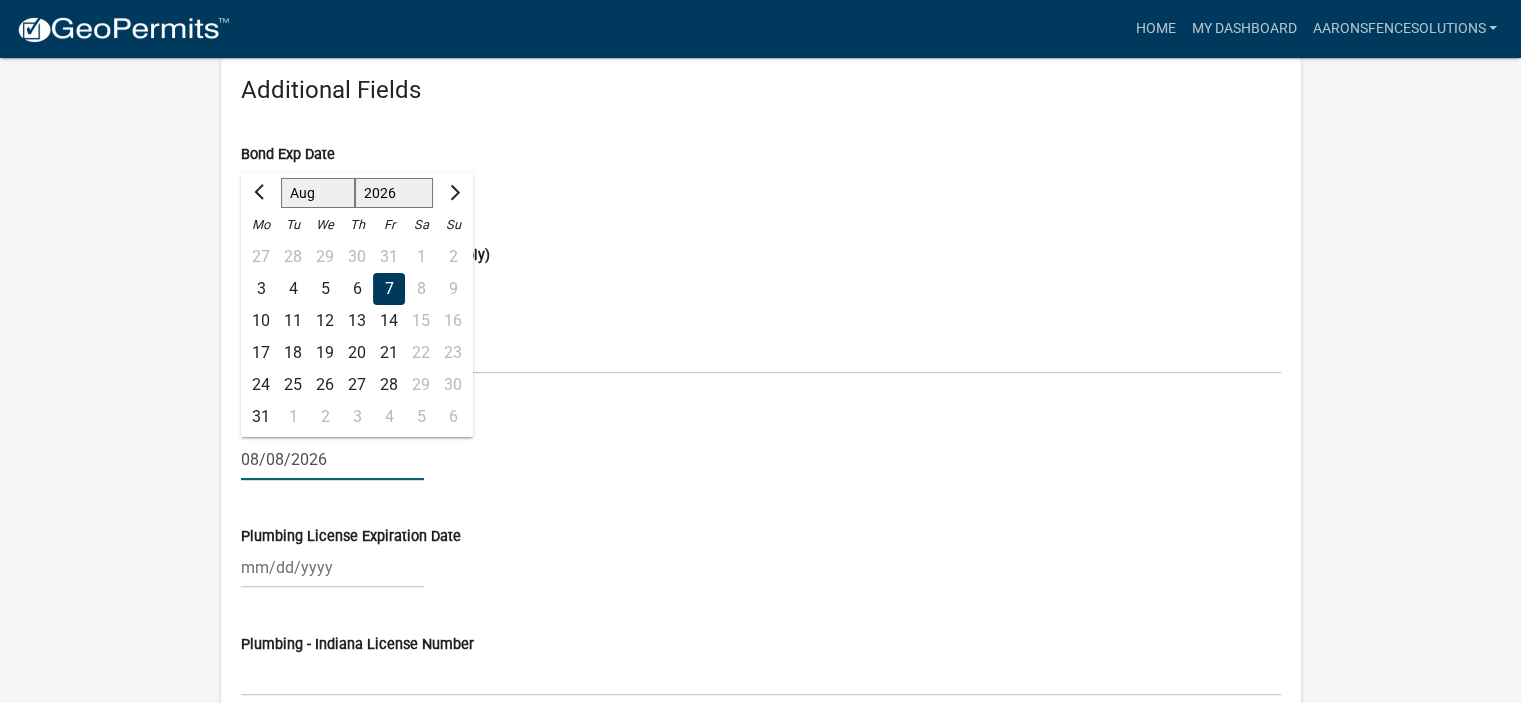 type on "08/08/2026" 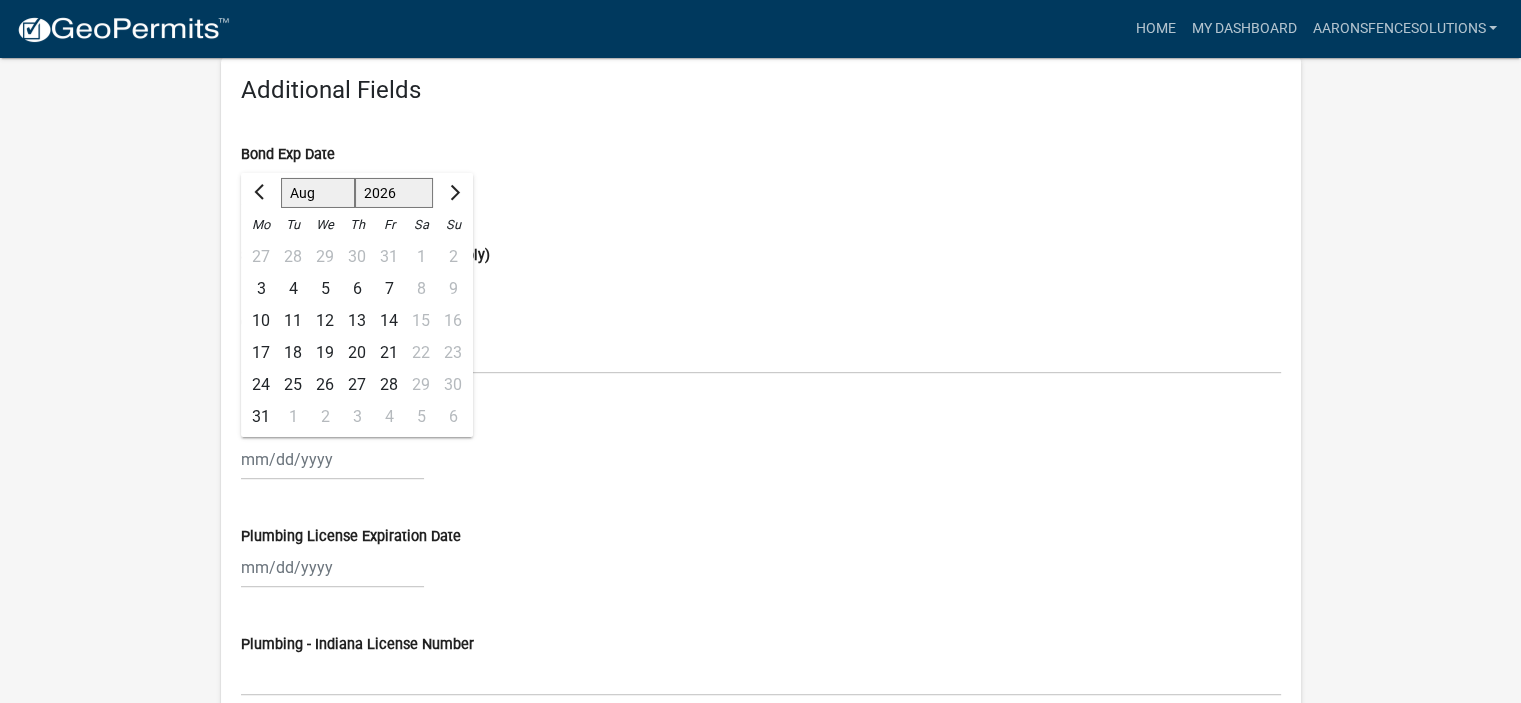 click on "Profile Business Name Aaron's Fence Solutions, LLC Contact Info First Name [FIRST] Last Name [LAST] Email Address [USERNAME]@gmail.com Contact Office Number [PHONE] Contact Cell Number [PHONE] Fax Number Additional Fields Bond Exp Date 07/10/2026 Select Contractor Type (all that apply) Contact First Name [FIRST] Liability Insurance Exp Date [MONTH] [MONTH] [MONTH] [MONTH] [MONTH] [MONTH] [MONTH] [MONTH] [MONTH] [MONTH] [MONTH] [MONTH] 1526 1527 1528 1529 1530 1531 1532 1533 1534 1535 1536 1537 1538 1539 1540 1541 1542 1543 1544 1545 1546 1547 1548 1549 1550 1551 1552 1553 1554 1555 1556 1557 1558 1559 1560 1561 1562 1563 1564 1565 1566 1567 1568 1569 1570 1571 1572 1573 1574 1575 1576 1577 1578 1579 1580 1581 1582 1583 1584 1585 1586 1587 1588 1589 1590 1591 1592 1593 1594 1595 1596 1597 1598 1599 1600 1601 1602 1603 1604 1605 1606 1607 1608 1609 1610 1611 1612 1613 1614 1615 1616 1617 1618 1619 1620 1621 1622 1623 1624 1625 1626 1627 1628 1629 1630 1631 1632 1633 1634 1635 1636 1637 1638 1639 1640 1641 1642 1643 1644 1645 1646" at bounding box center (761, 180) 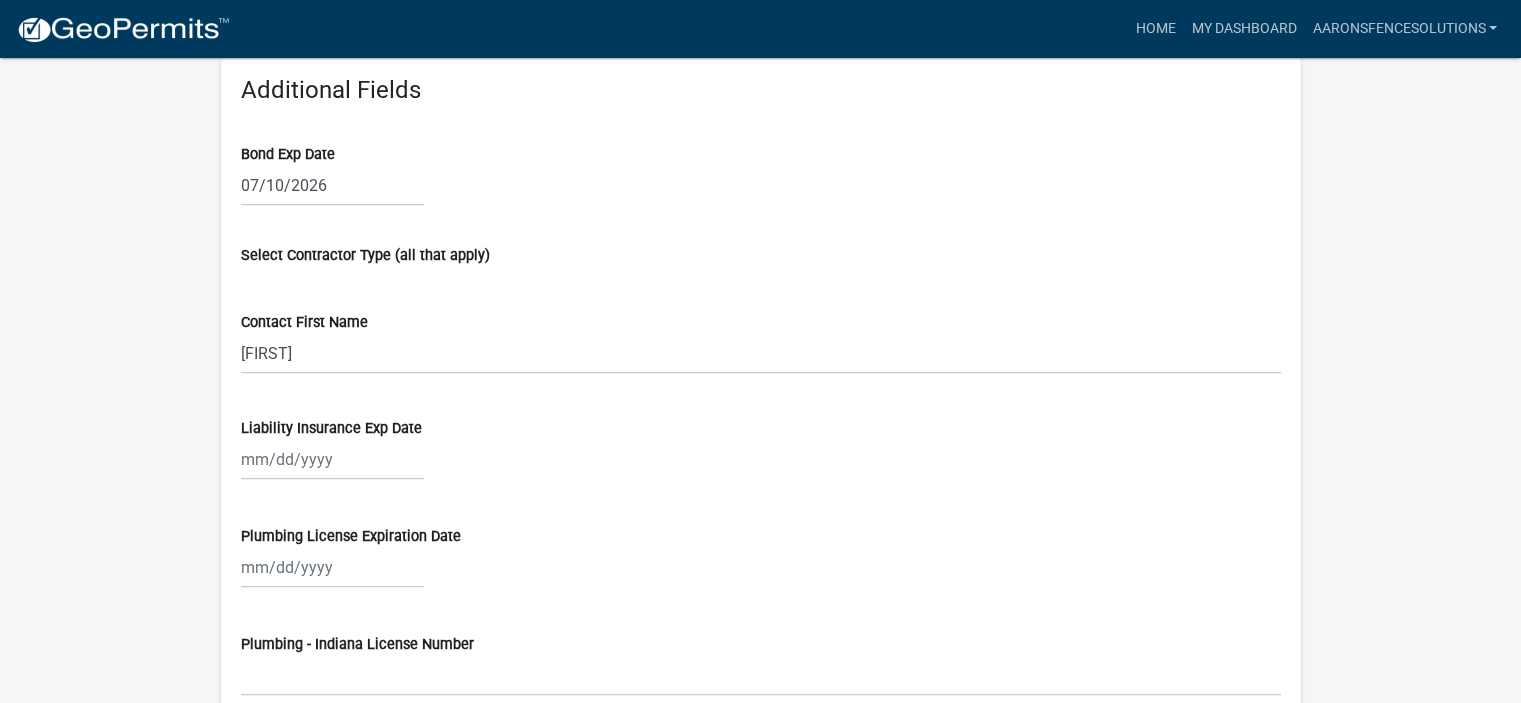 select on "8" 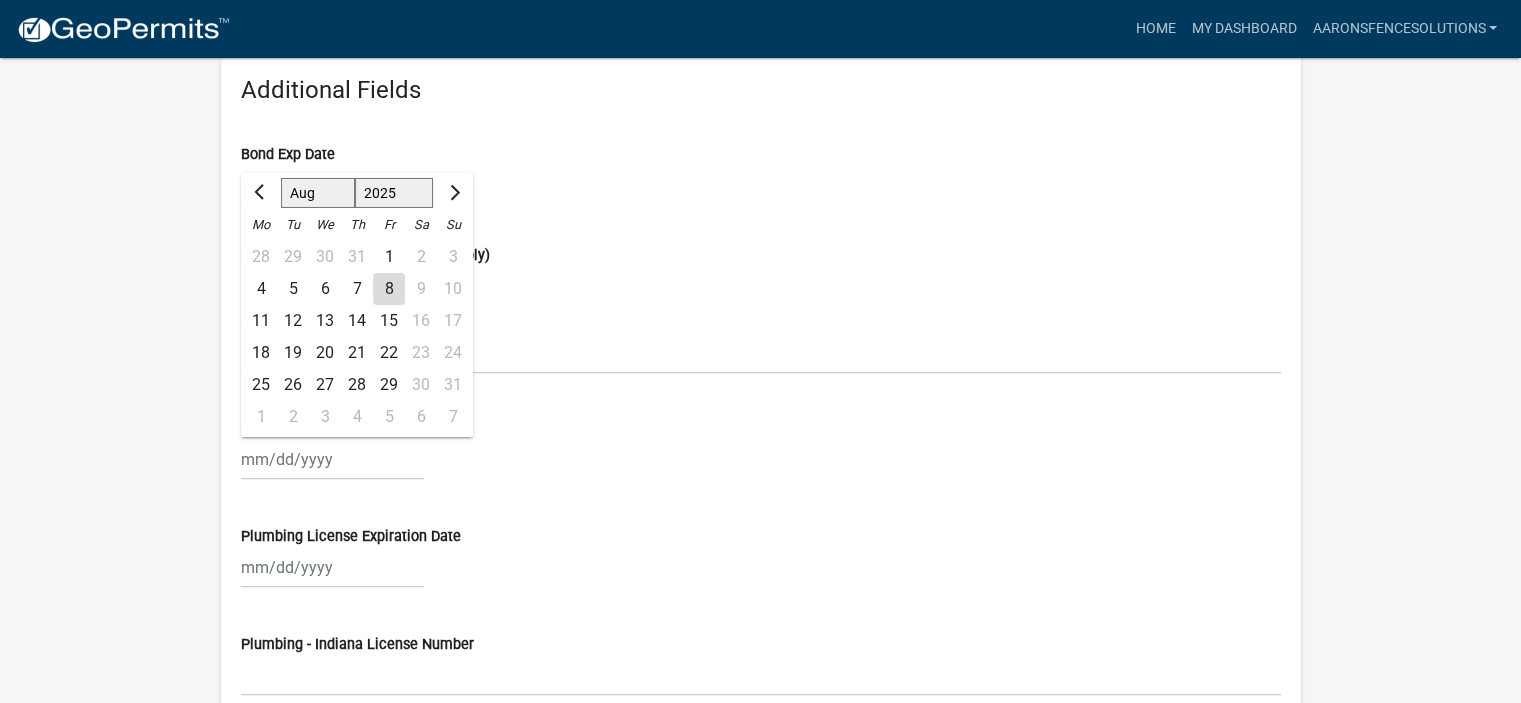 click on "Jan Feb Mar Apr May Jun Jul Aug Sep Oct Nov Dec 1525 1526 1527 1528 1529 1530 1531 1532 1533 1534 1535 1536 1537 1538 1539 1540 1541 1542 1543 1544 1545 1546 1547 1548 1549 1550 1551 1552 1553 1554 1555 1556 1557 1558 1559 1560 1561 1562 1563 1564 1565 1566 1567 1568 1569 1570 1571 1572 1573 1574 1575 1576 1577 1578 1579 1580 1581 1582 1583 1584 1585 1586 1587 1588 1589 1590 1591 1592 1593 1594 1595 1596 1597 1598 1599 1600 1601 1602 1603 1604 1605 1606 1607 1608 1609 1610 1611 1612 1613 1614 1615 1616 1617 1618 1619 1620 1621 1622 1623 1624 1625 1626 1627 1628 1629 1630 1631 1632 1633 1634 1635 1636 1637 1638 1639 1640 1641 1642 1643 1644 1645 1646 1647 1648 1649 1650 1651 1652 1653 1654 1655 1656 1657 1658 1659 1660 1661 1662 1663 1664 1665 1666 1667 1668 1669 1670 1671 1672 1673 1674 1675 1676 1677 1678 1679 1680 1681 1682 1683 1684 1685 1686 1687 1688 1689 1690 1691 1692 1693 1694 1695 1696 1697 1698 1699 1700 1701 1702 1703 1704 1705 1706 1707 1708 1709 1710 1711 1712 1713 1714 1715 1716 1717 1718 1719 1" at bounding box center (332, 459) 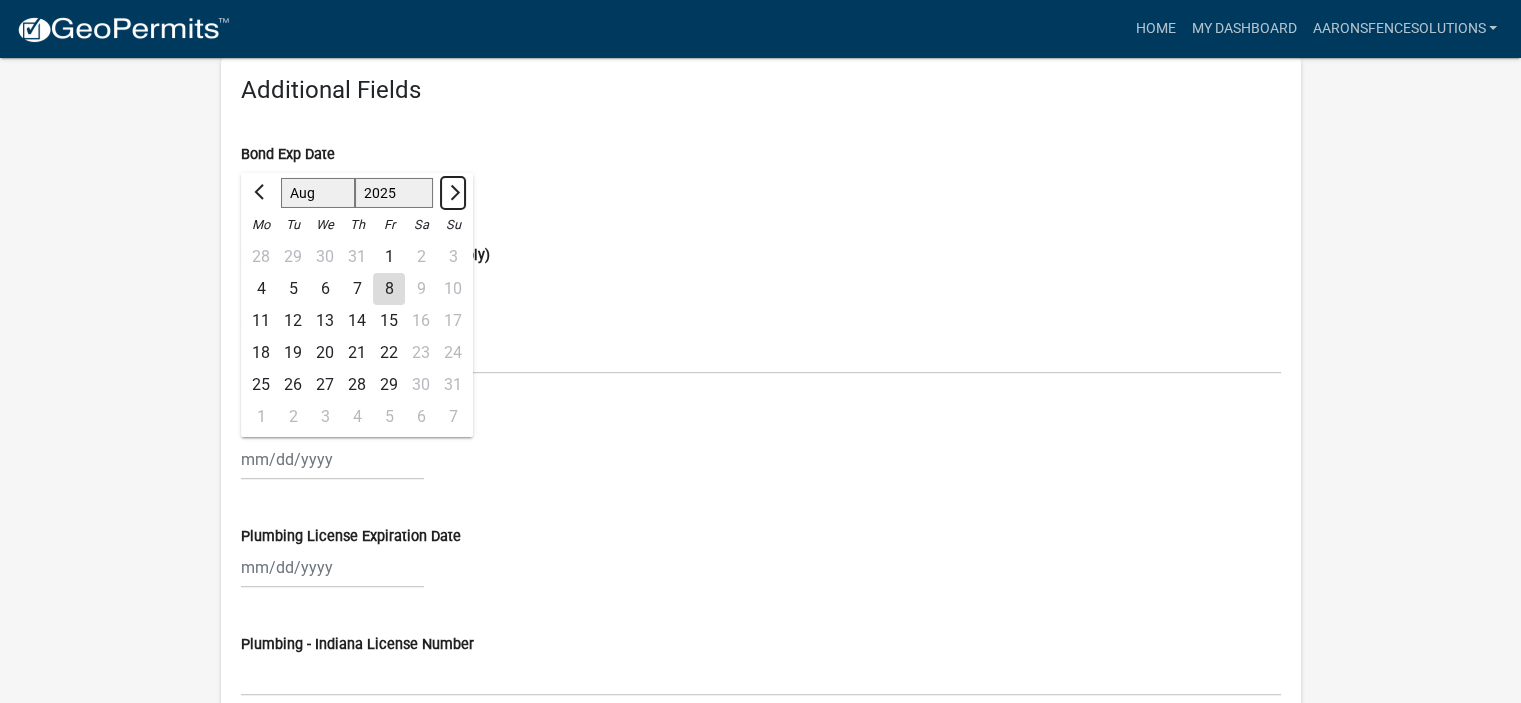 click at bounding box center (452, 193) 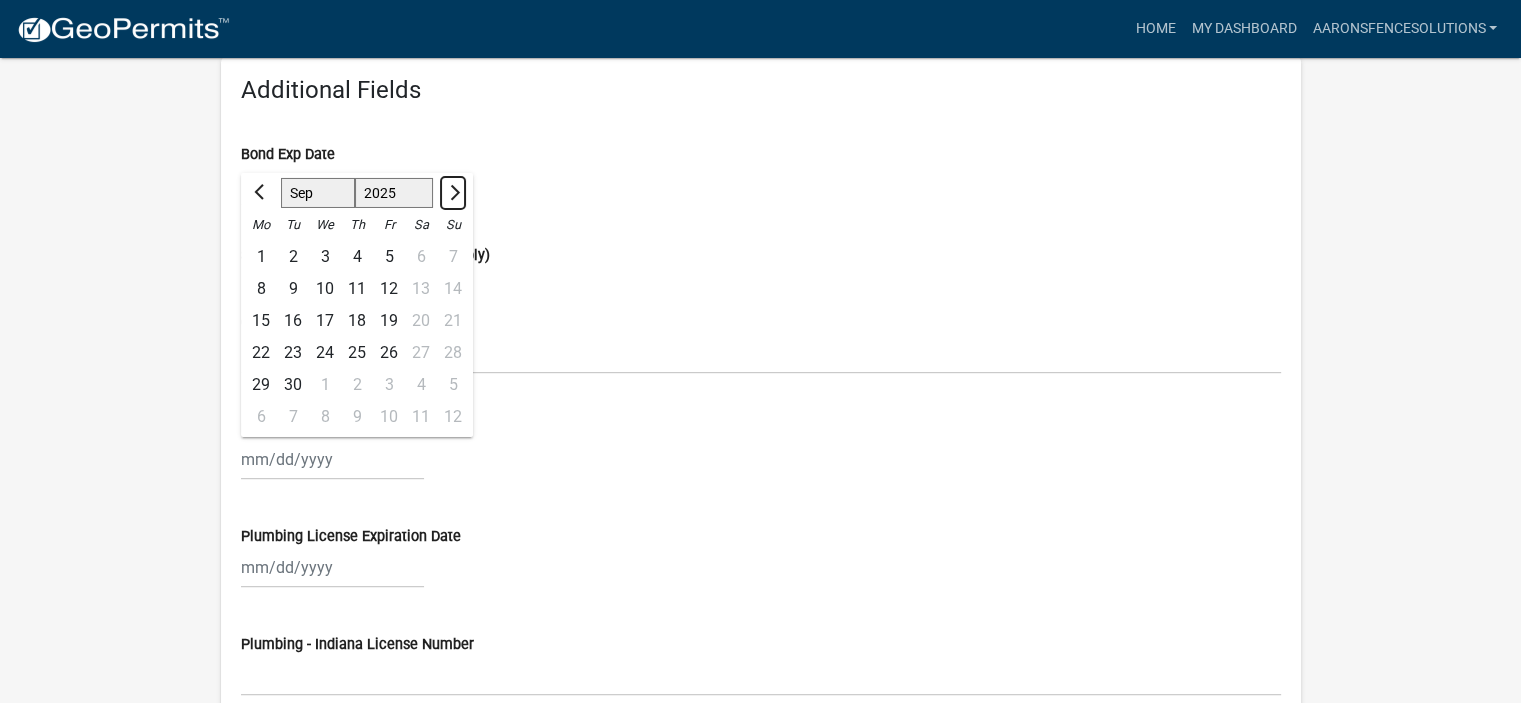 click at bounding box center [452, 193] 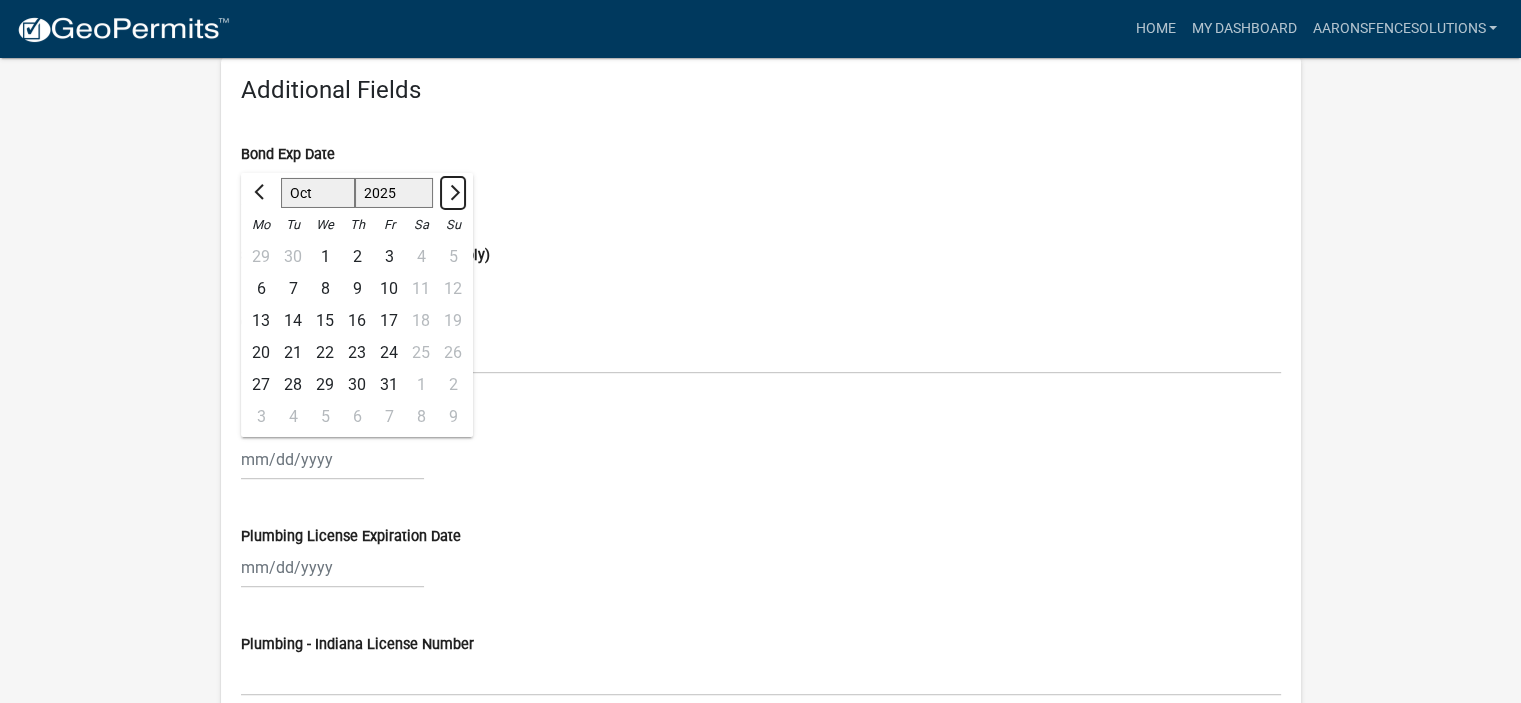click at bounding box center [452, 193] 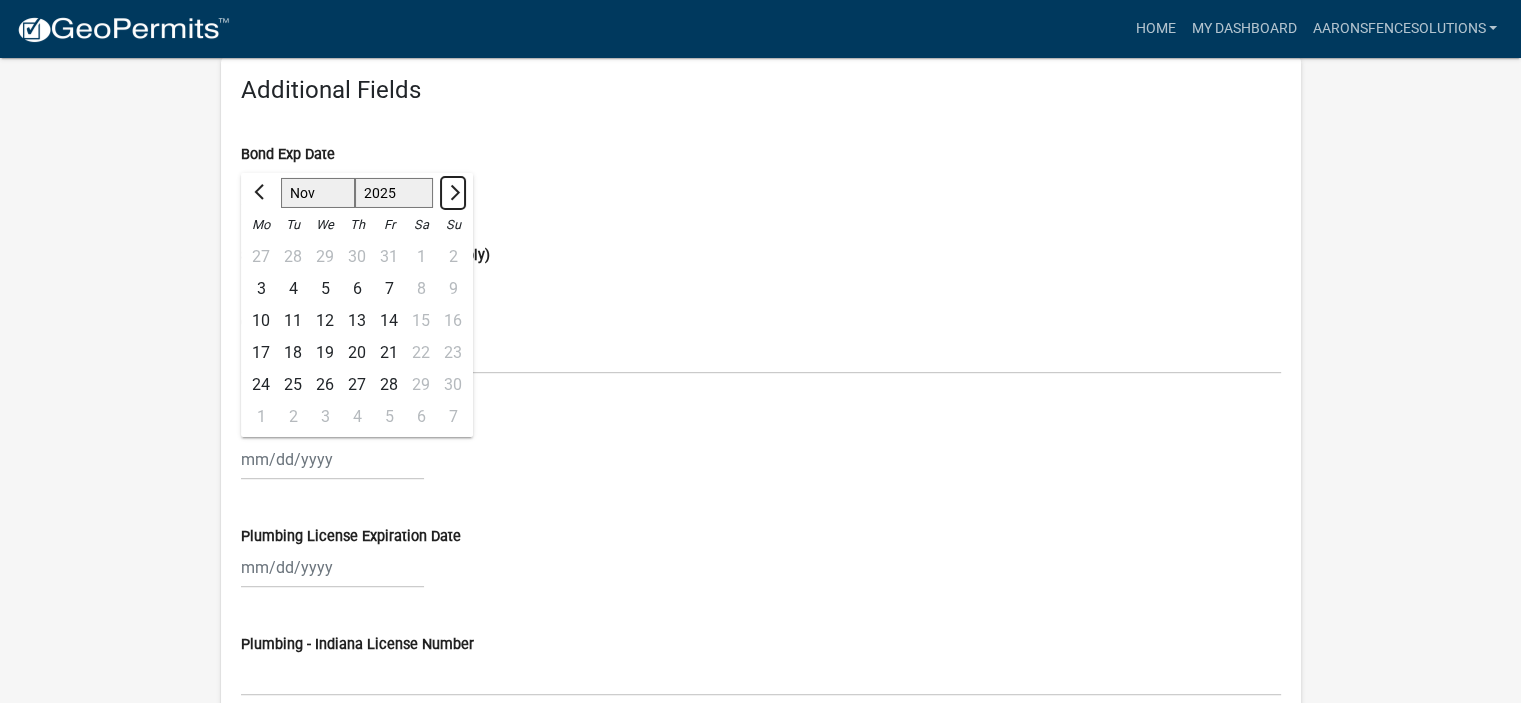 click at bounding box center [452, 193] 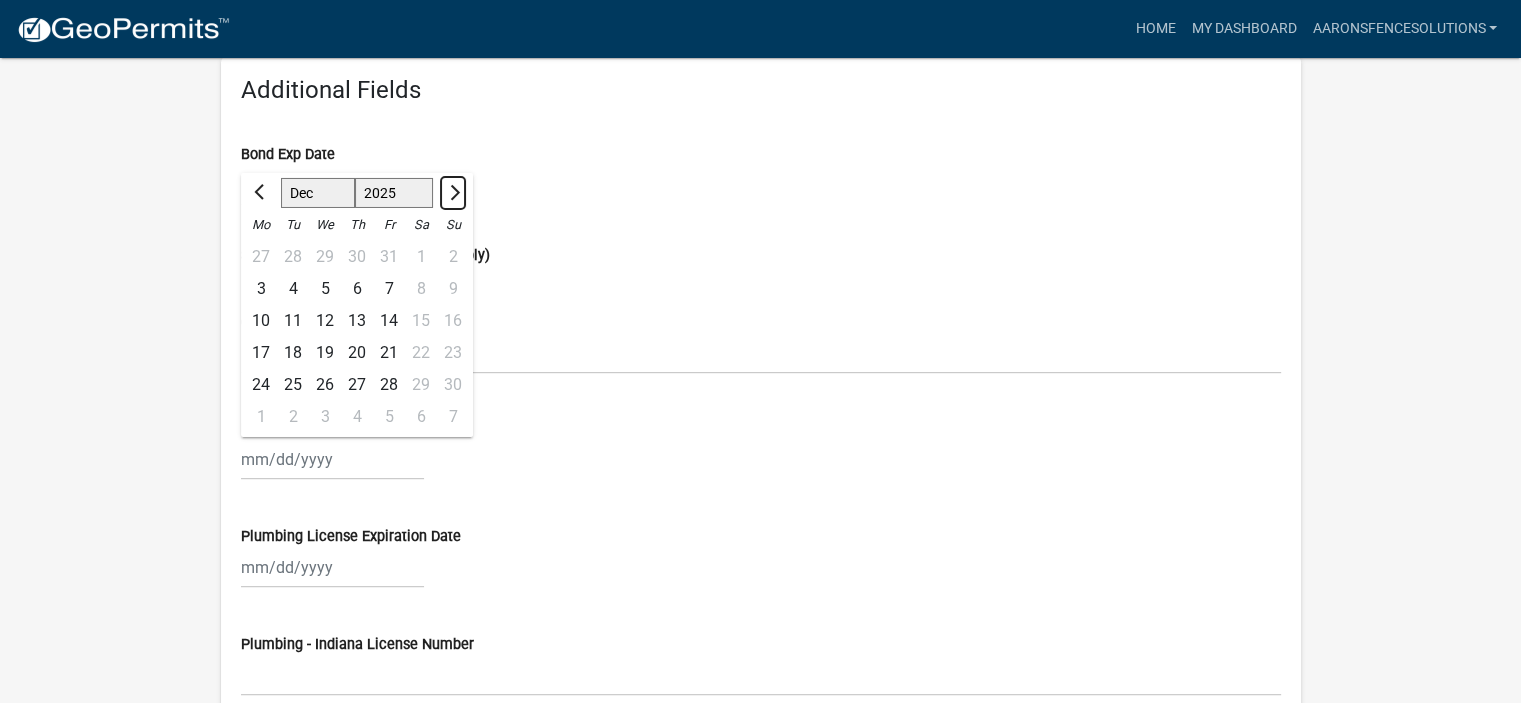 click at bounding box center [452, 193] 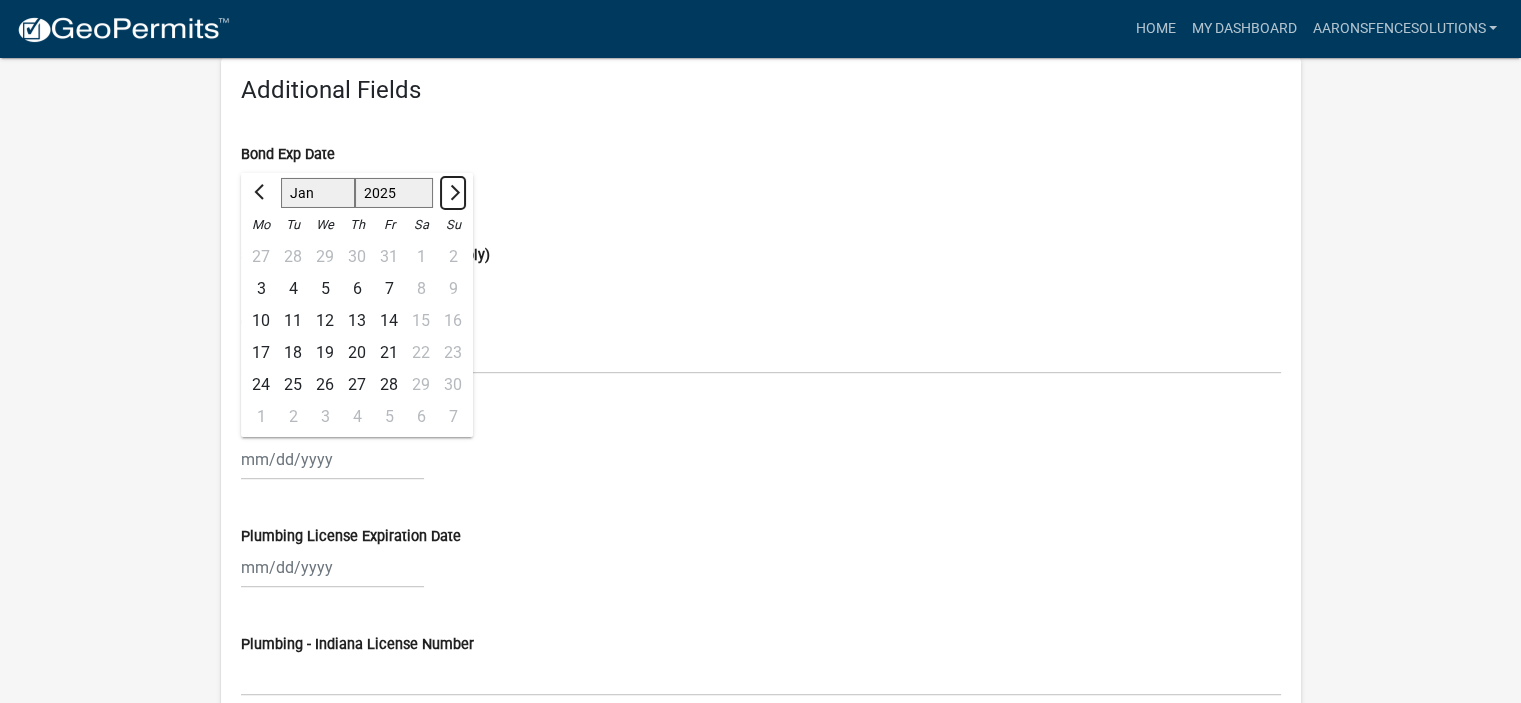select on "2026" 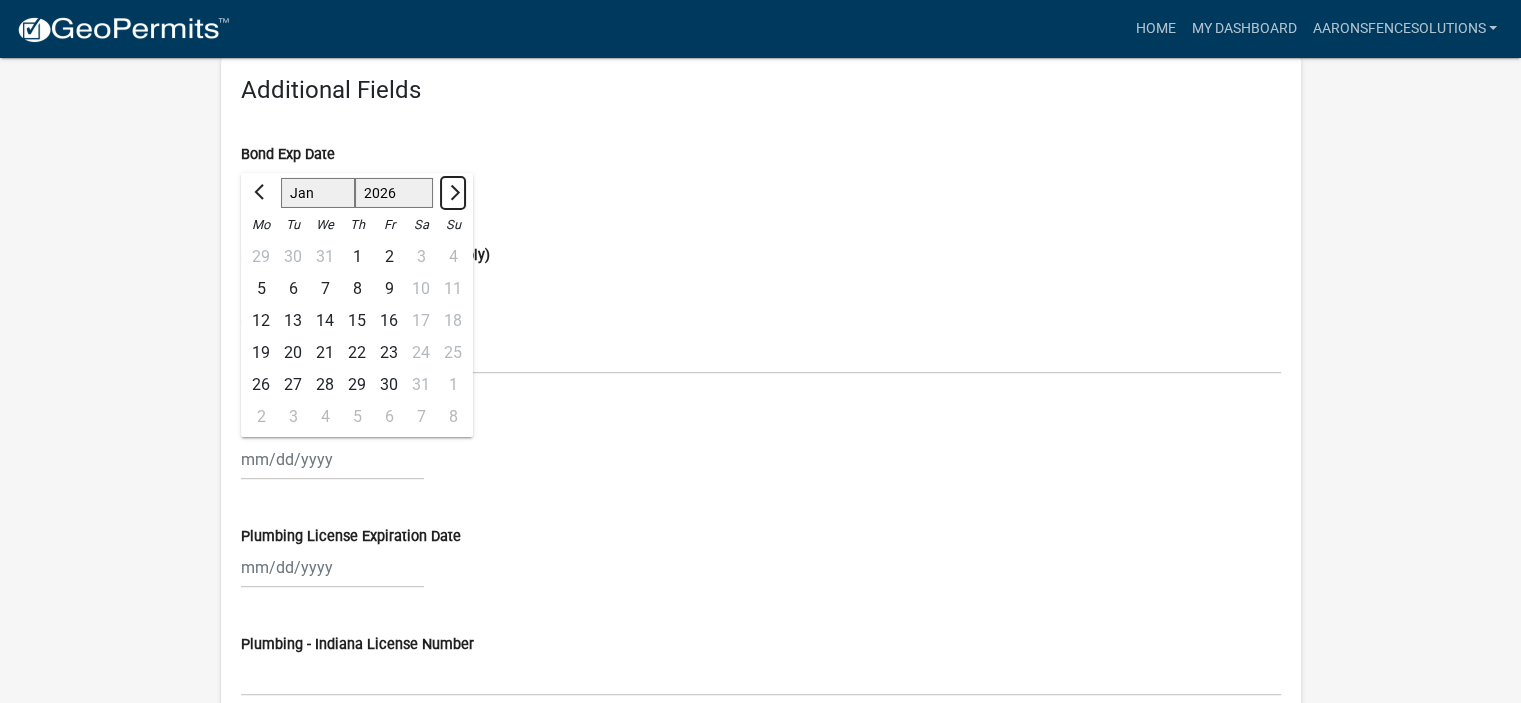 click at bounding box center [452, 193] 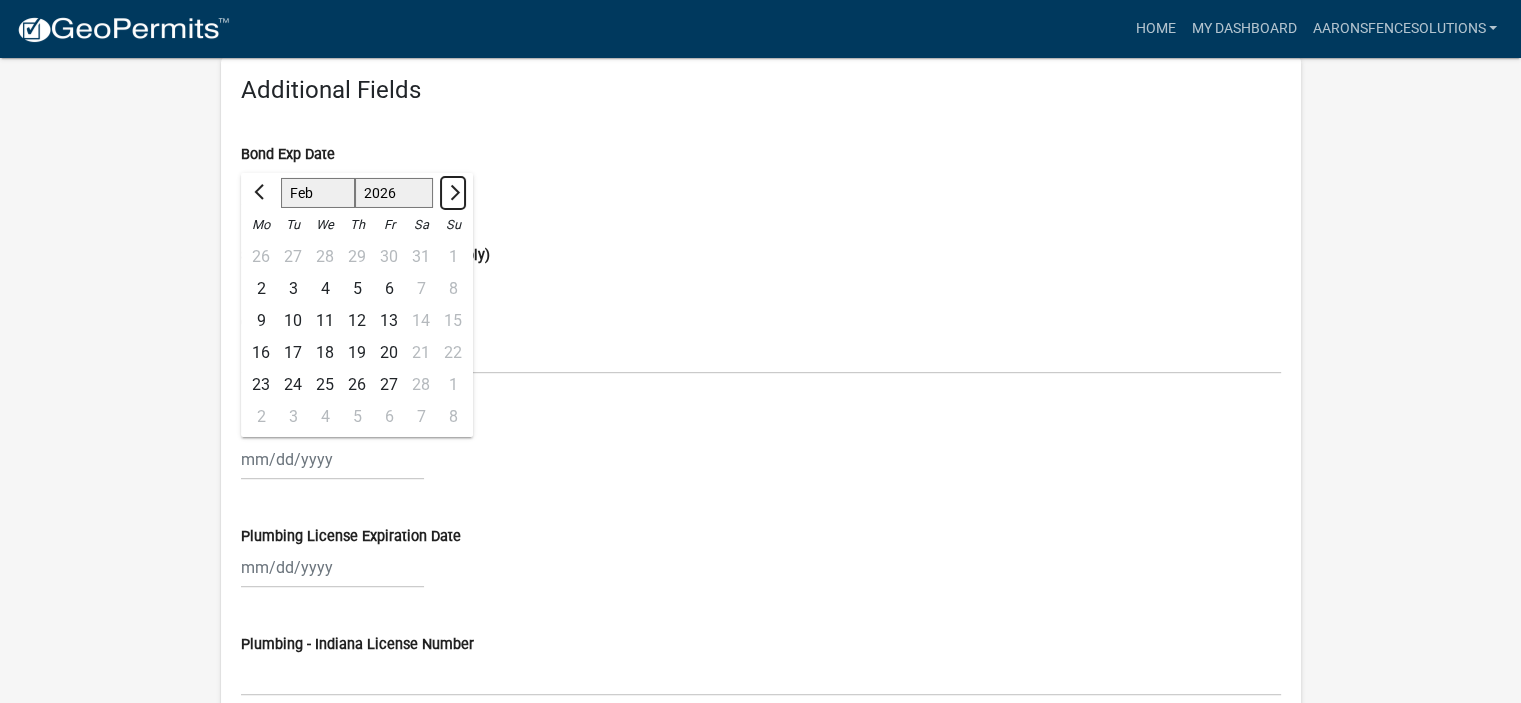 click at bounding box center (452, 193) 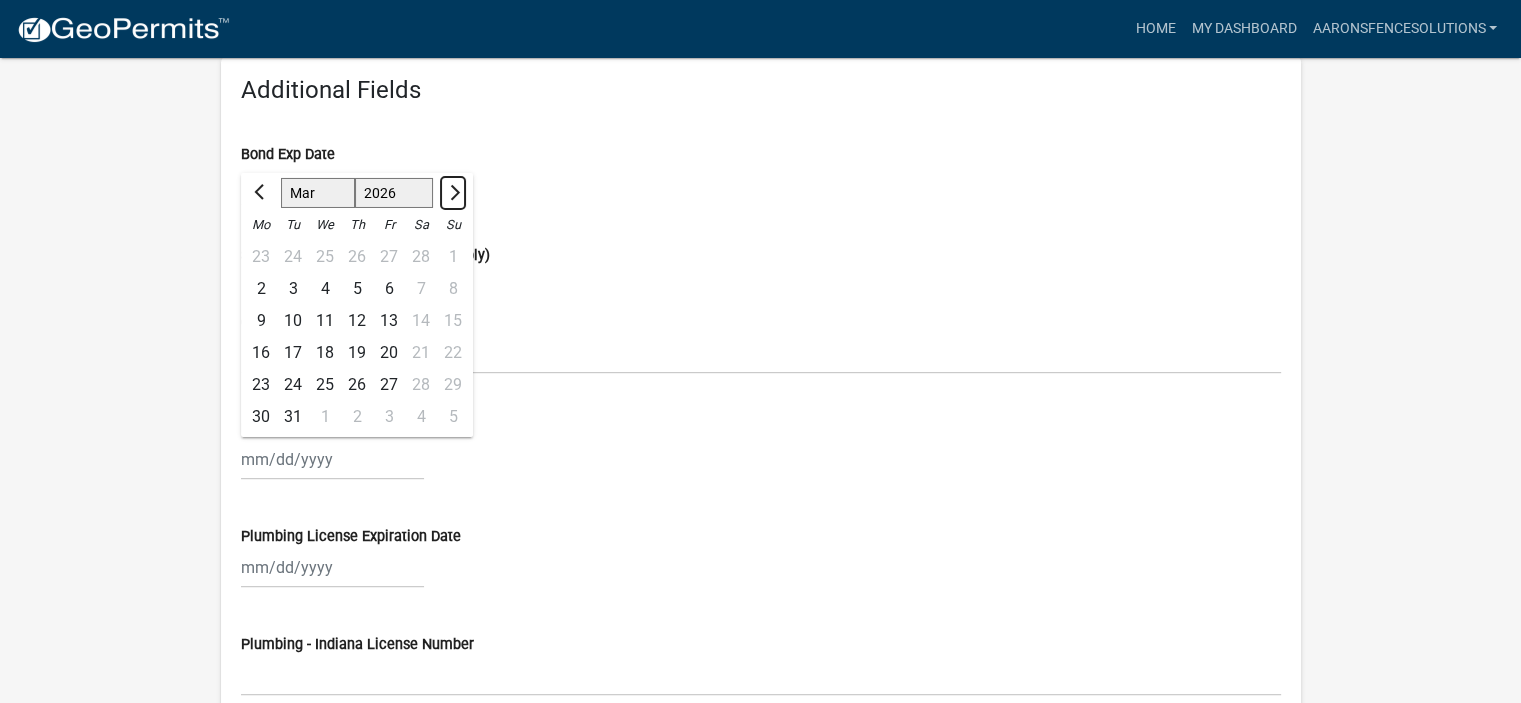 click at bounding box center [452, 193] 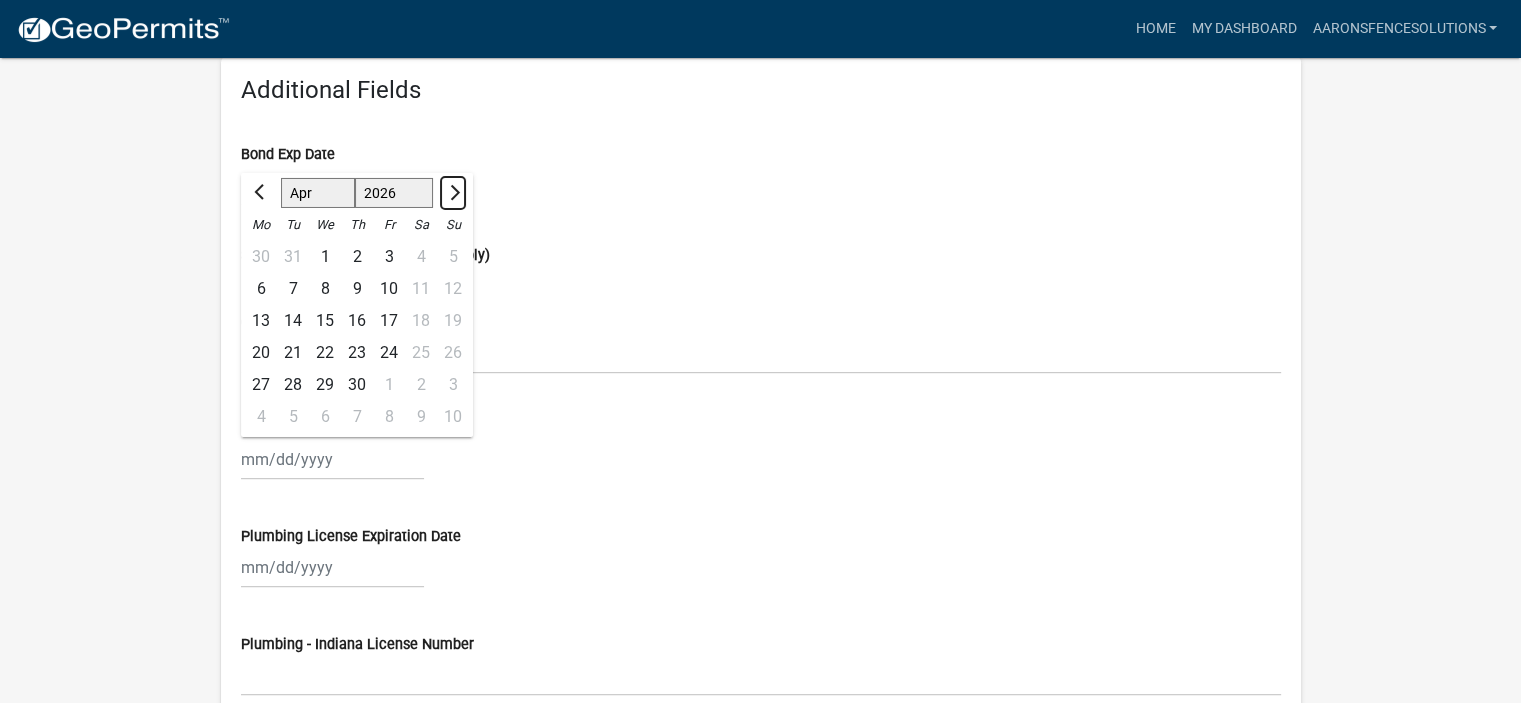 click at bounding box center (452, 193) 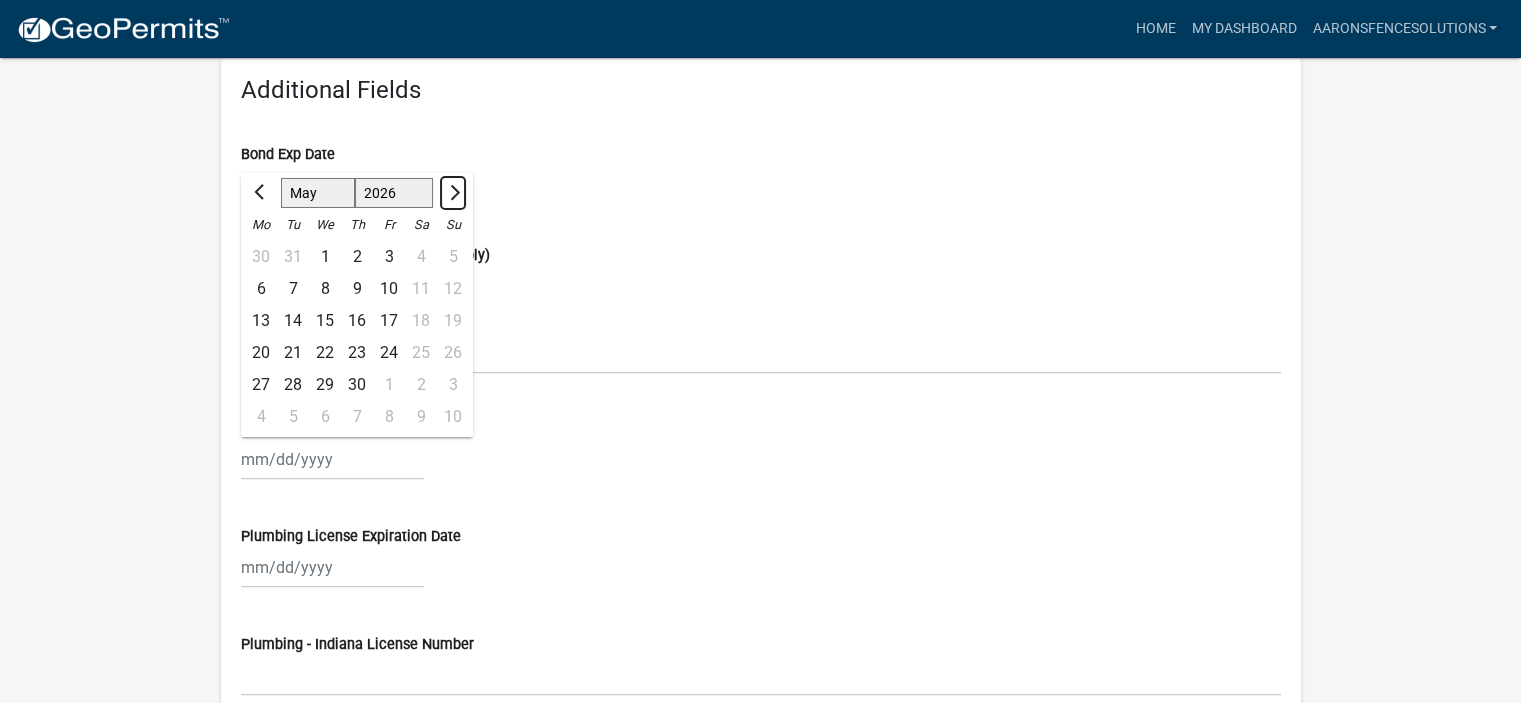 click at bounding box center [452, 193] 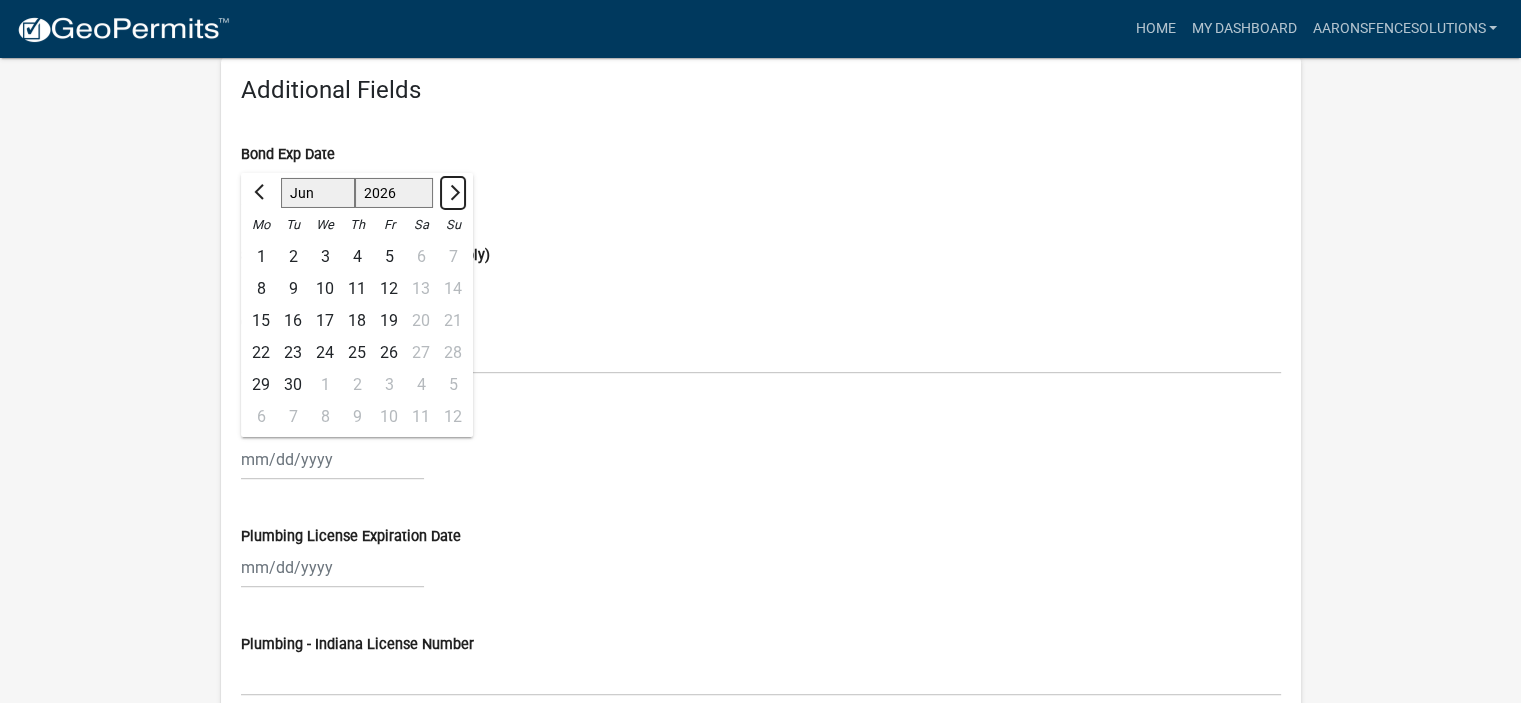 click at bounding box center [452, 193] 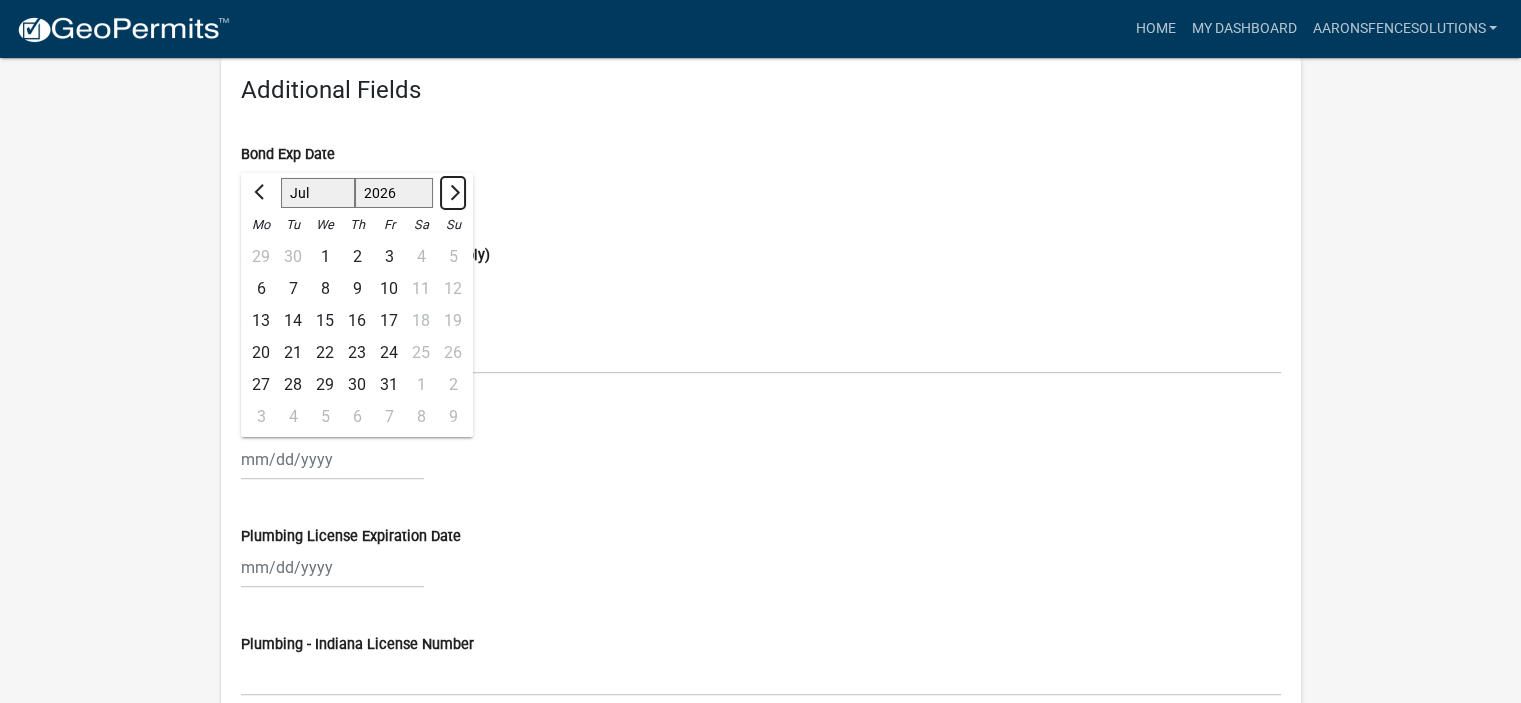 click at bounding box center (452, 193) 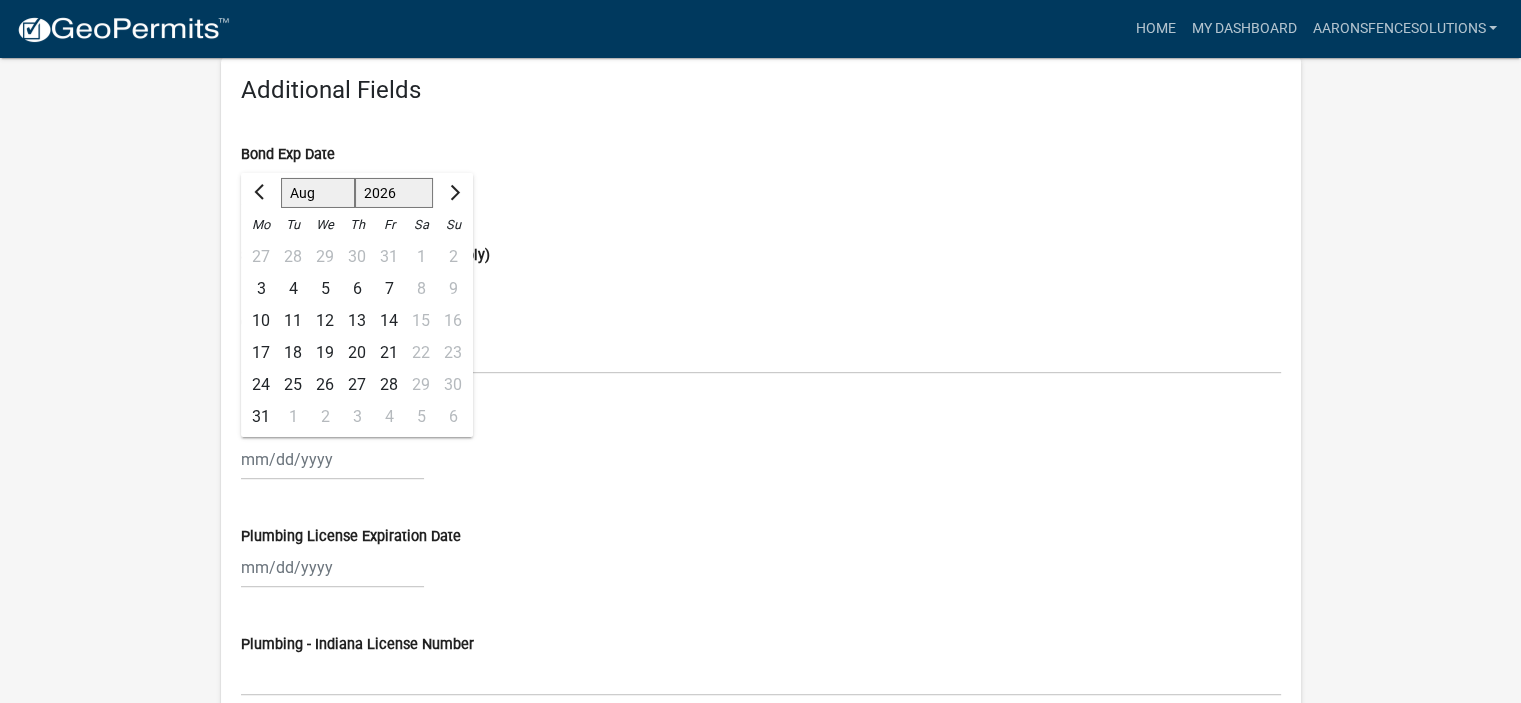 click on "3 4 5 6 7 8 9" at bounding box center [357, 289] 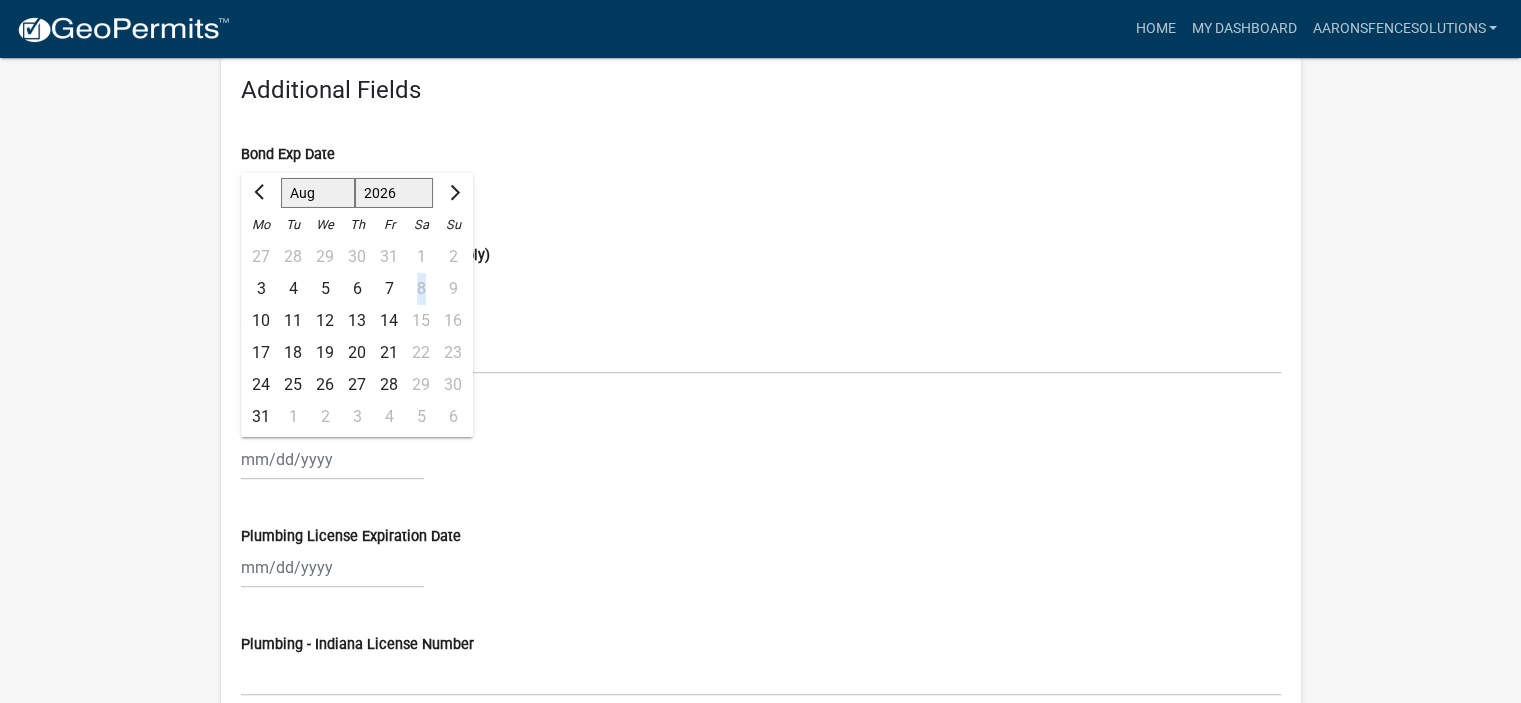 click on "3 4 5 6 7 8 9" at bounding box center [357, 289] 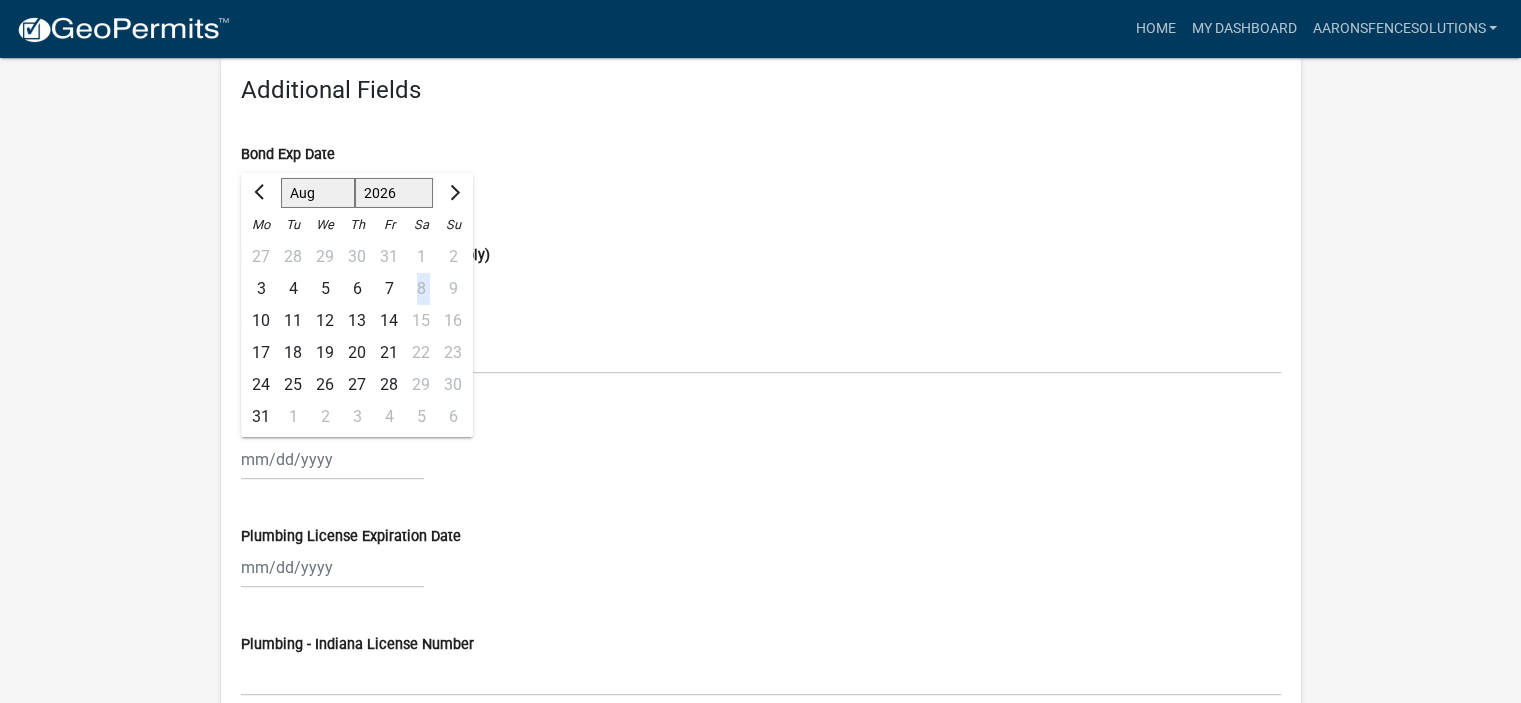 click on "3 4 5 6 7 8 9" at bounding box center [357, 289] 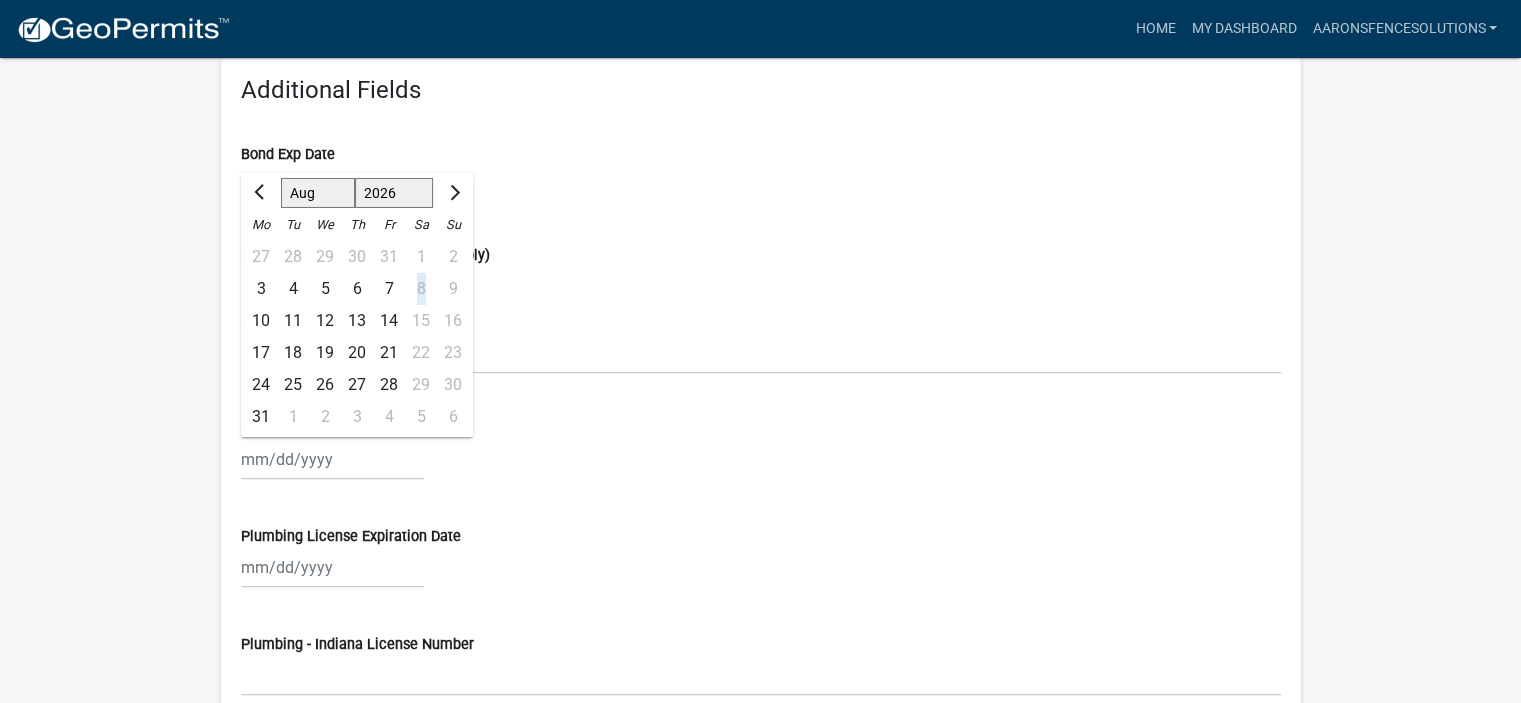 click on "3 4 5 6 7 8 9" at bounding box center (357, 289) 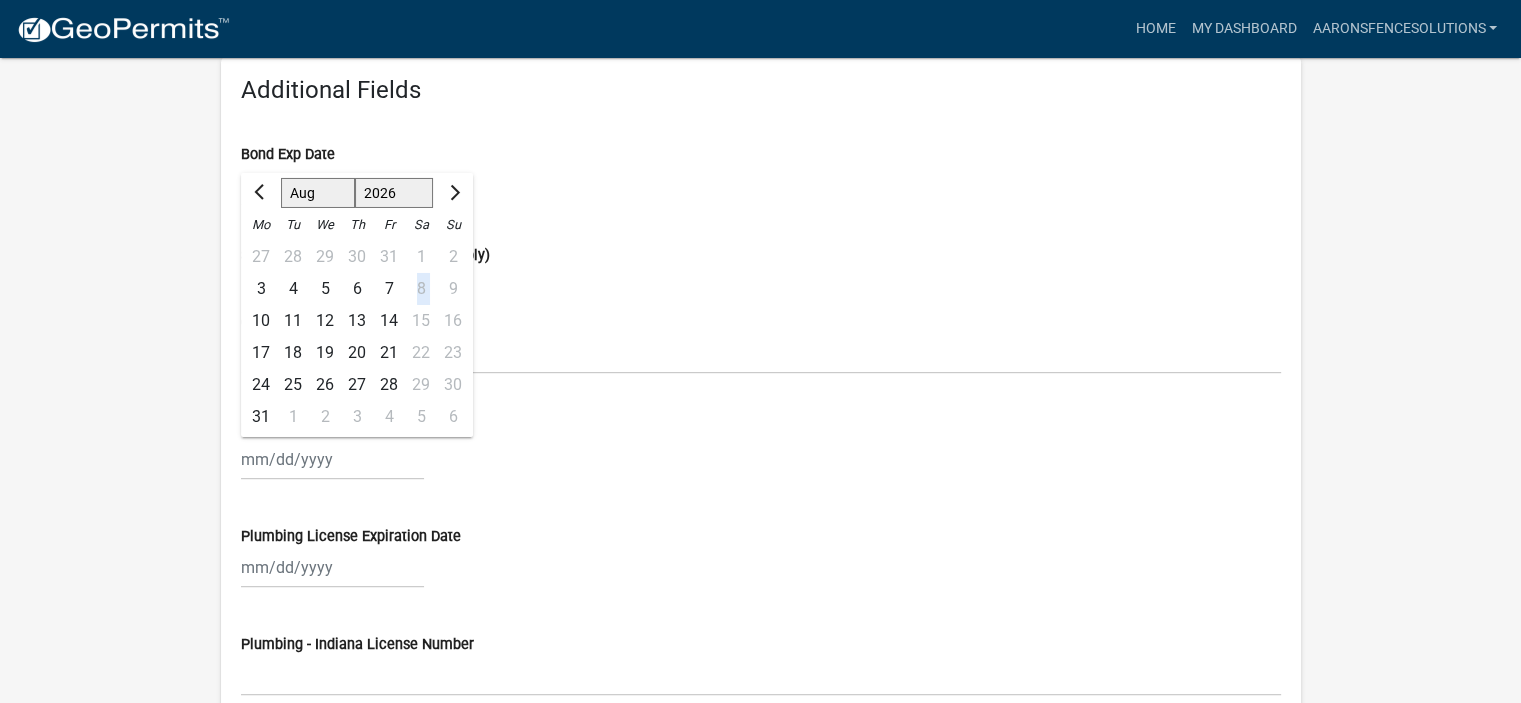 click on "3 4 5 6 7 8 9" at bounding box center (357, 289) 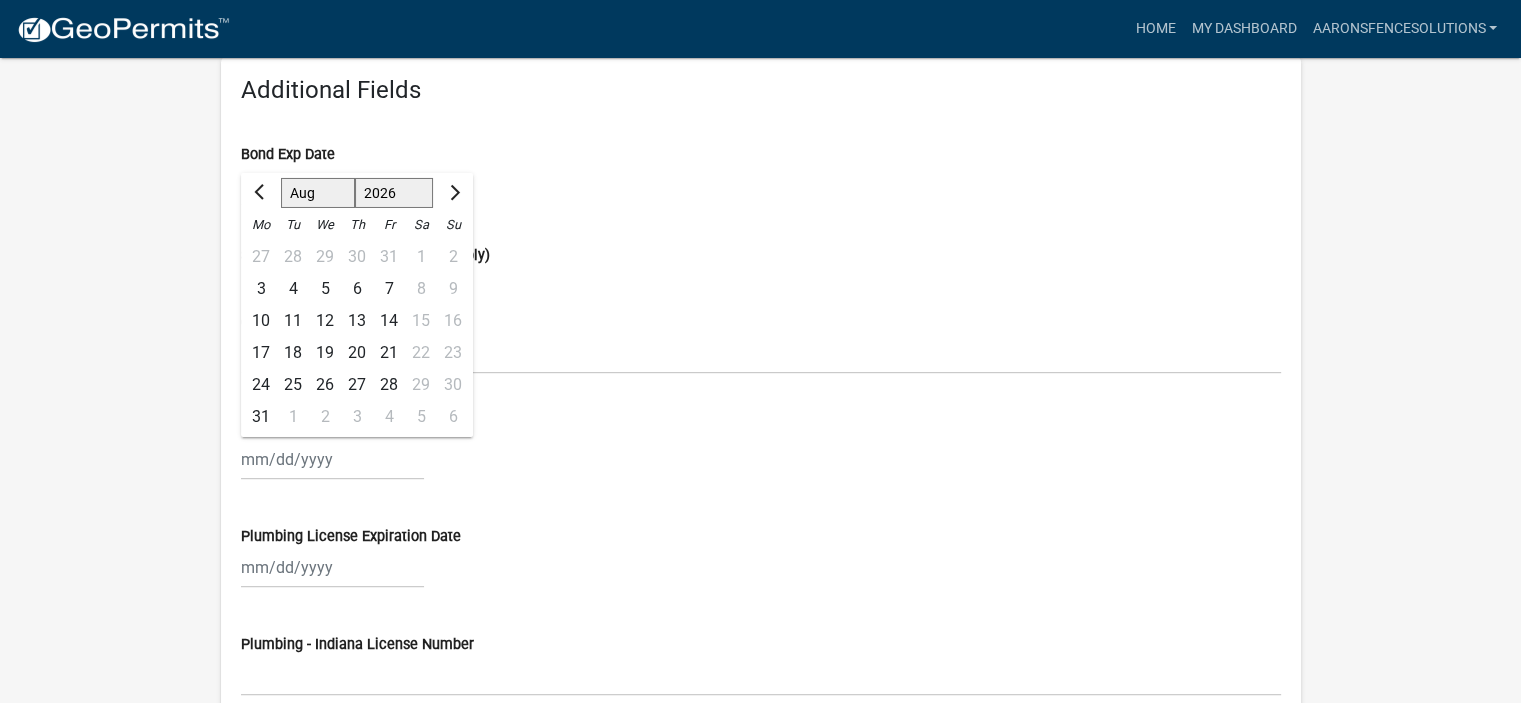 click on "7" at bounding box center (389, 289) 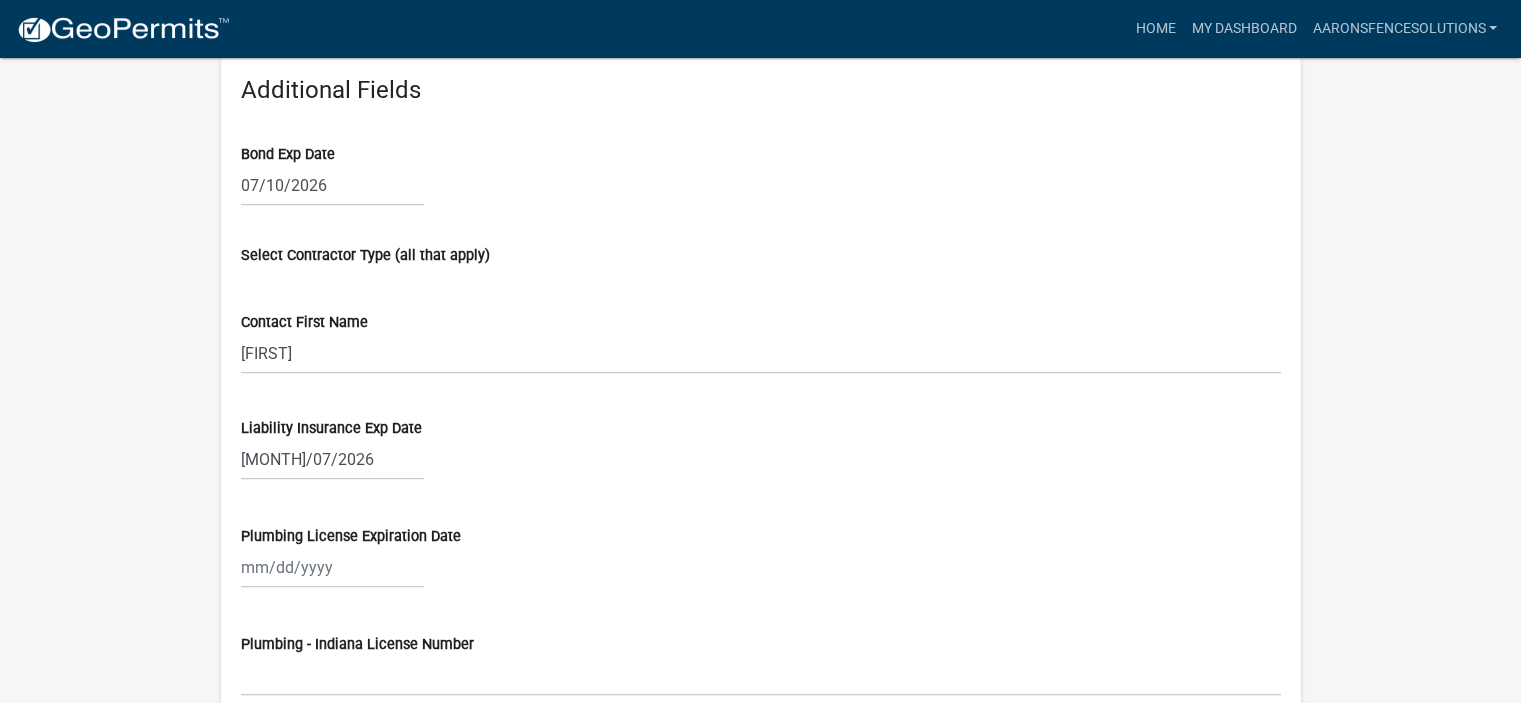 click on "more_horiz Home My Dashboard aaronsfencesolutions Account Contractor Profile Logout Profile Registrations Documents aaronsfencesolutions Save Profile Business Name Aaron's Fence Solutions, LLC Contact Info First Name [FIRST] Last Name [LAST] Email Address [USERNAME]@gmail.com Contact Office Number [PHONE] Contact Cell Number [PHONE] Fax Number Additional Fields Bond Exp Date 07/10/2026 Select Contractor Type (all that apply) Contact First Name [FIRST] Liability Insurance Exp Date [MONTH] [MONTH] [MONTH] [MONTH] [MONTH] [MONTH] [MONTH] [MONTH] [MONTH] [MONTH] [MONTH] [MONTH] 1526 1527 1528 1529 1530 1531 1532 1533 1534 1535 1536 1537 1538 1539 1540 1541 1542 1543 1544 1545 1546 1547 1548 1549 1550 1551 1552 1553 1554 1555 1556 1557 1558 1559 1560 1561 1562 1563 1564 1565 1566 1567 1568 1569 1570 1571 1572 1573 1574 1575 1576 1577 1578 1579 1580 1581 1582 1583 1584 1585 1586 1587 1588 1589 1590 1591 1592 1593 1594 1595 1596 1597 1598 1599 1600 1601 1602 1603 1604 1605 1606 1607 1608 1609 1610 1611 1612 1613 Plumbing License Expiration Date Plumbing - Indiana License Number Address Street Address 307 W Oak Hill Rd Address 2 City Porter State IN Zip 46304 Save" 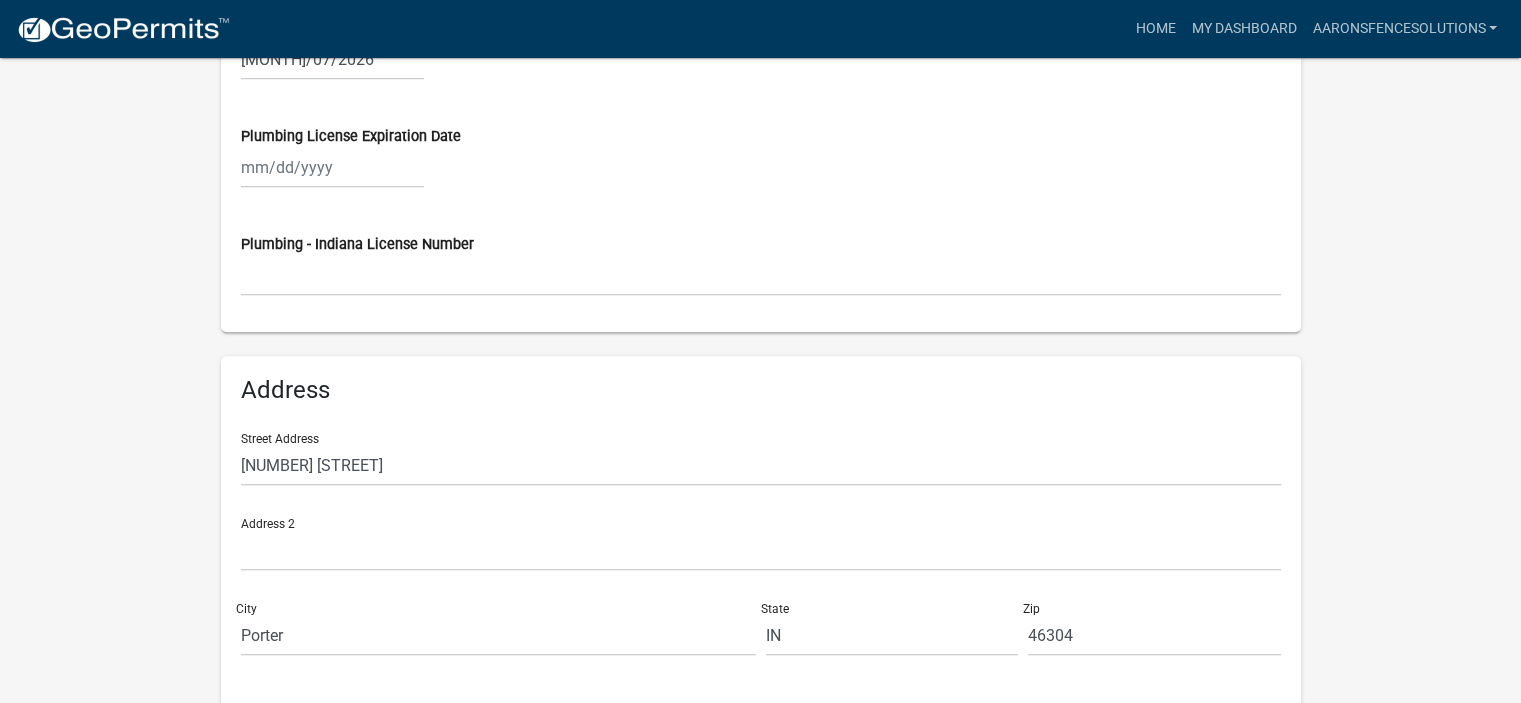 scroll, scrollTop: 1472, scrollLeft: 0, axis: vertical 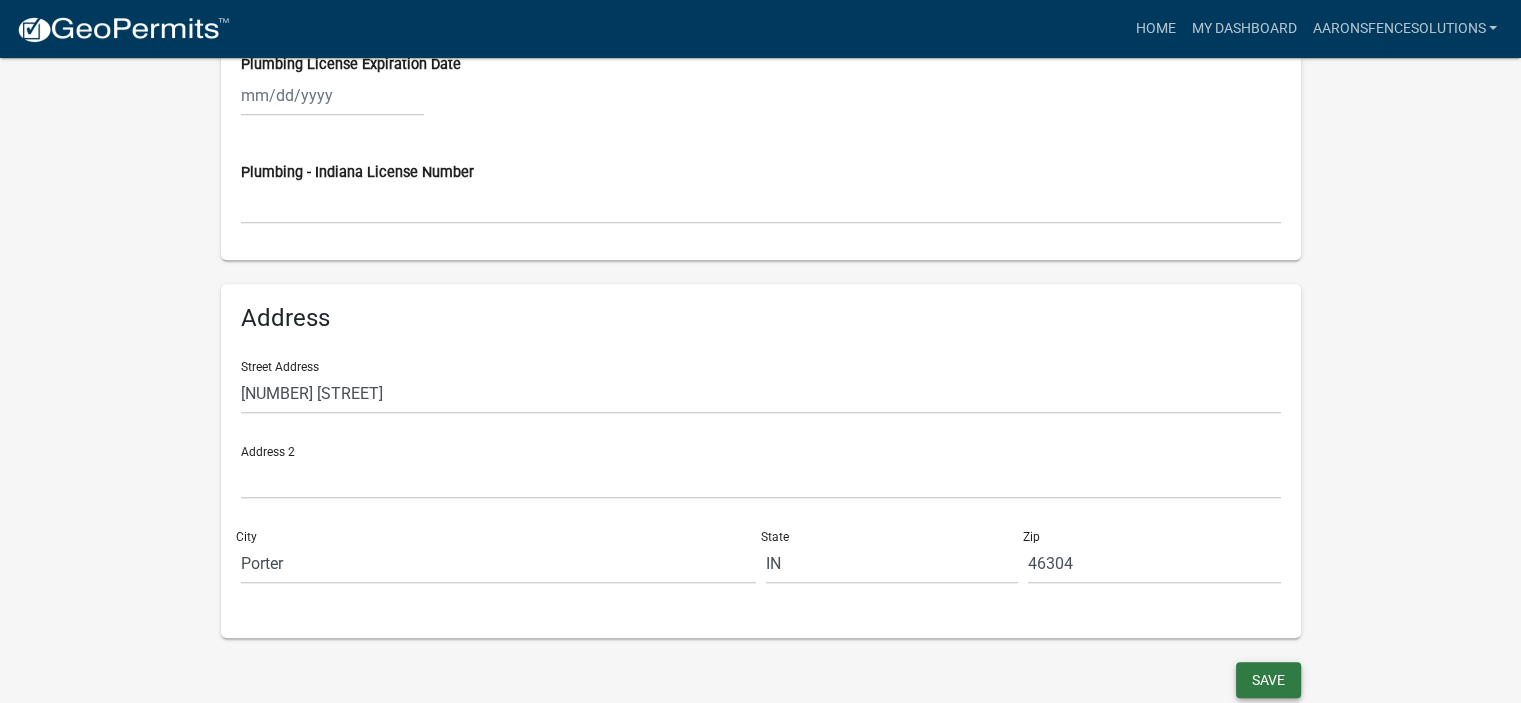 click on "Save" at bounding box center (1268, 680) 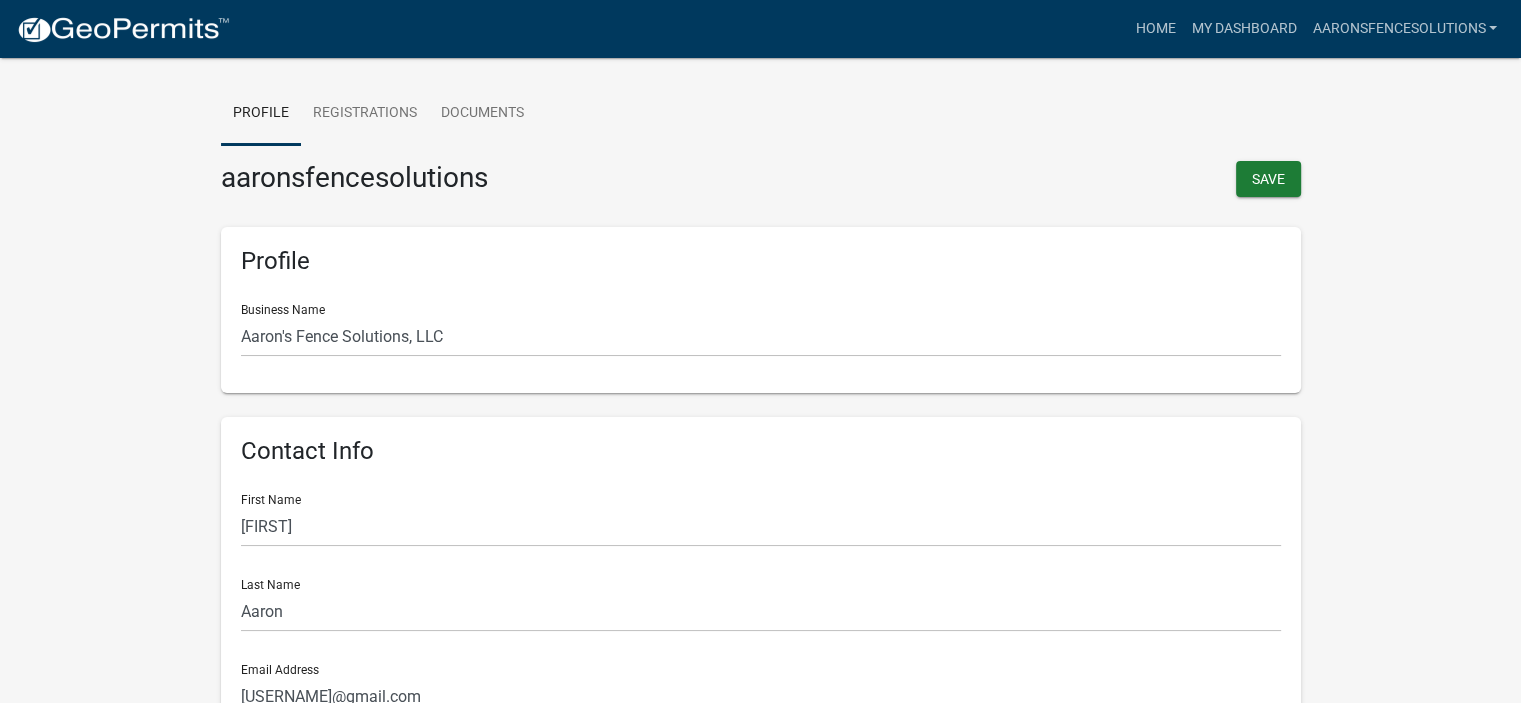 scroll, scrollTop: 0, scrollLeft: 0, axis: both 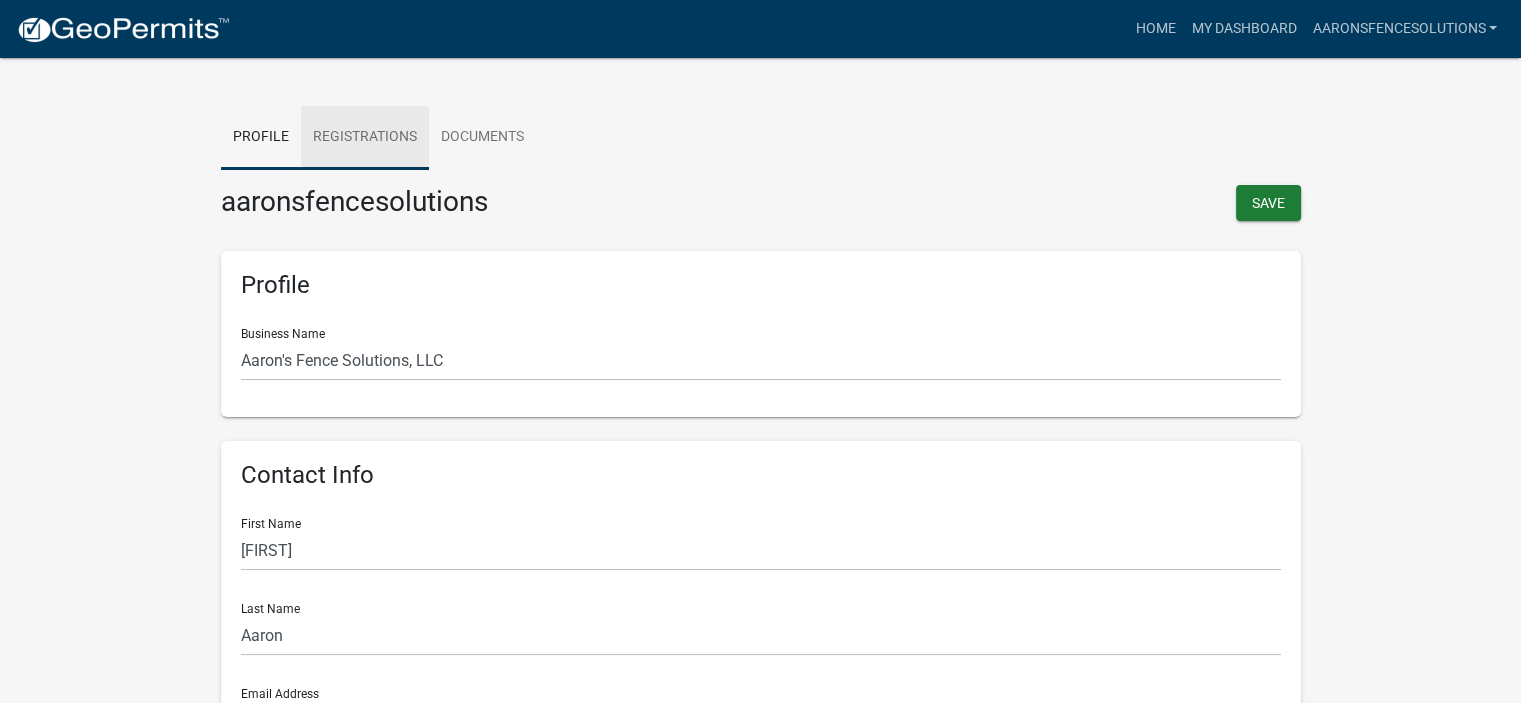 click on "Registrations" at bounding box center [365, 138] 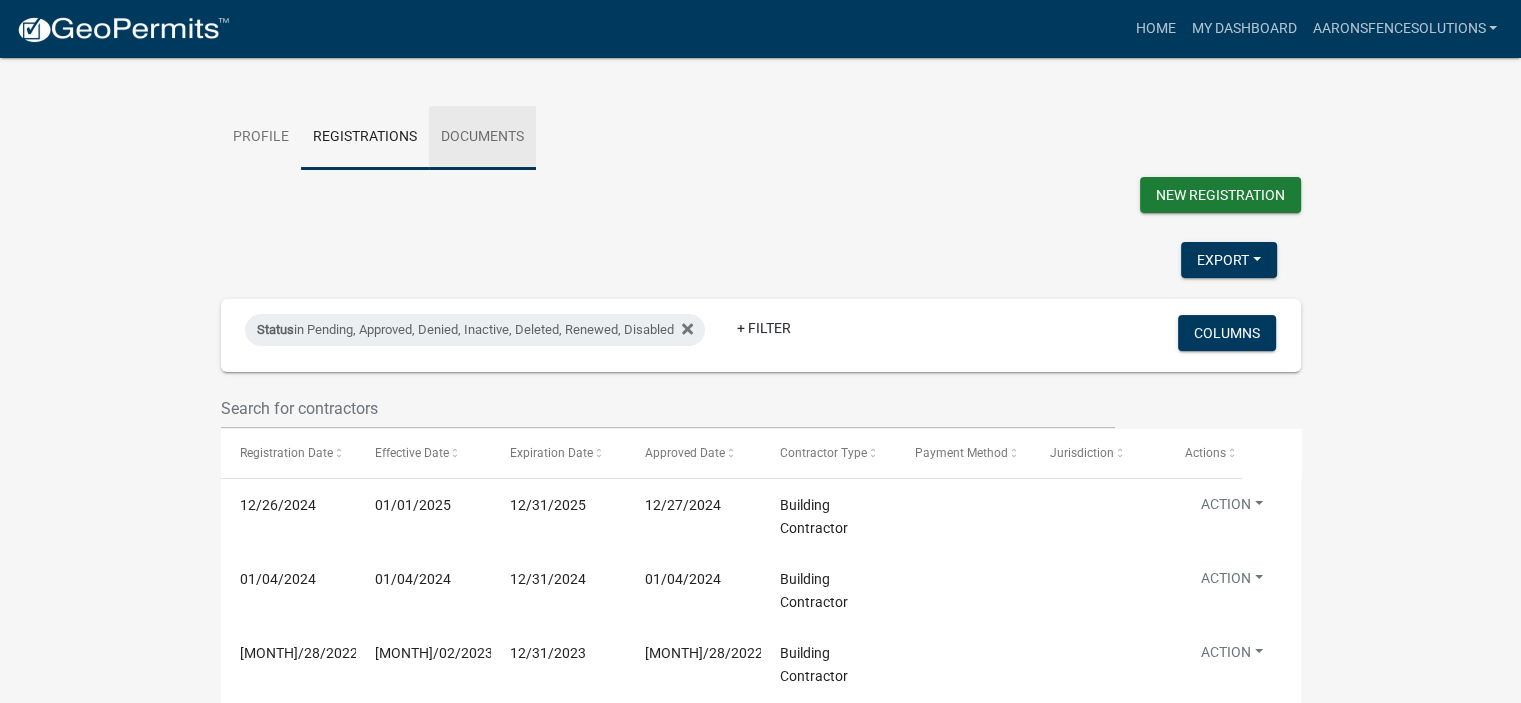 click on "Documents" at bounding box center [482, 138] 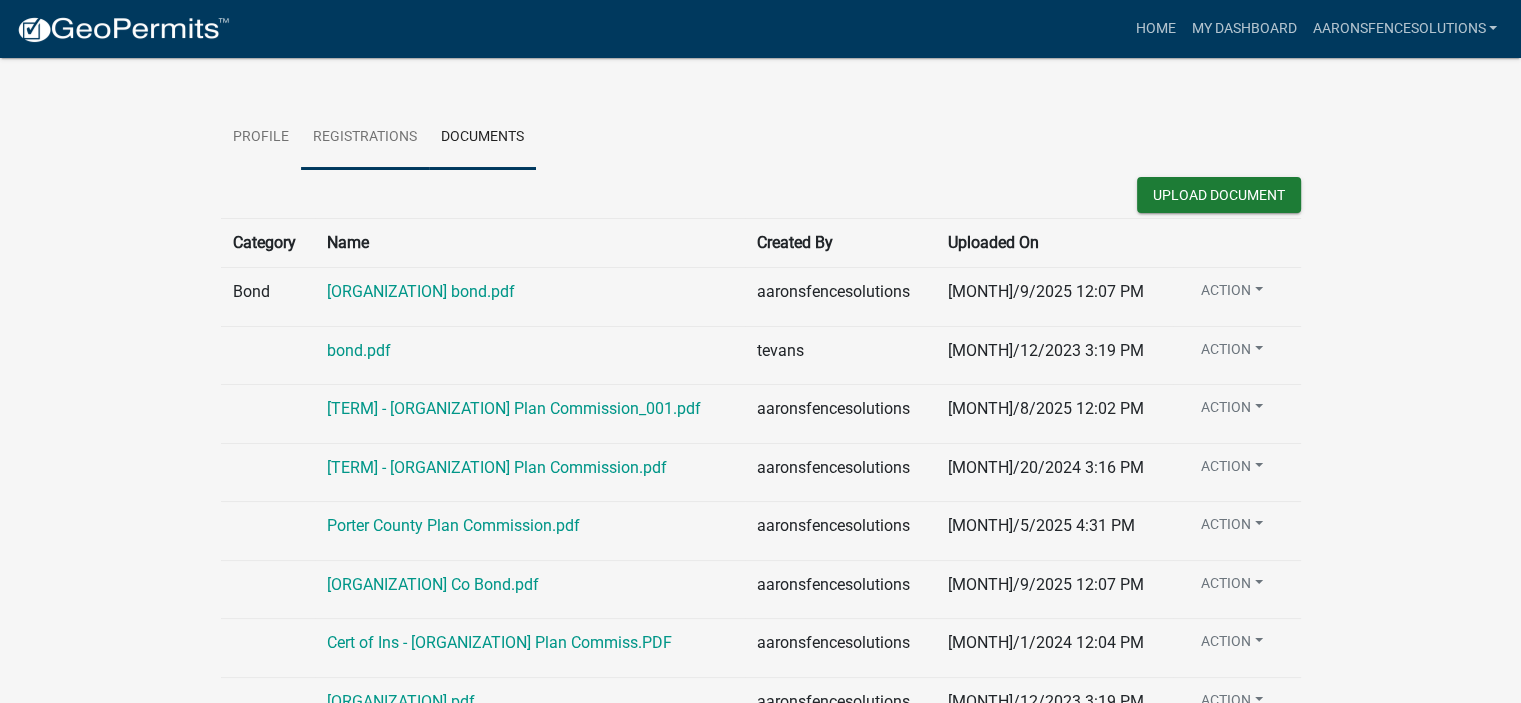 click on "Registrations" at bounding box center [365, 138] 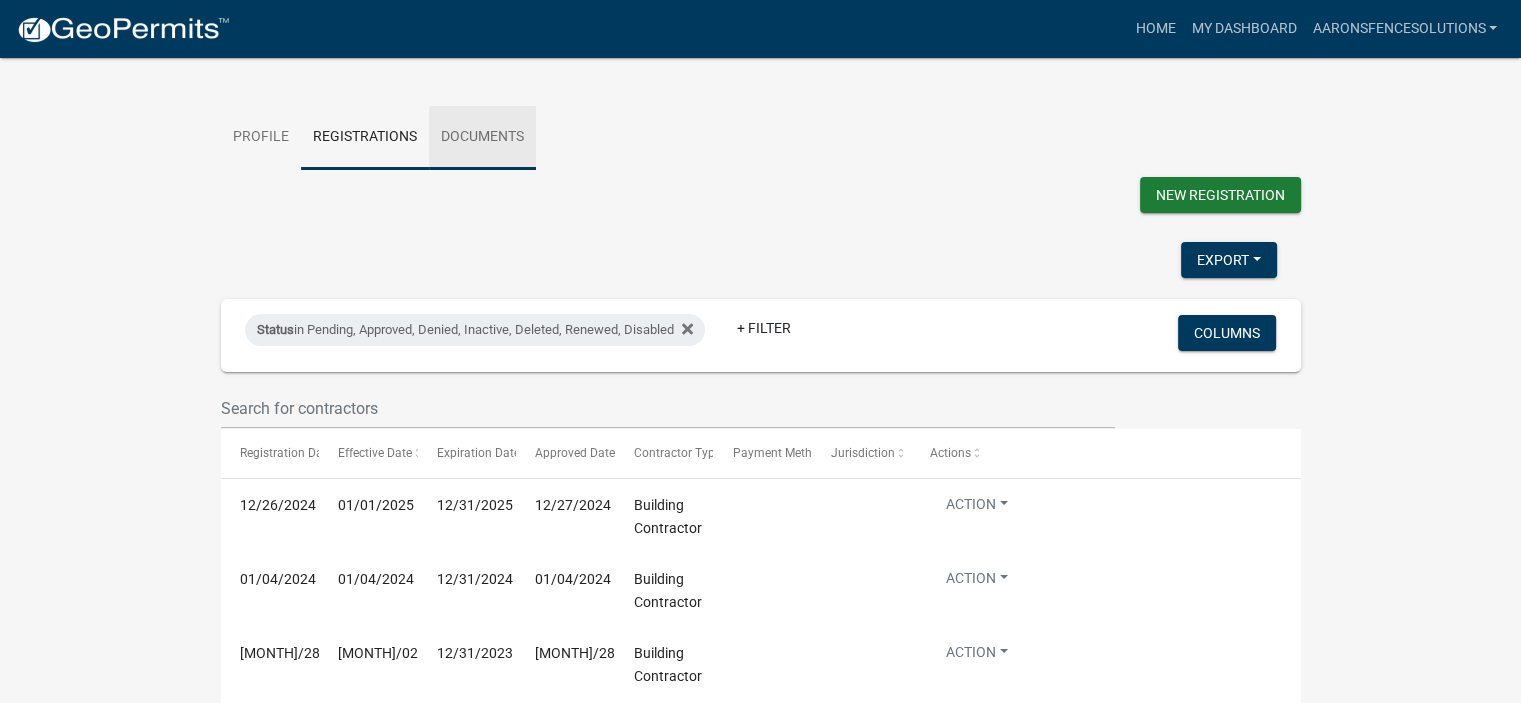 click on "Documents" at bounding box center (482, 138) 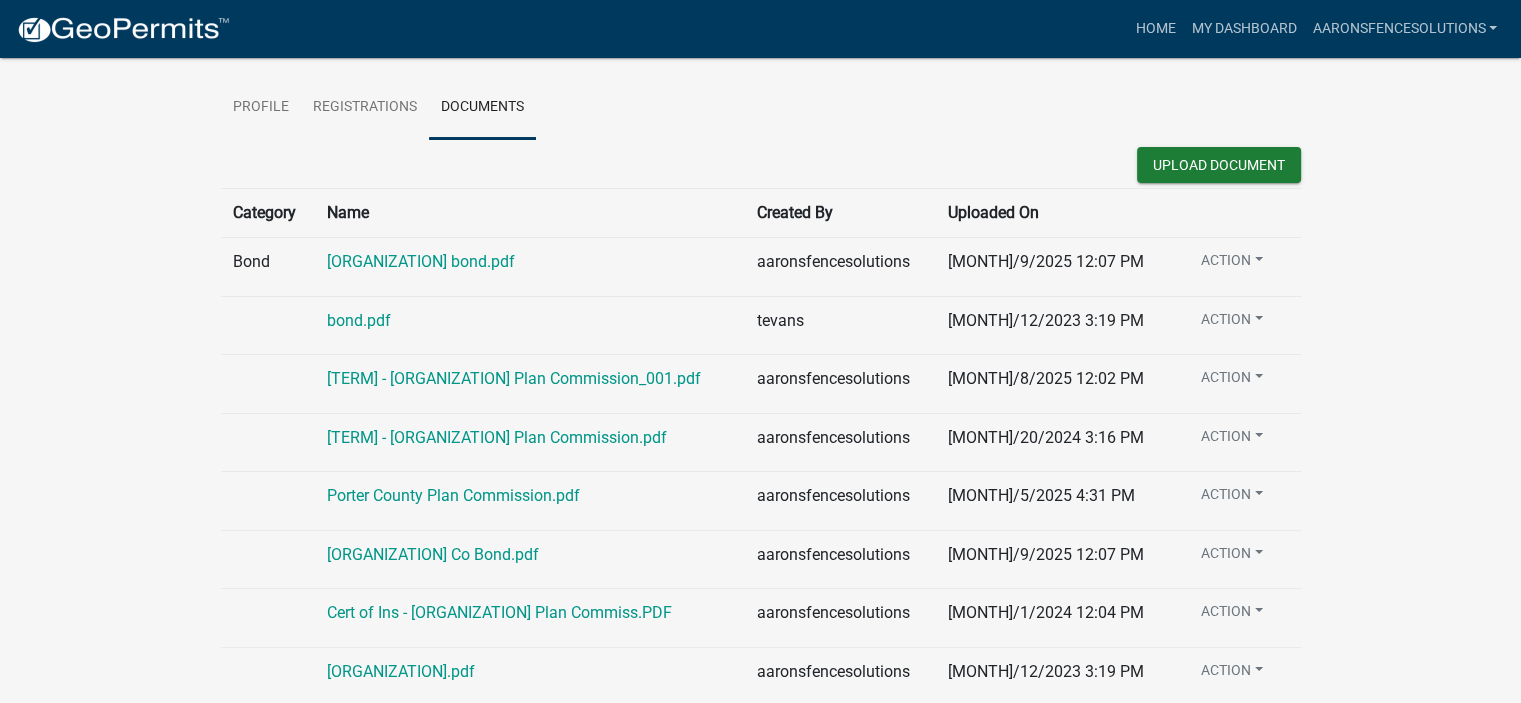 scroll, scrollTop: 0, scrollLeft: 0, axis: both 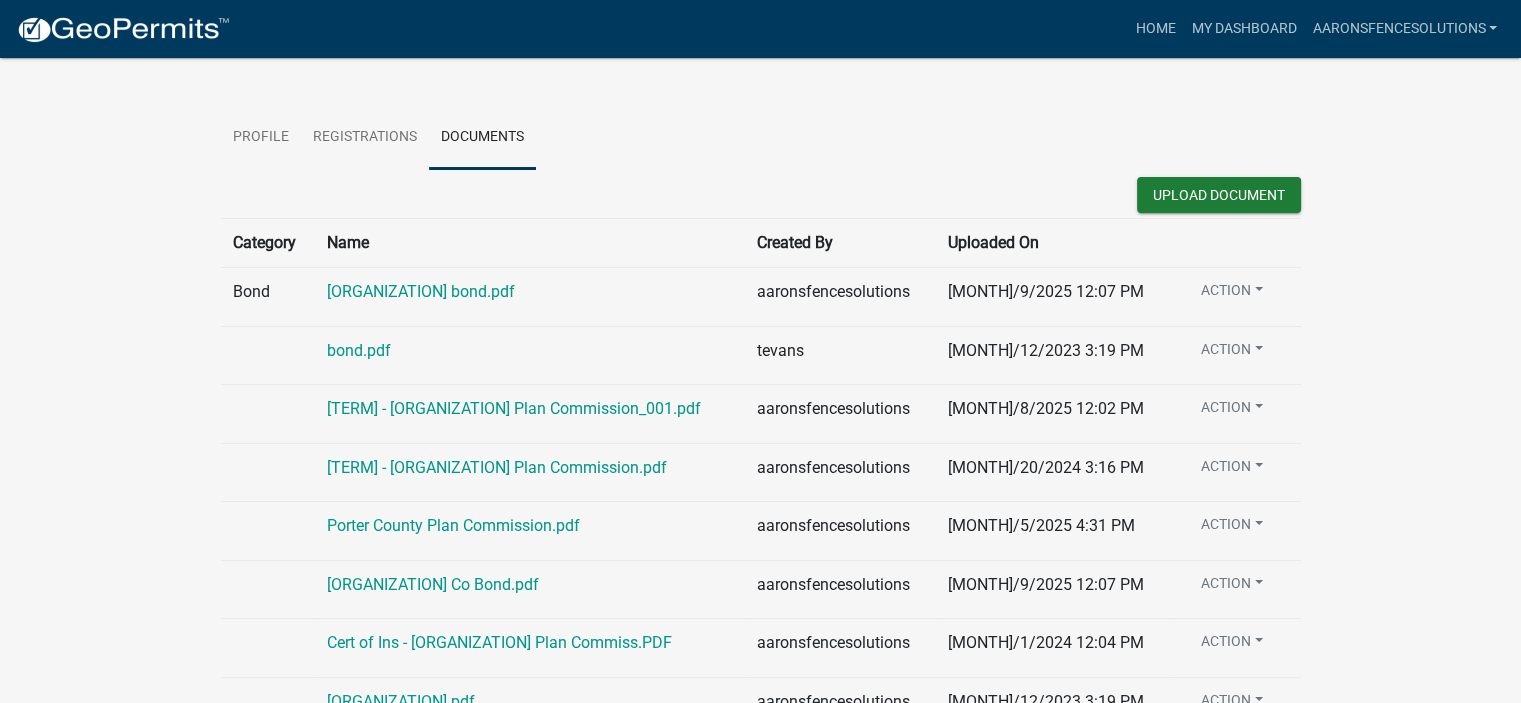 click on "Action" at bounding box center [1232, 294] 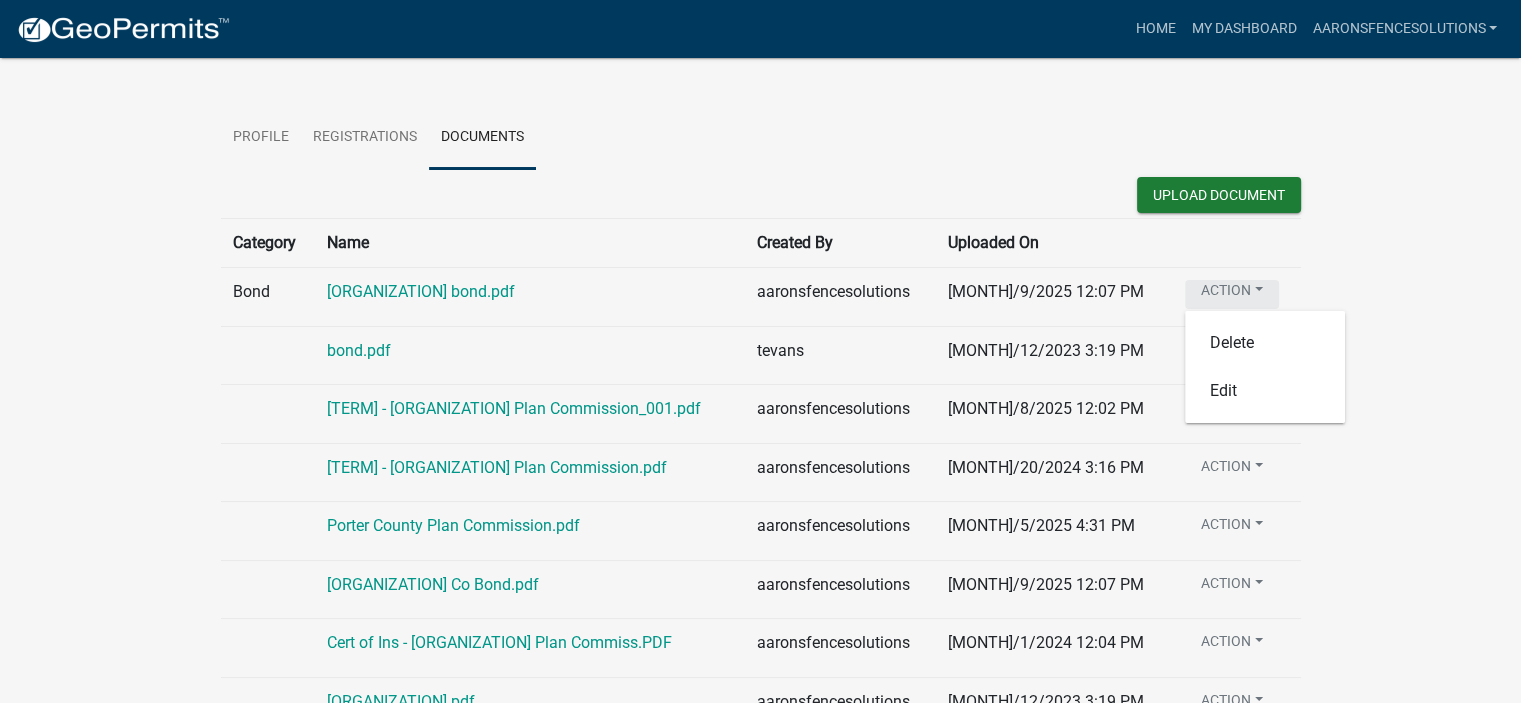 click on "Action" at bounding box center (1232, 294) 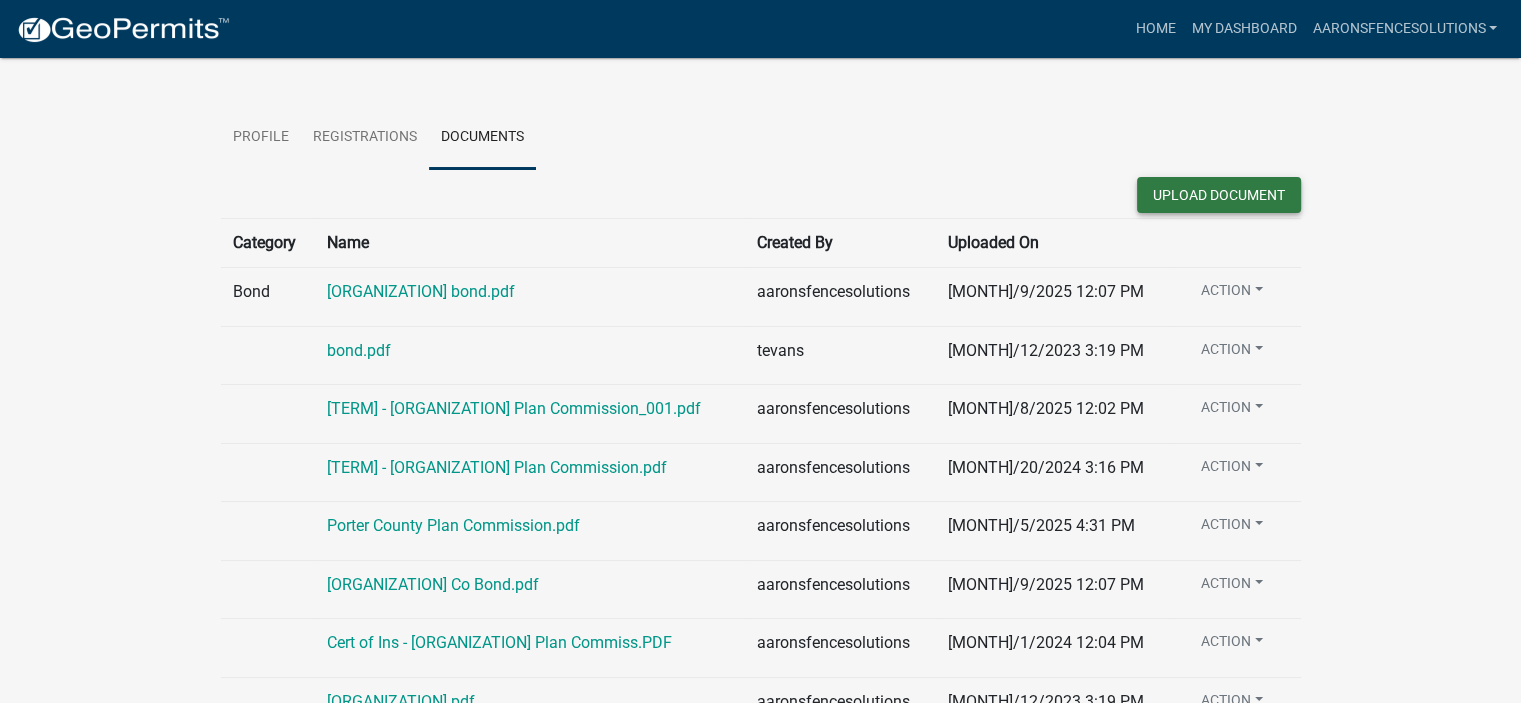 click on "Upload Document" at bounding box center (1219, 195) 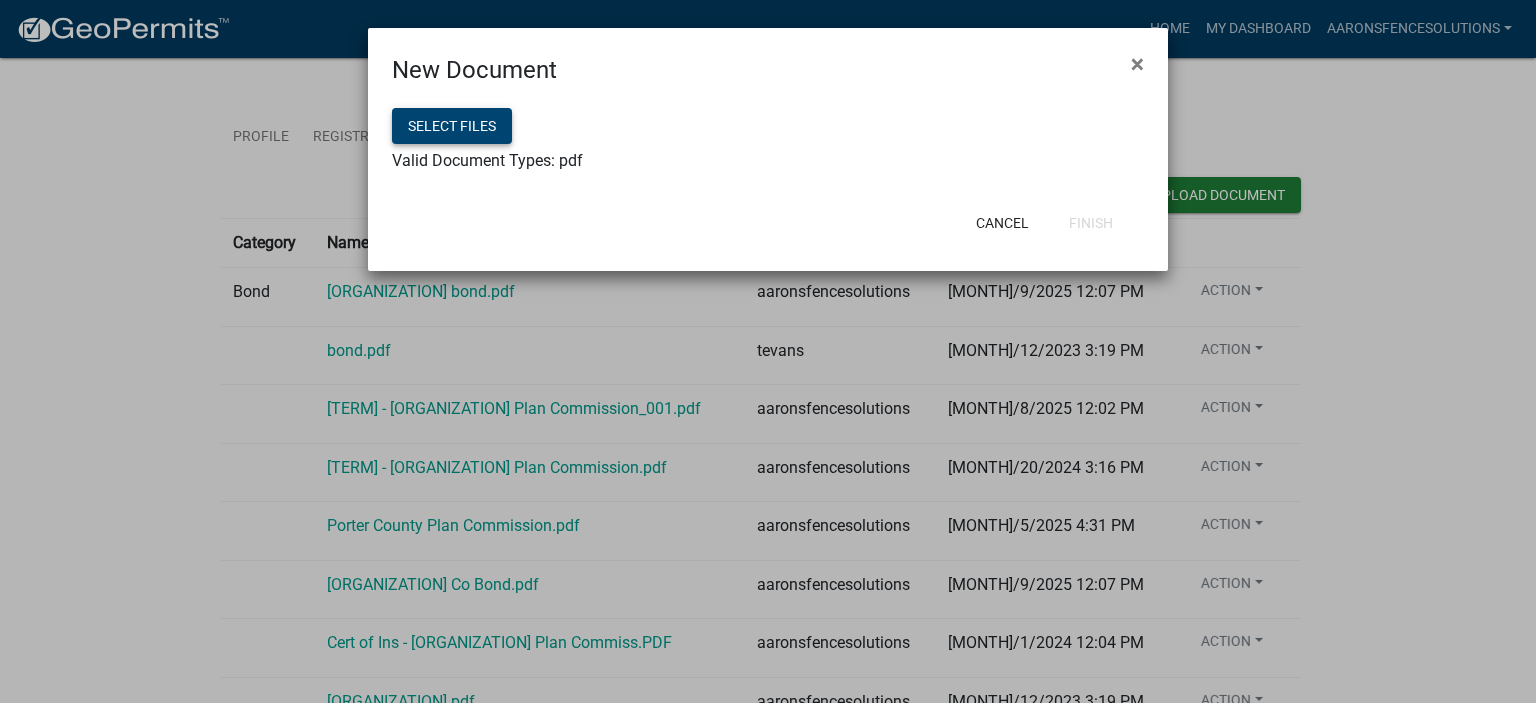 click on "Select files" 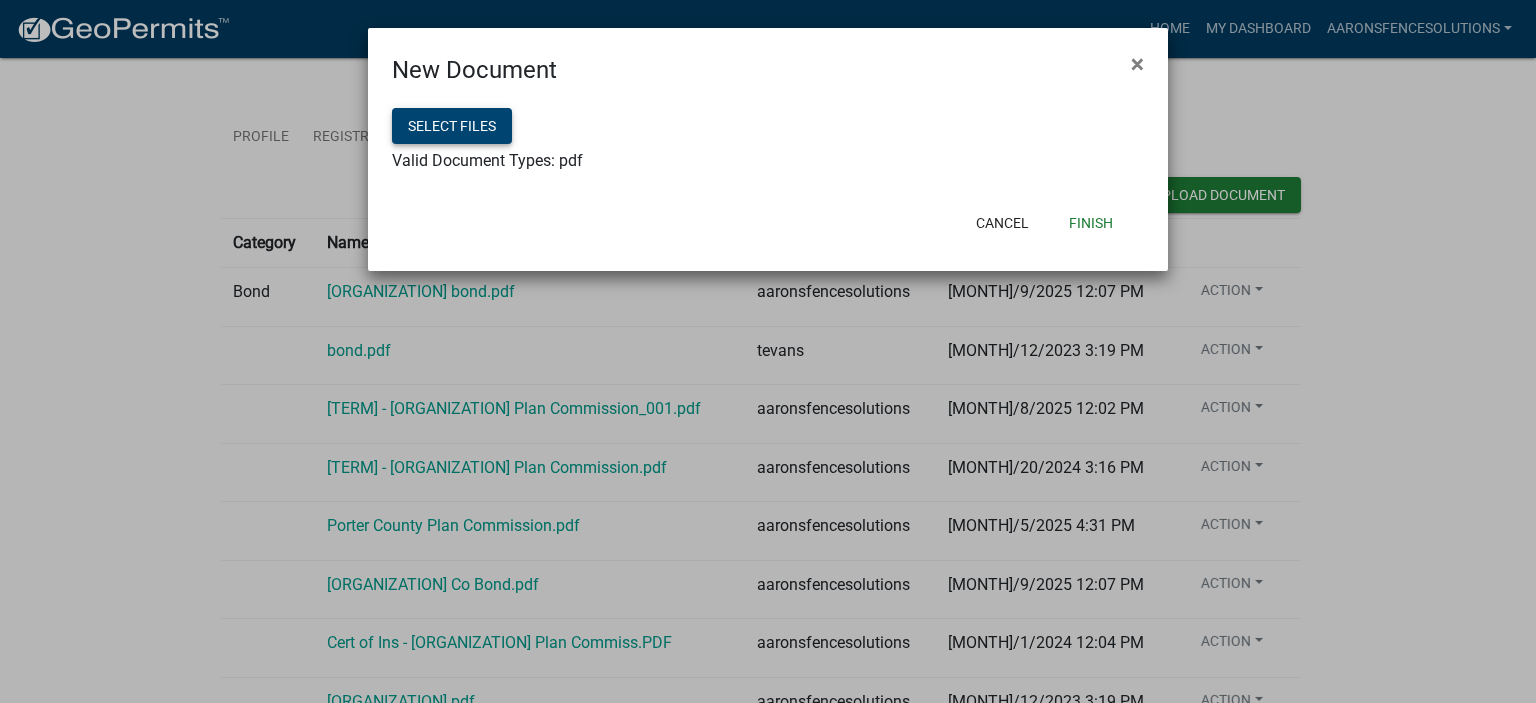 click on "Select files" 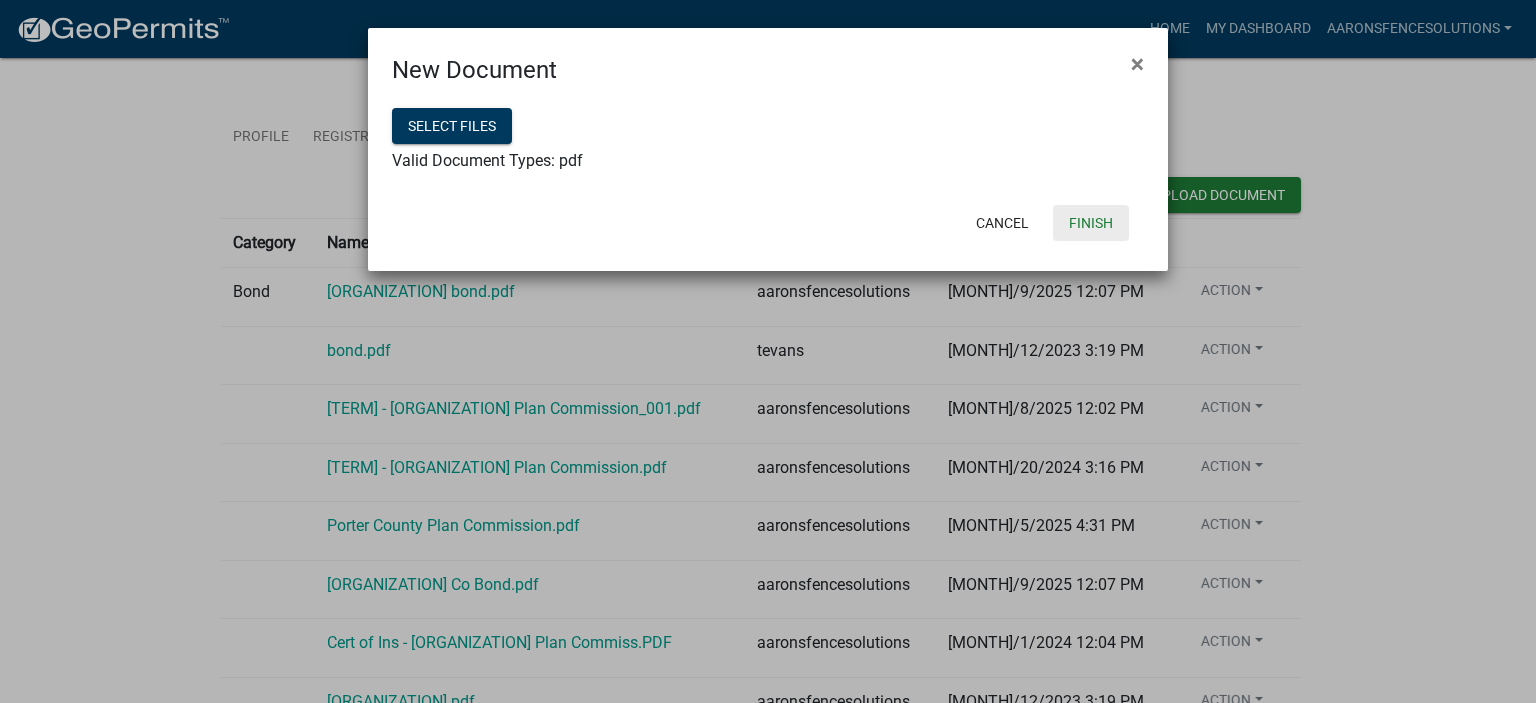 click on "Finish" 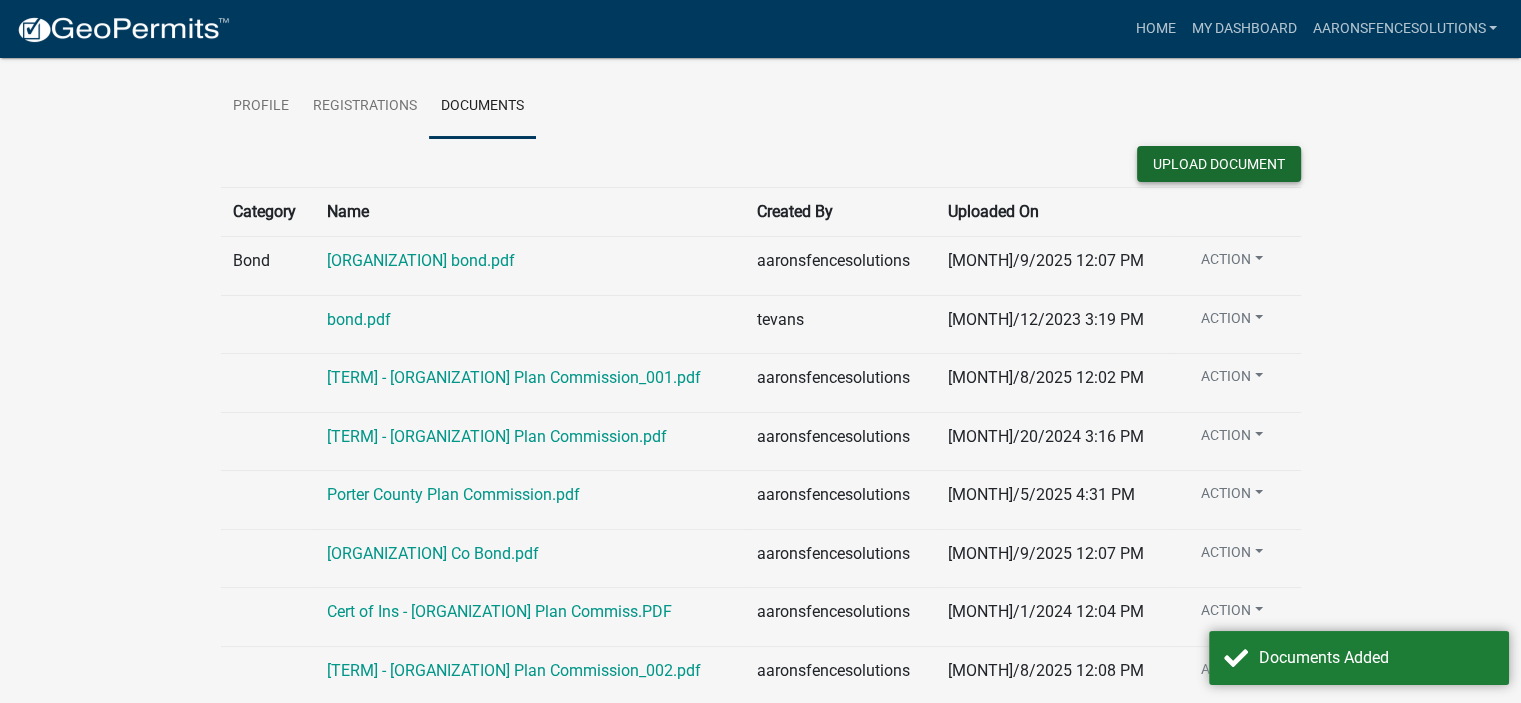 scroll, scrollTop: 0, scrollLeft: 0, axis: both 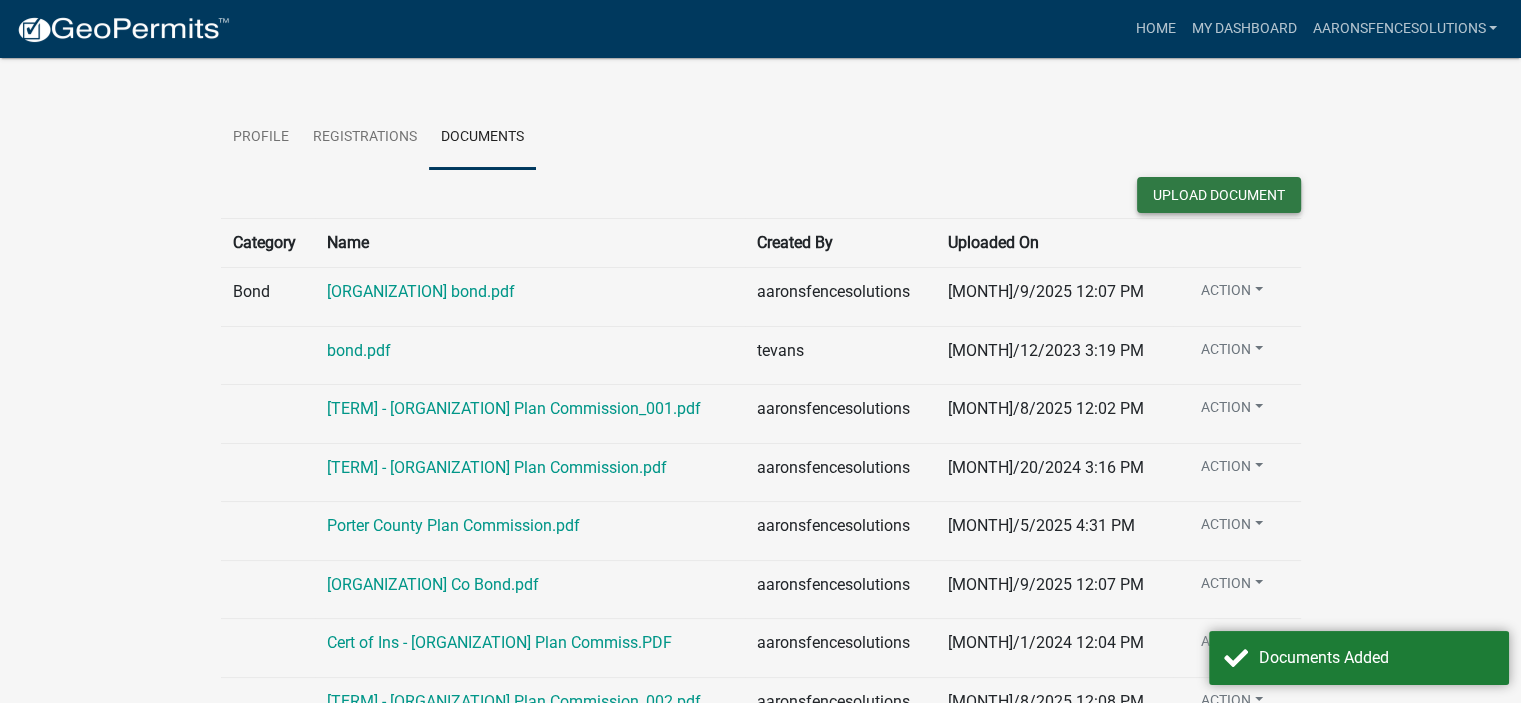 click on "Upload Document" at bounding box center (1219, 195) 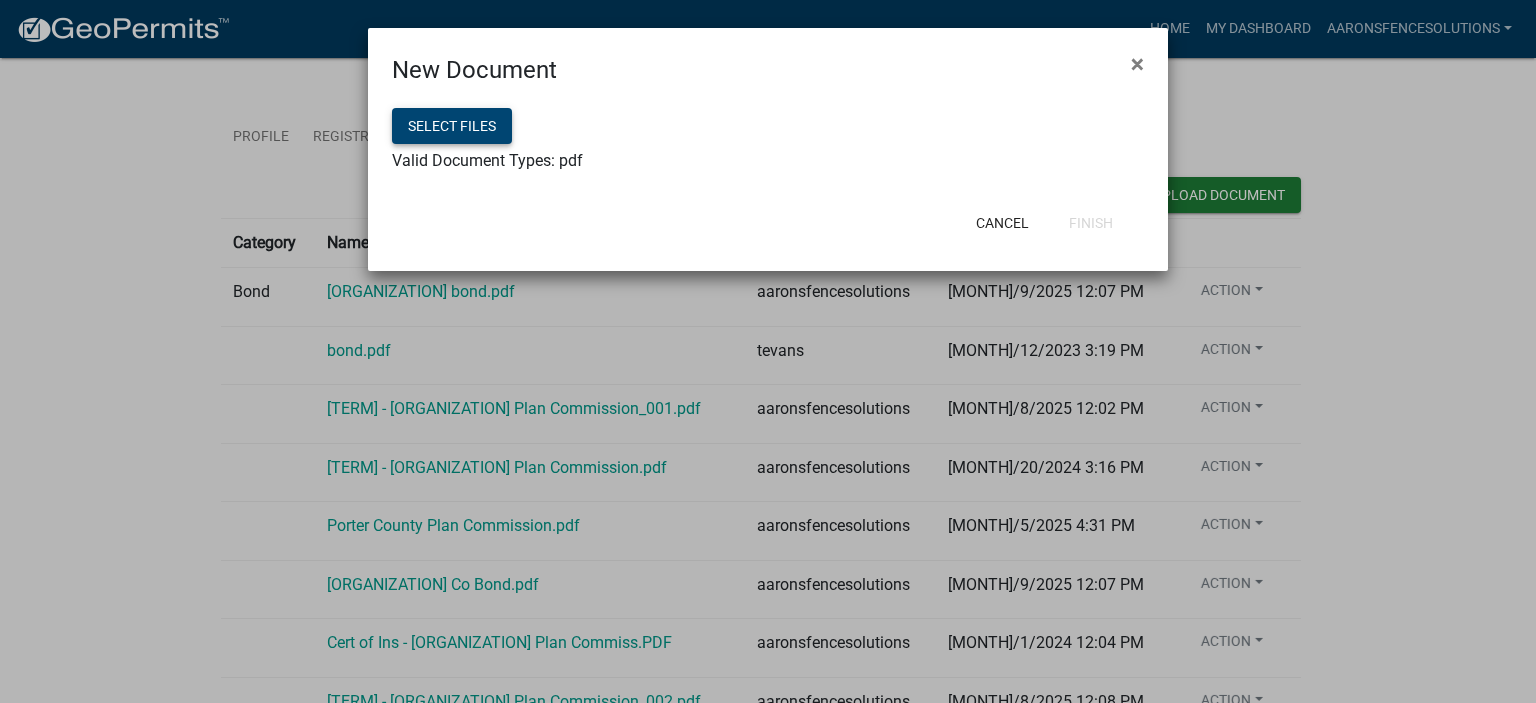click on "Select files" 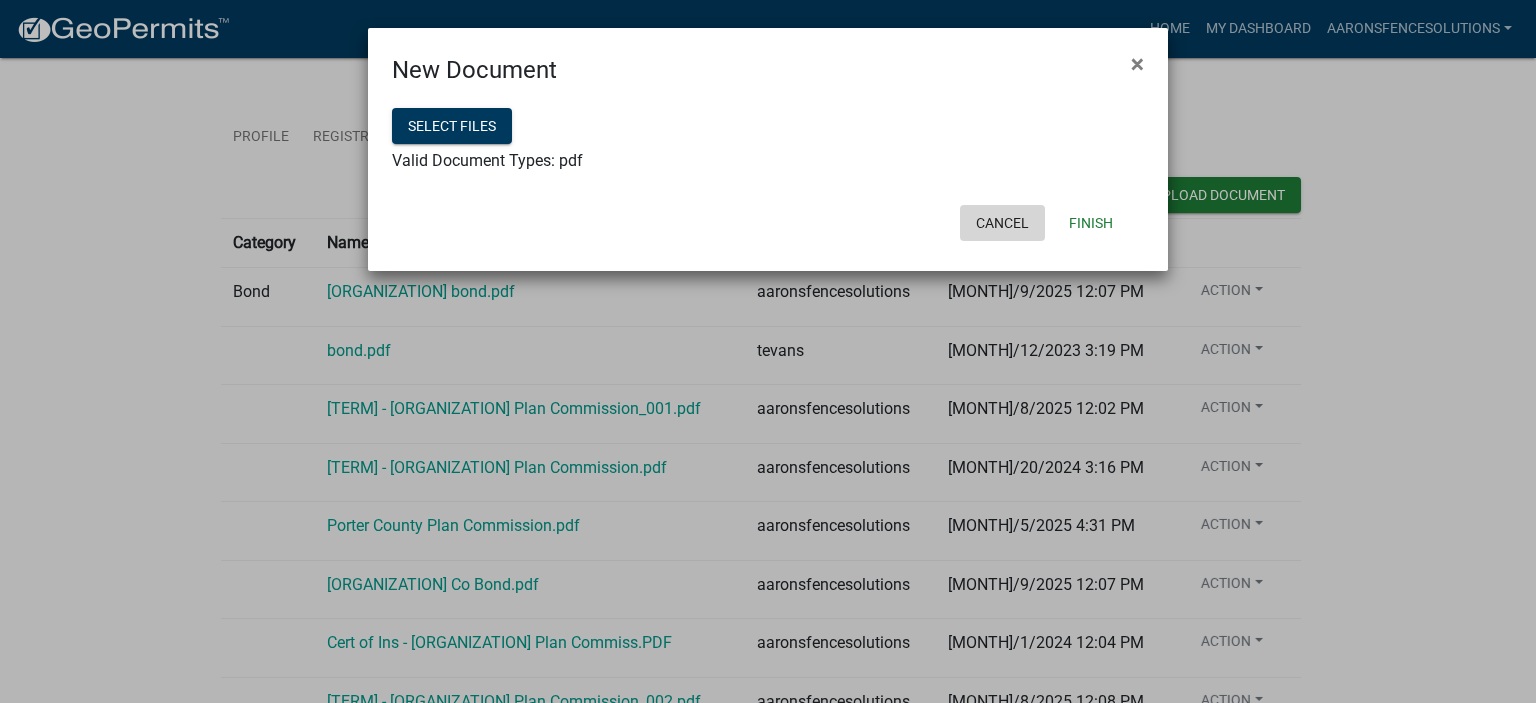 click on "Cancel" 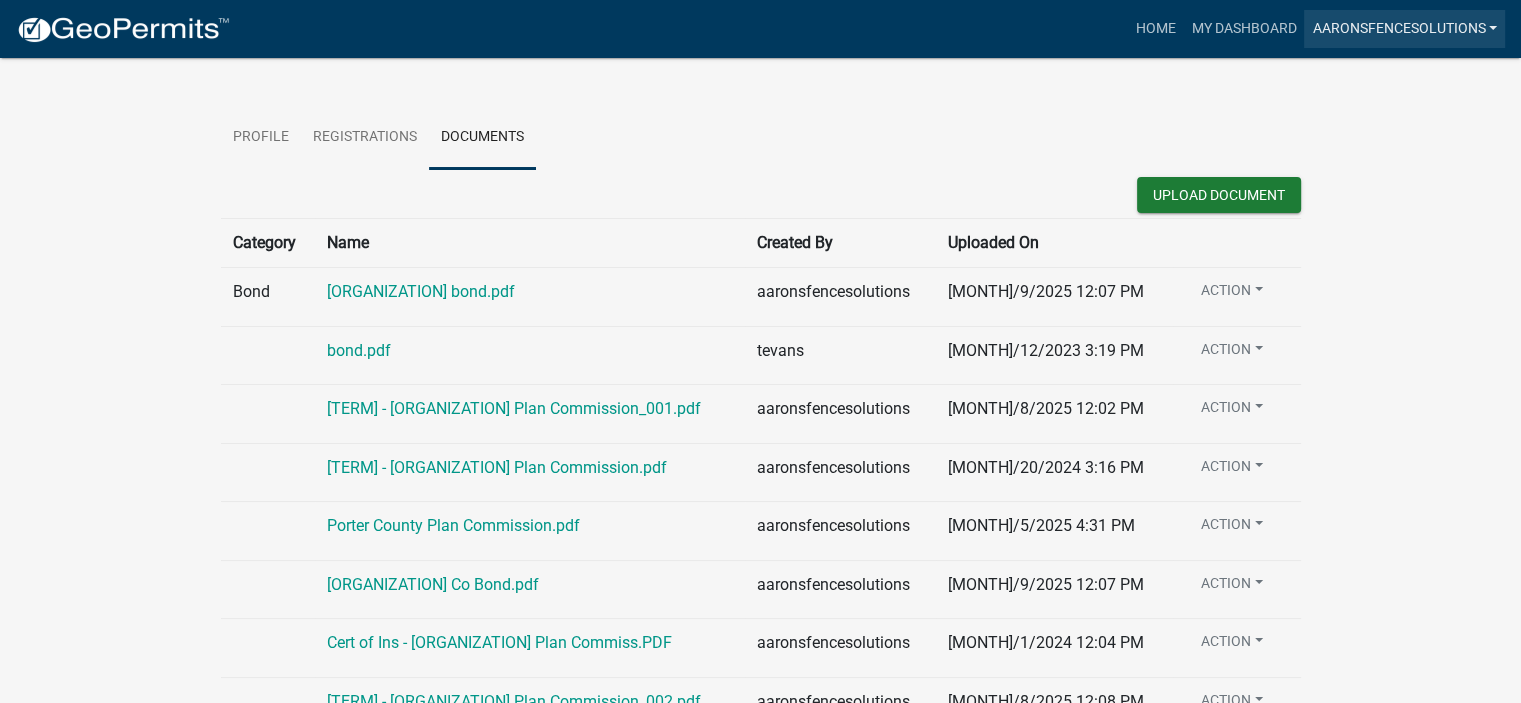 click on "aaronsfencesolutions" at bounding box center [1404, 29] 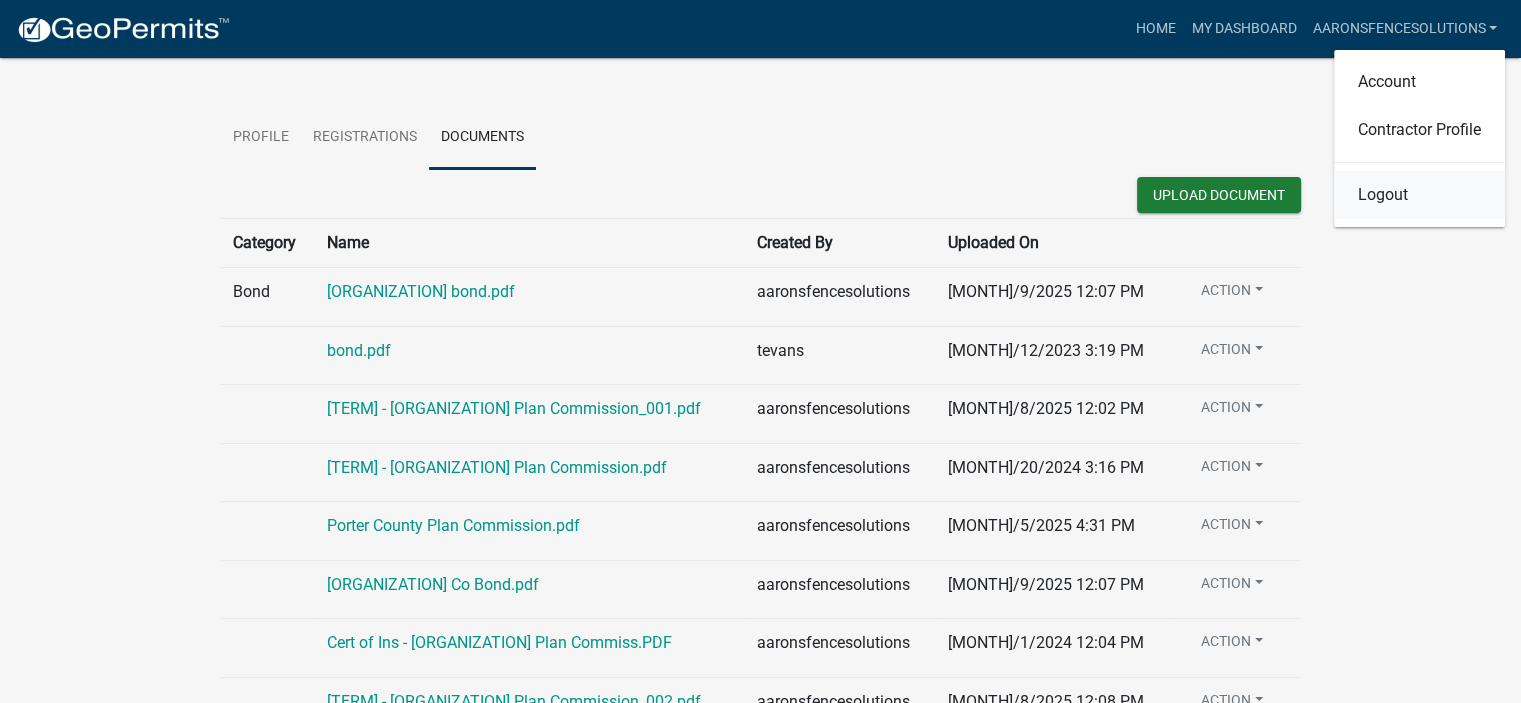 click on "Logout" at bounding box center [1419, 195] 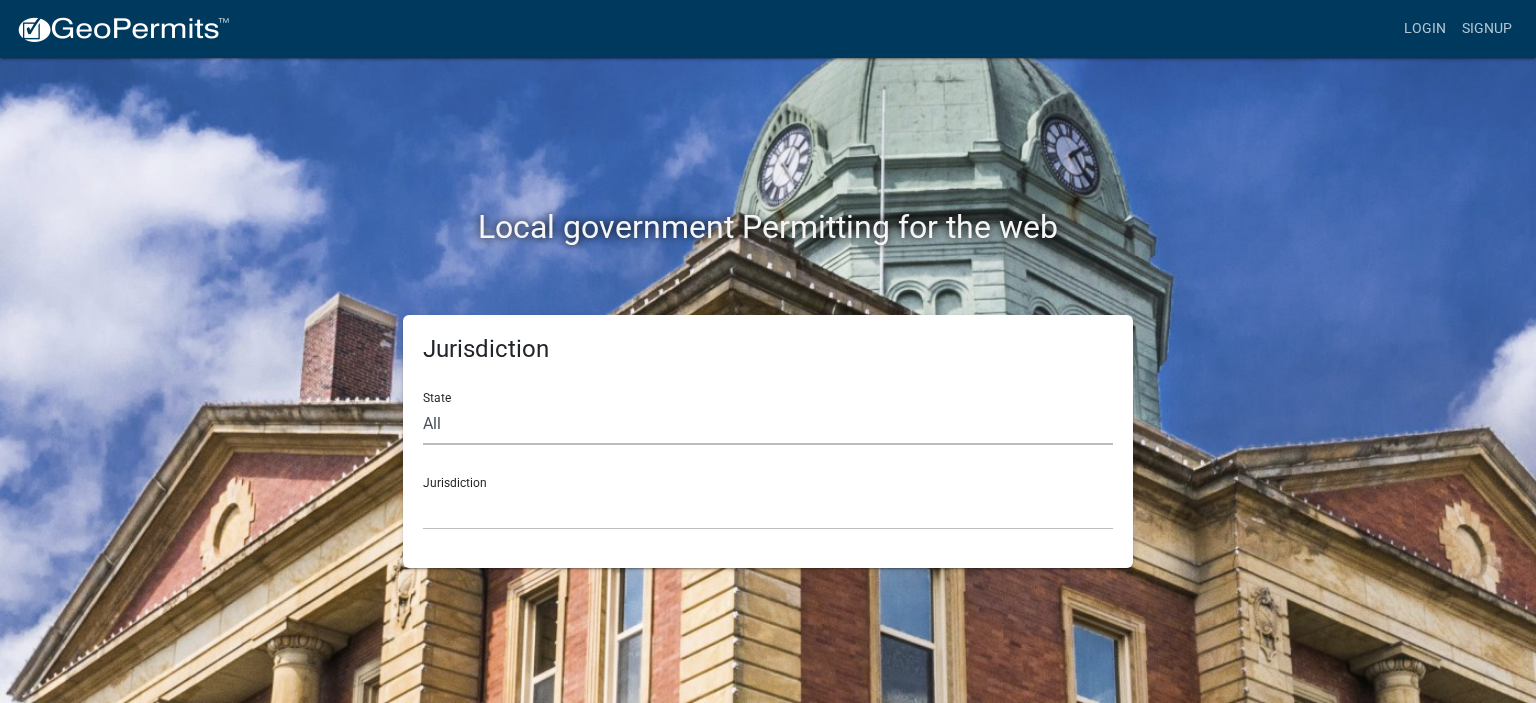 click on "All  Colorado   Georgia   Indiana   Iowa   Kansas   Minnesota   Ohio   South Carolina   Wisconsin" 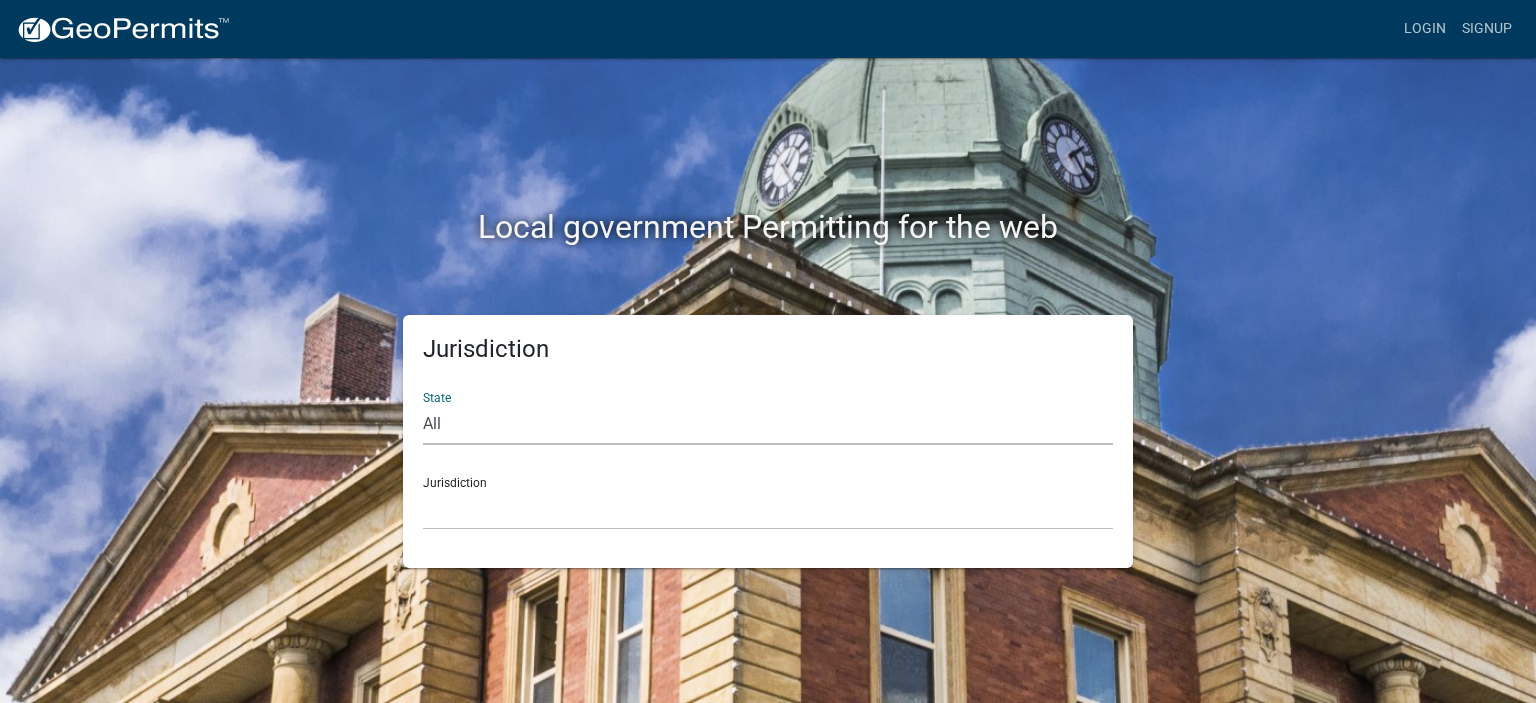 select on "Indiana" 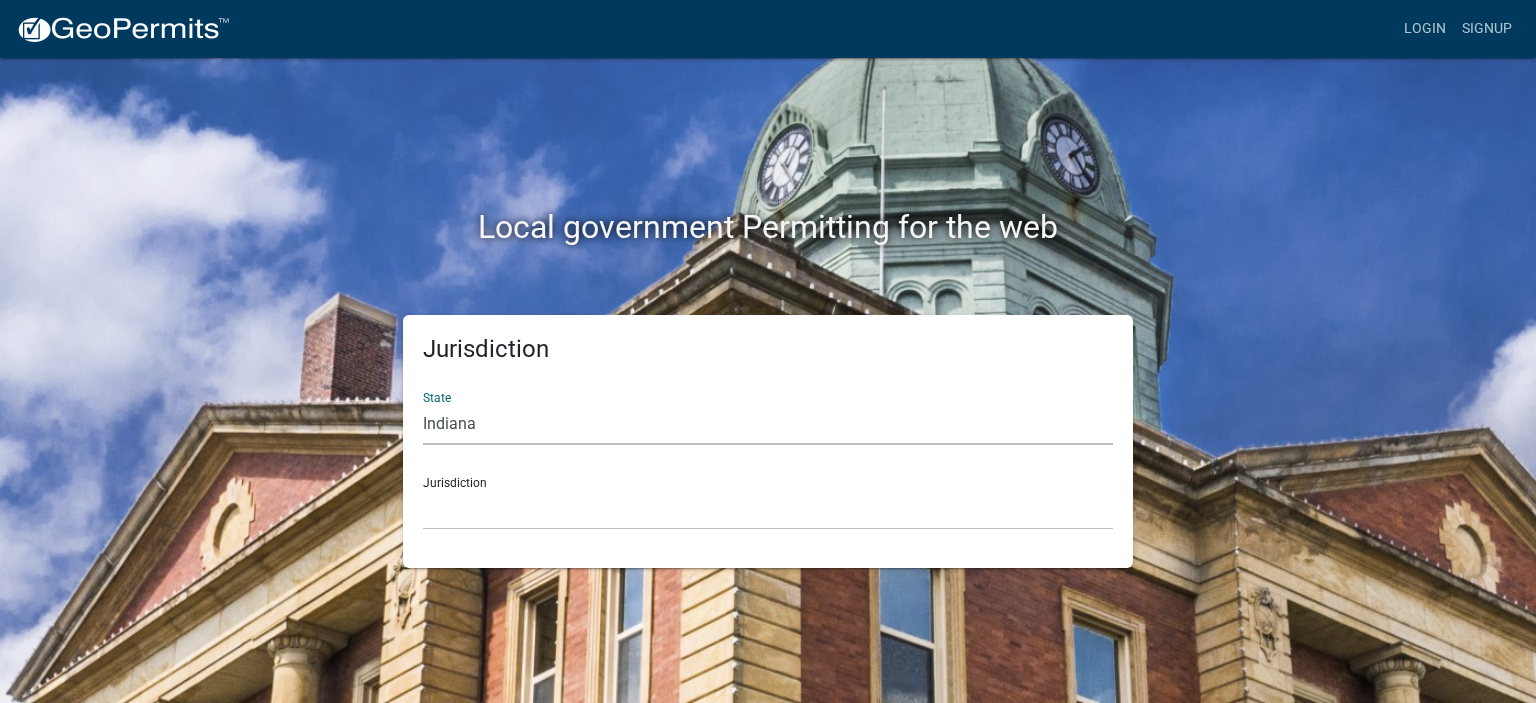 click on "All  Colorado   Georgia   Indiana   Iowa   Kansas   Minnesota   Ohio   South Carolina   Wisconsin" 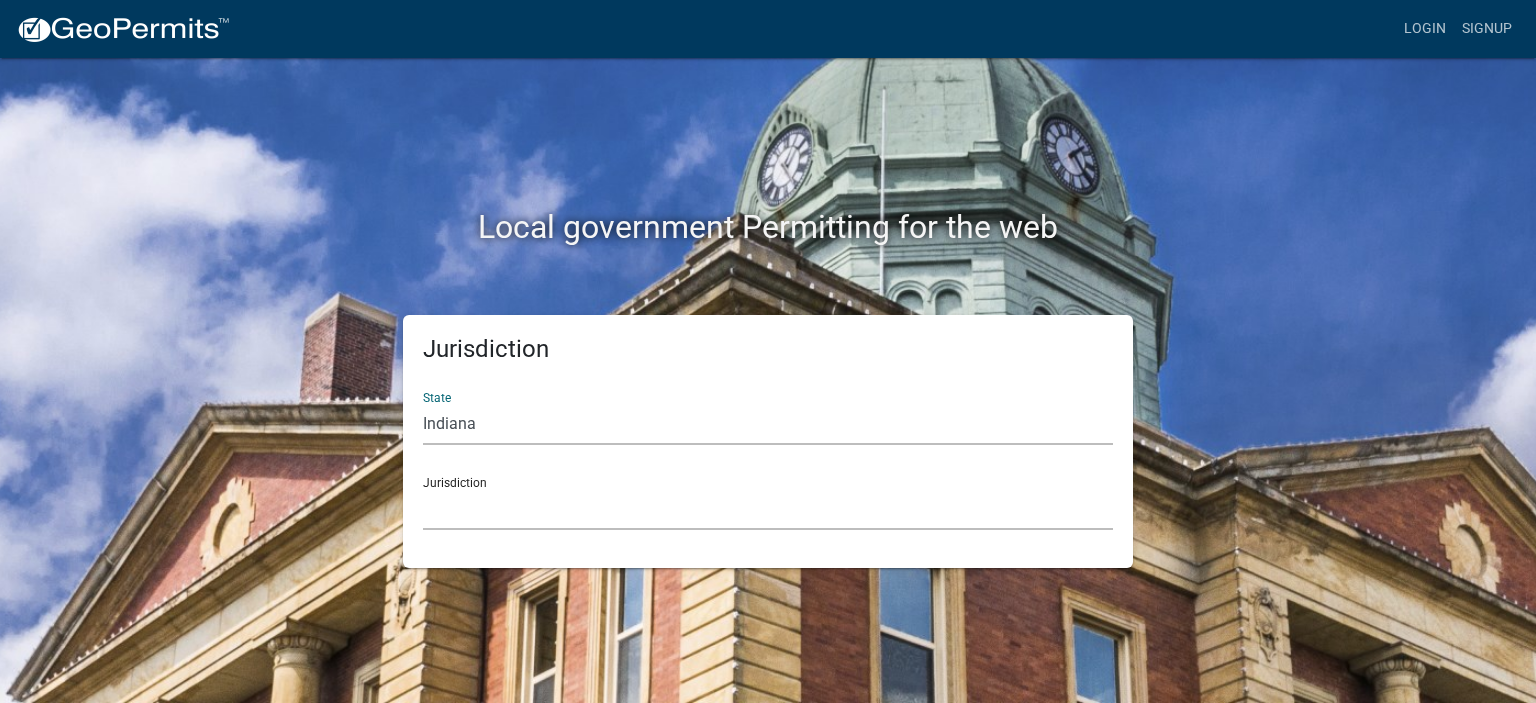 click on "City of Charlestown, Indiana City of Jeffersonville, Indiana City of Logansport, Indiana Decatur County, Indiana Grant County, Indiana Howard County, Indiana Huntington County, Indiana Jasper County, Indiana Kosciusko County, Indiana La Porte County, Indiana Miami County, Indiana Montgomery County, Indiana Morgan County, Indiana Newton County, Indiana Porter County, Indiana River Ridge Development Authority, Indiana Tippecanoe County, Indiana Vigo County, Indiana Wells County, Indiana Whitley County, Indiana" 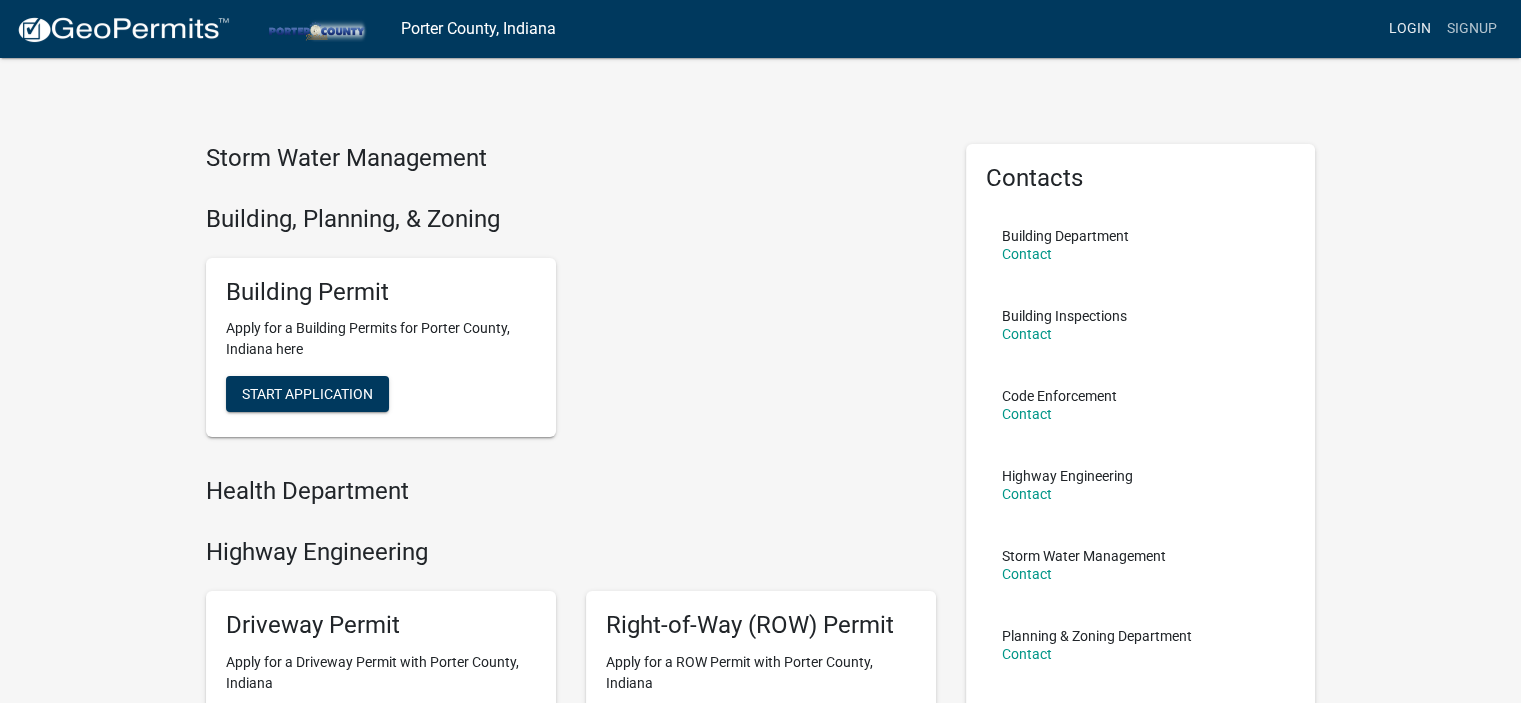 click on "Login" at bounding box center (1410, 29) 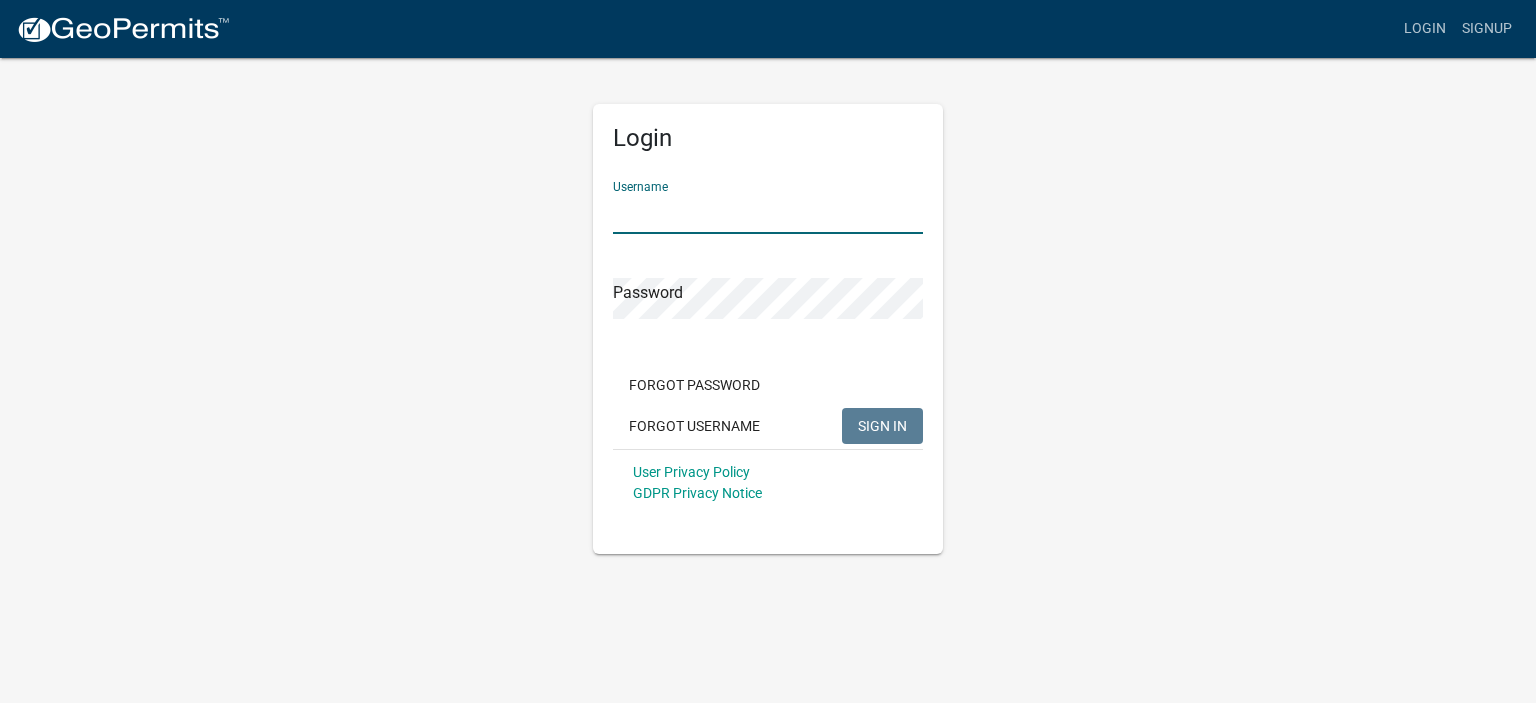 click on "Username" at bounding box center [768, 213] 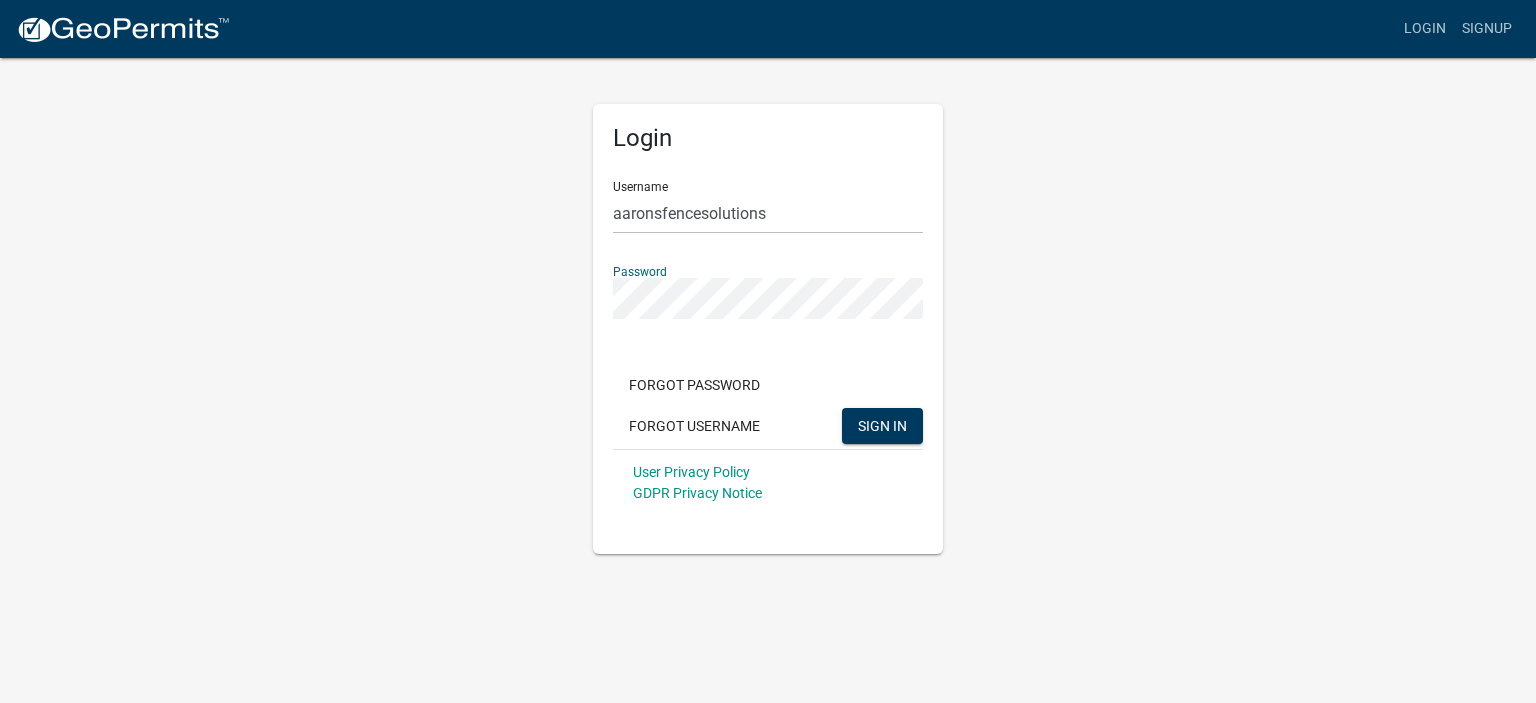click on "SIGN IN" 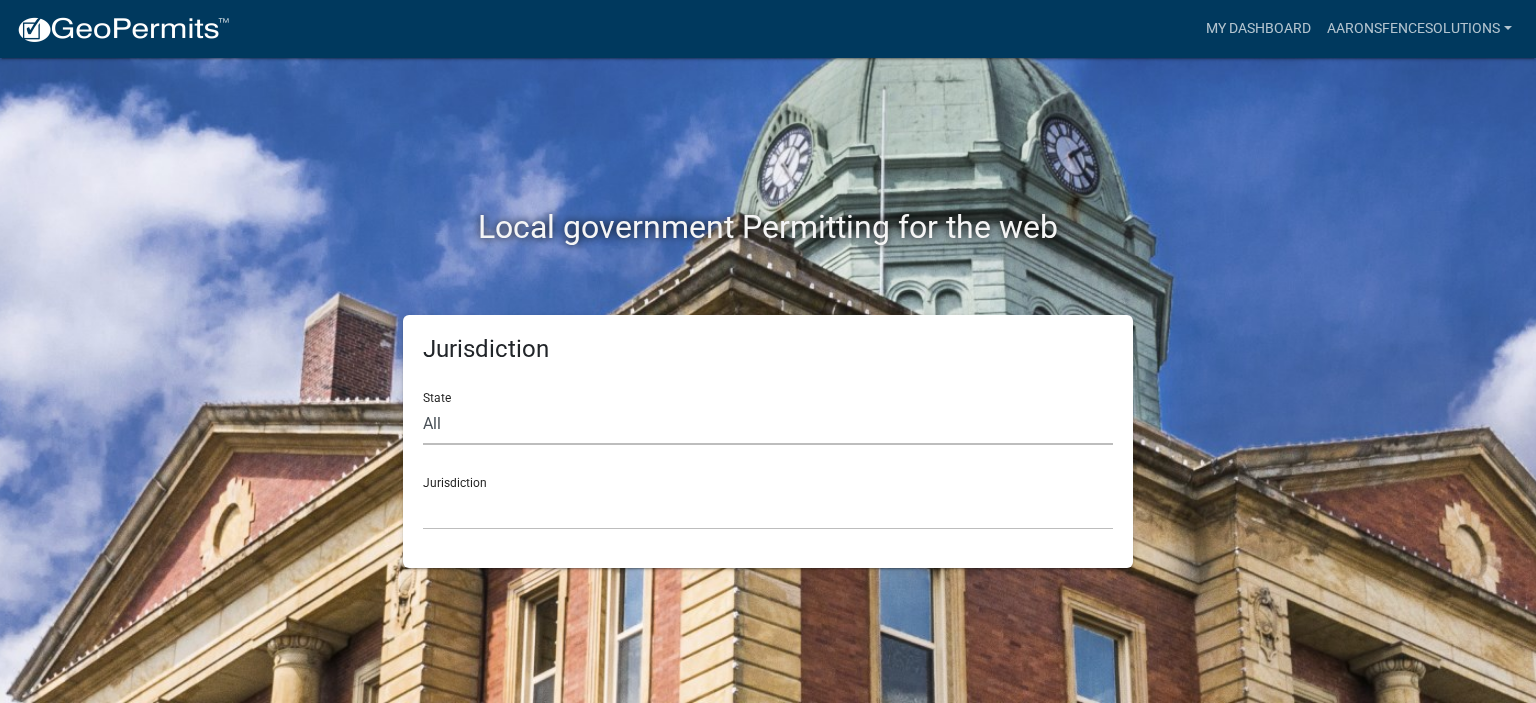 click on "All  Colorado   Georgia   Indiana   Iowa   Kansas   Minnesota   Ohio   South Carolina   Wisconsin" 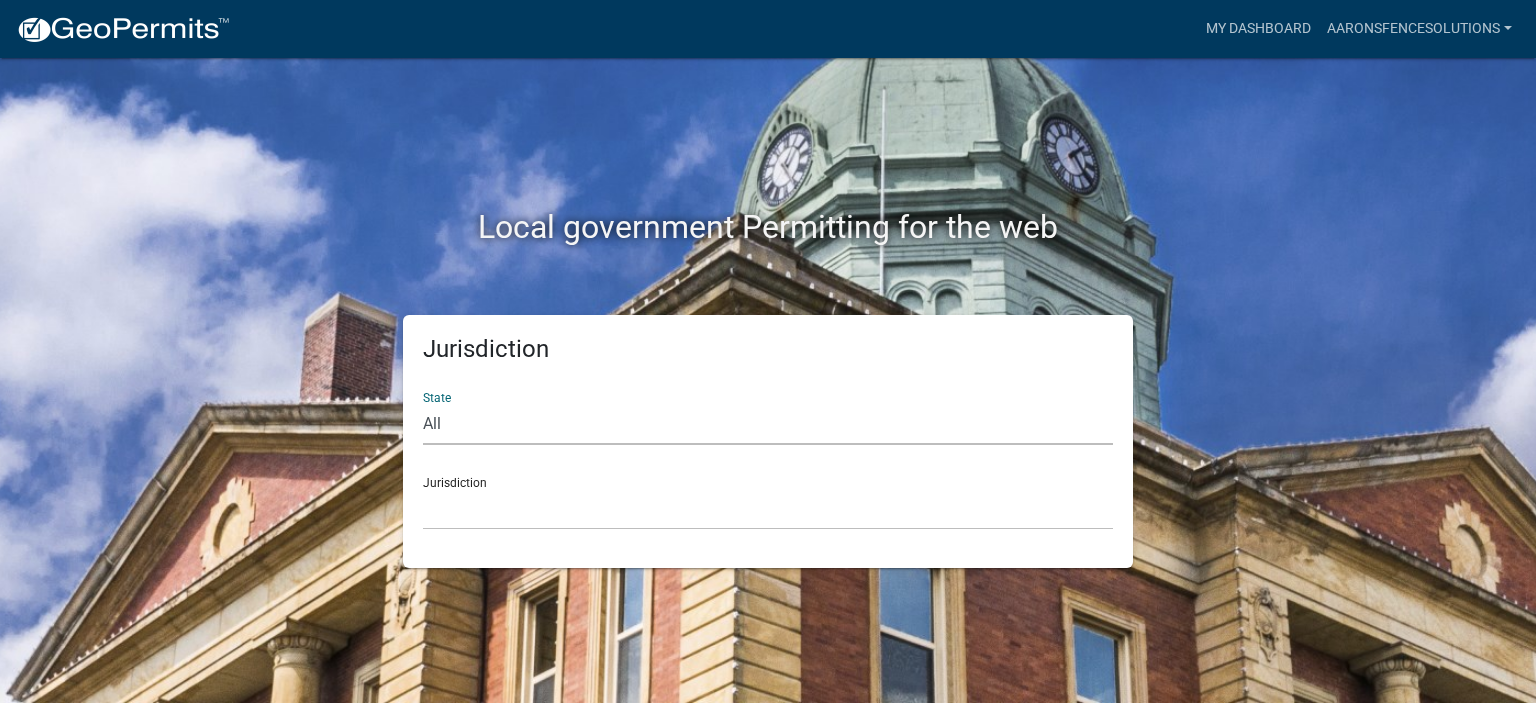 select on "Indiana" 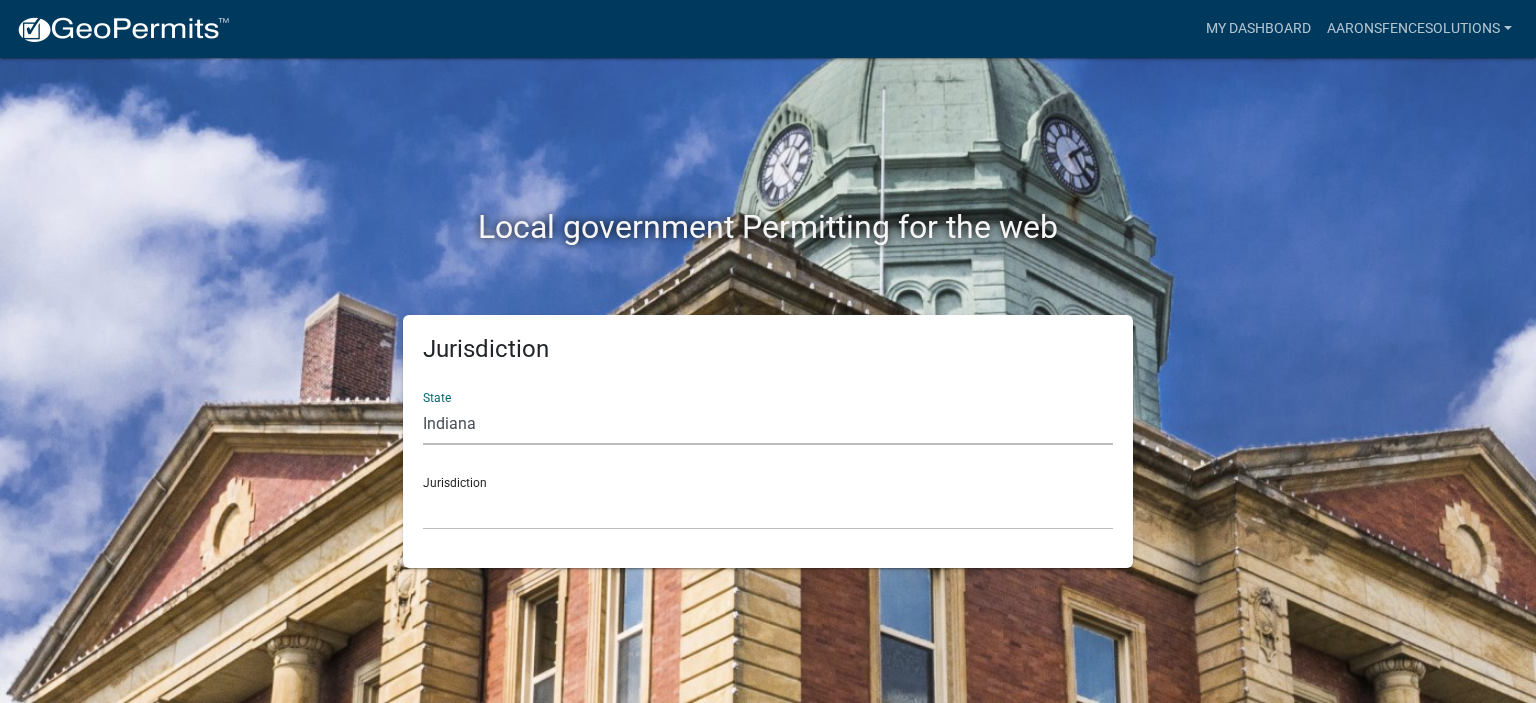 click on "All  Colorado   Georgia   Indiana   Iowa   Kansas   Minnesota   Ohio   South Carolina   Wisconsin" 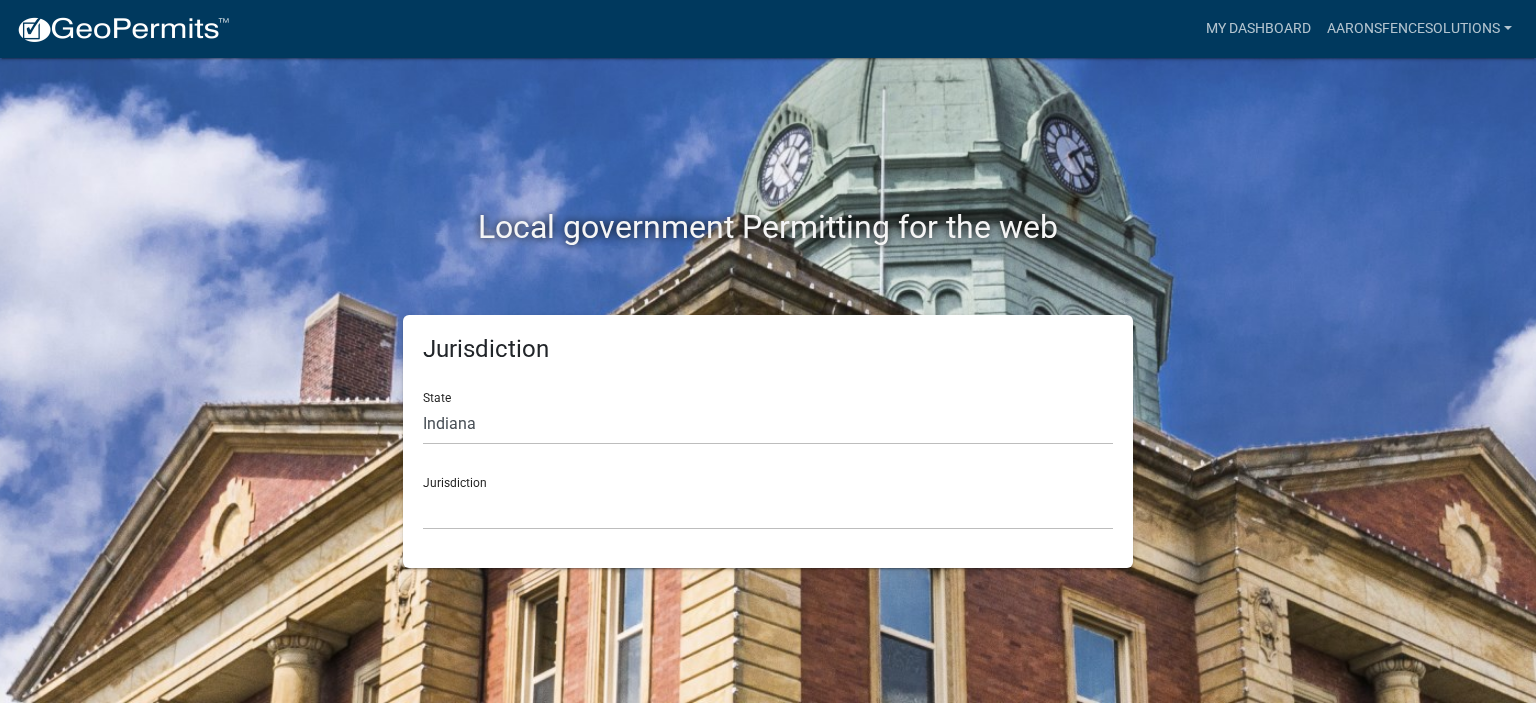 click on "Jurisdiction City of Charlestown, Indiana City of Jeffersonville, Indiana City of Logansport, Indiana Decatur County, Indiana Grant County, Indiana Howard County, Indiana Huntington County, Indiana Jasper County, Indiana Kosciusko County, Indiana La Porte County, Indiana Miami County, Indiana Montgomery County, Indiana Morgan County, Indiana Newton County, Indiana Porter County, Indiana River Ridge Development Authority, Indiana Tippecanoe County, Indiana Vigo County, Indiana Wells County, Indiana Whitley County, Indiana" 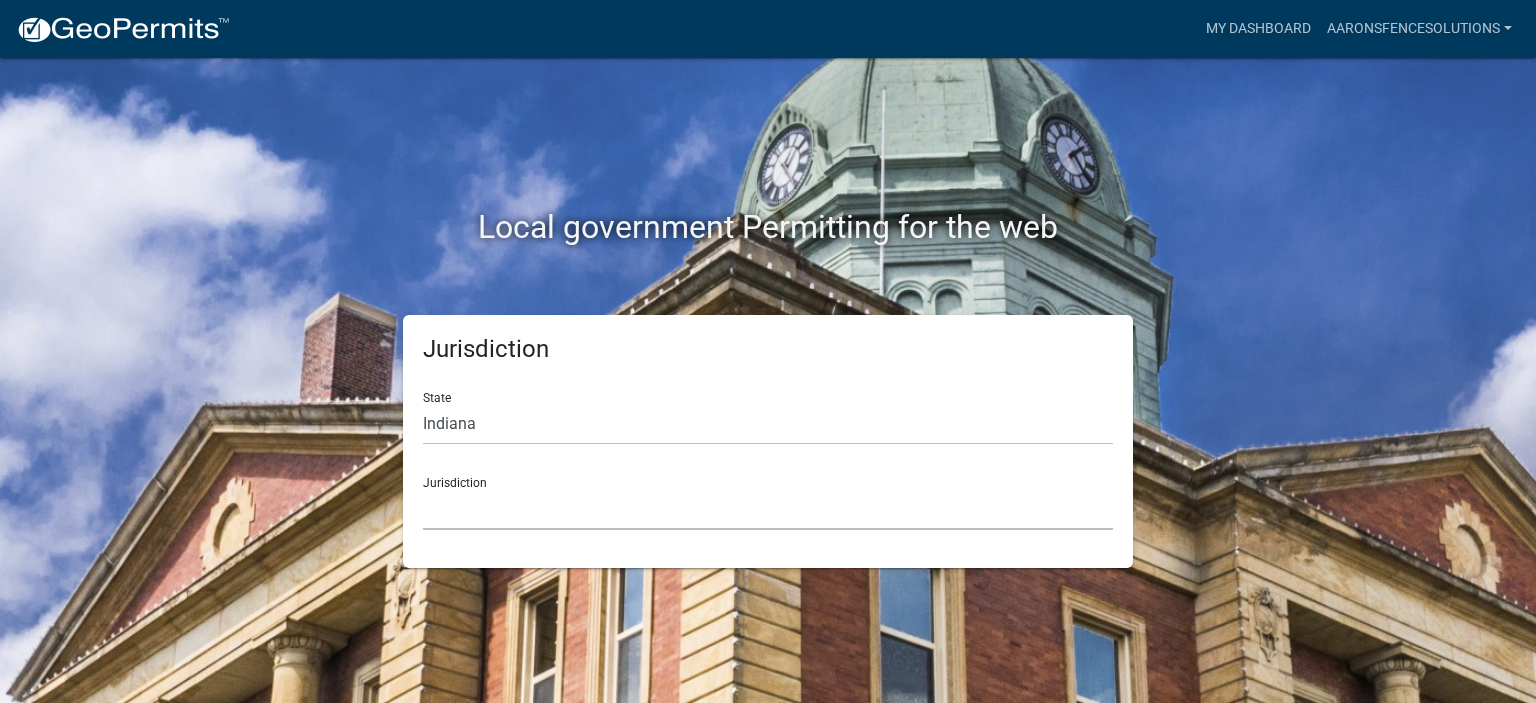 click on "City of Charlestown, Indiana City of Jeffersonville, Indiana City of Logansport, Indiana Decatur County, Indiana Grant County, Indiana Howard County, Indiana Huntington County, Indiana Jasper County, Indiana Kosciusko County, Indiana La Porte County, Indiana Miami County, Indiana Montgomery County, Indiana Morgan County, Indiana Newton County, Indiana Porter County, Indiana River Ridge Development Authority, Indiana Tippecanoe County, Indiana Vigo County, Indiana Wells County, Indiana Whitley County, Indiana" 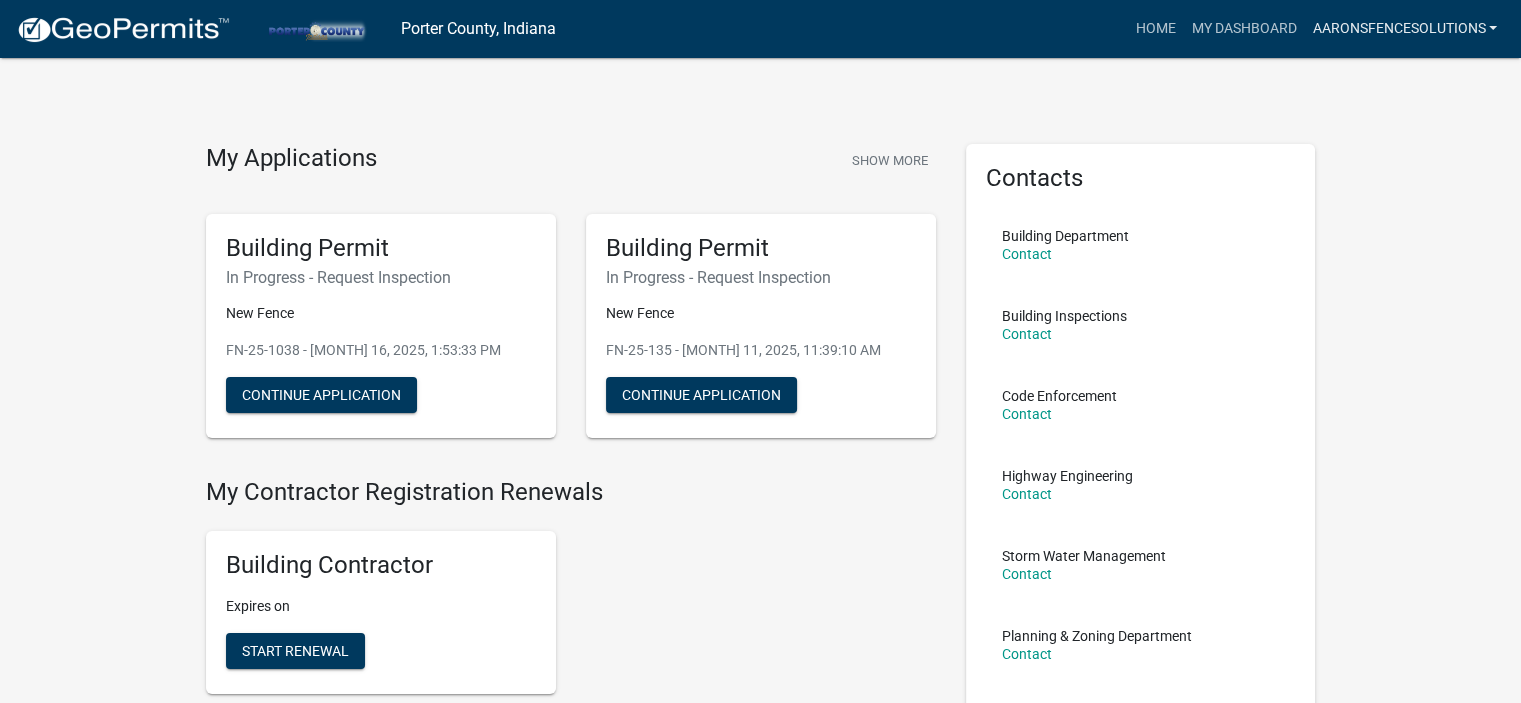 click on "aaronsfencesolutions" at bounding box center [1404, 29] 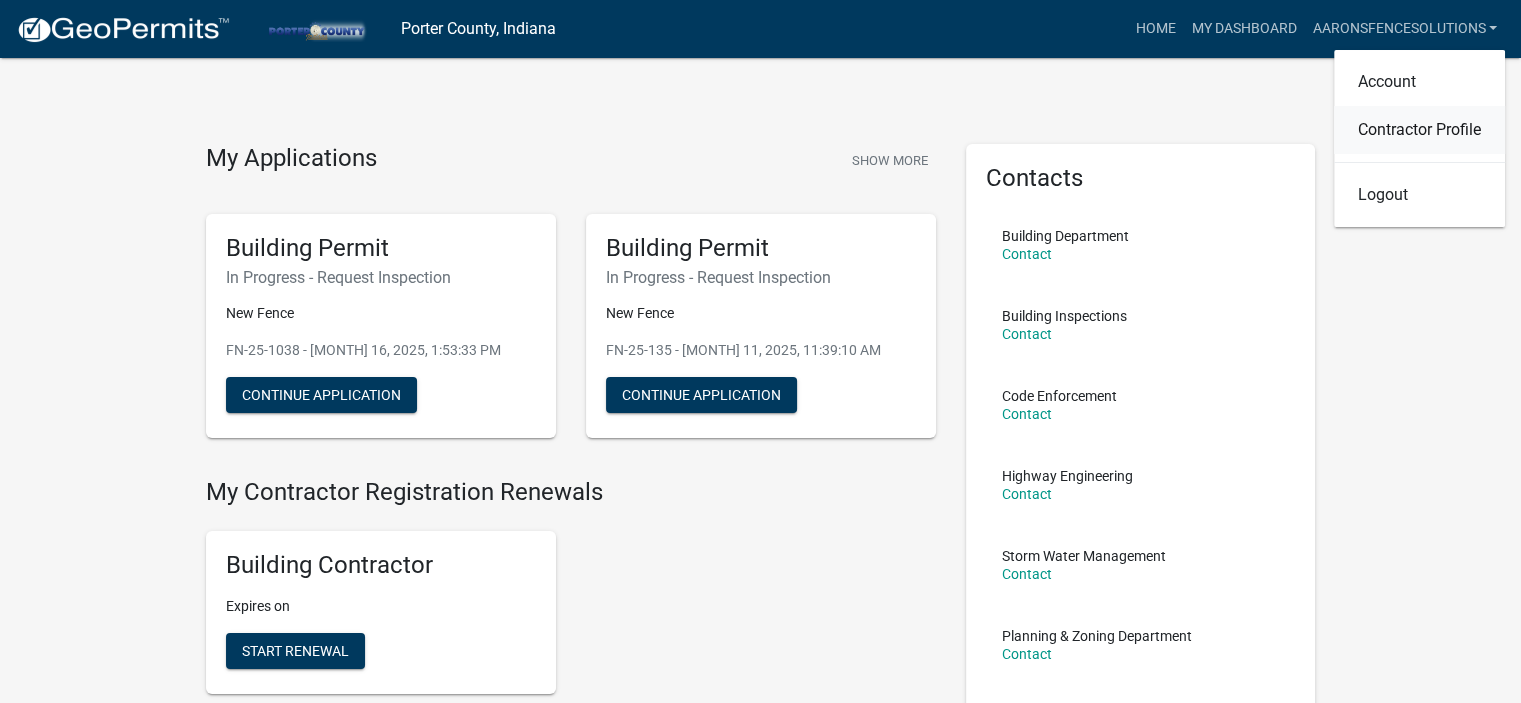 click on "Contractor Profile" at bounding box center [1419, 130] 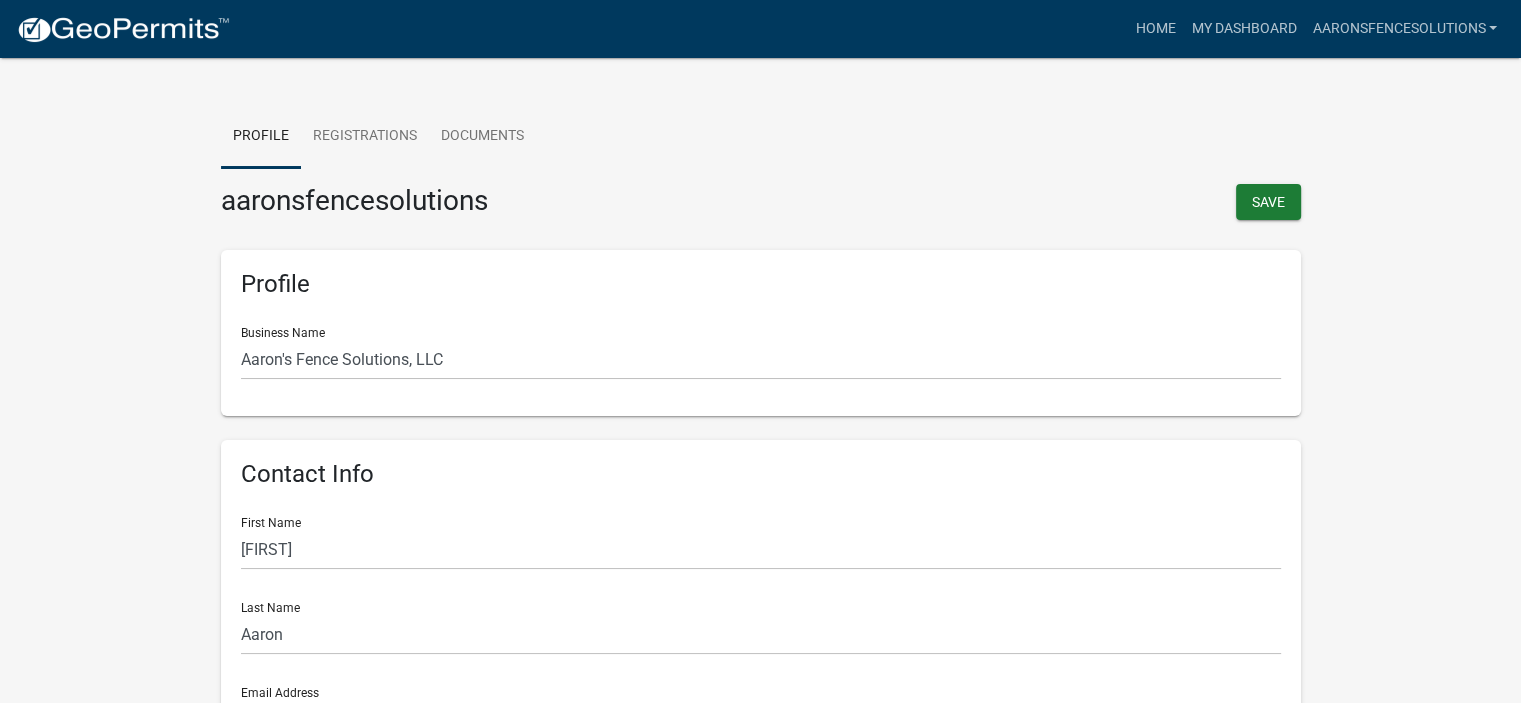 scroll, scrollTop: 0, scrollLeft: 0, axis: both 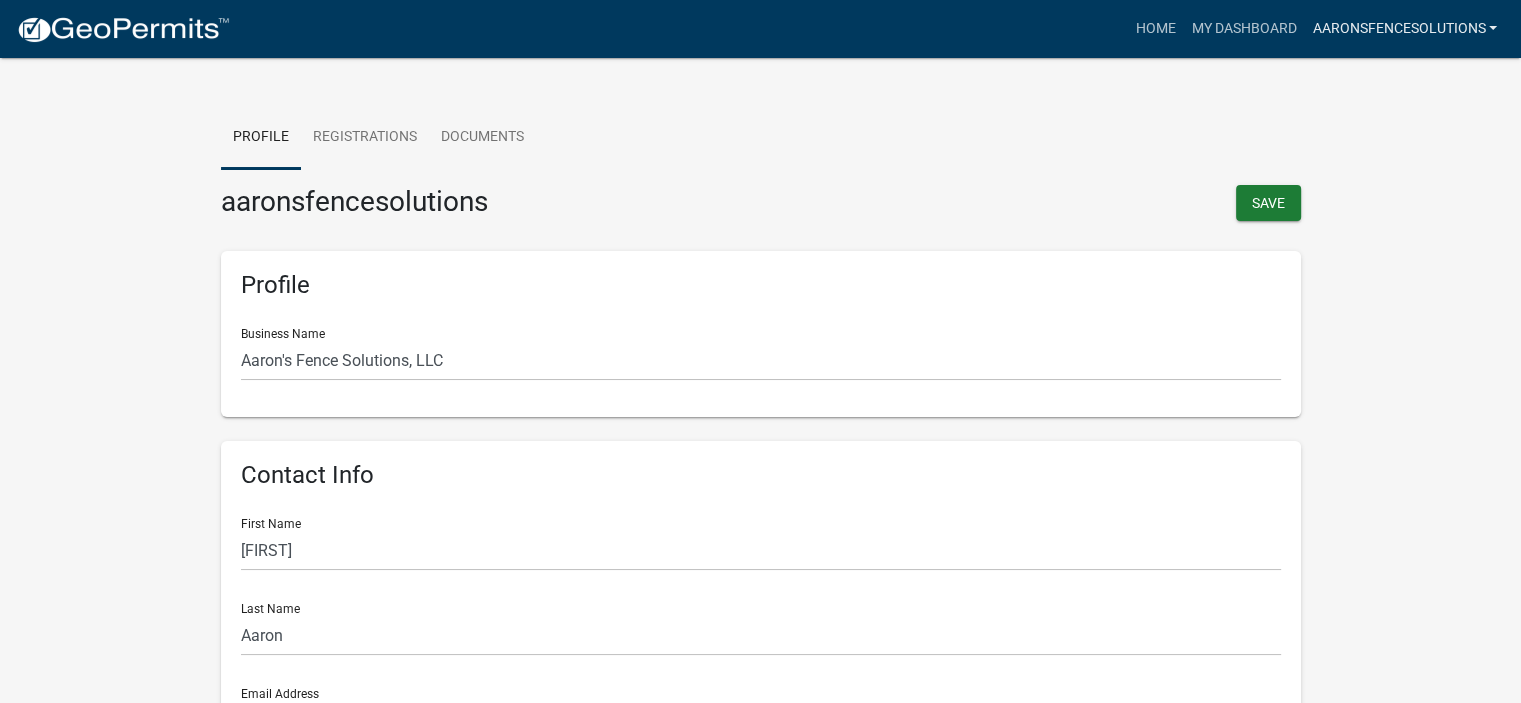 click on "aaronsfencesolutions" at bounding box center [1404, 29] 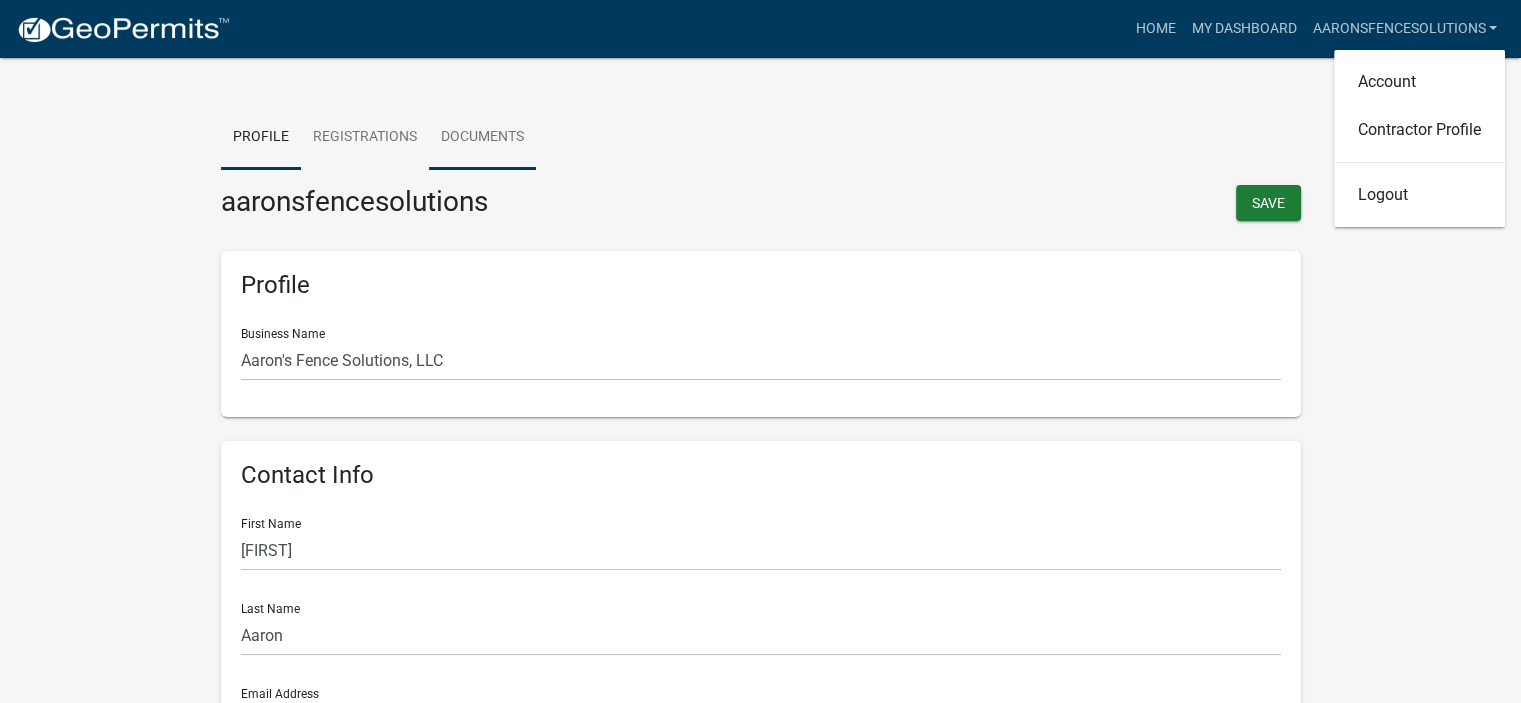 click on "Documents" at bounding box center (482, 138) 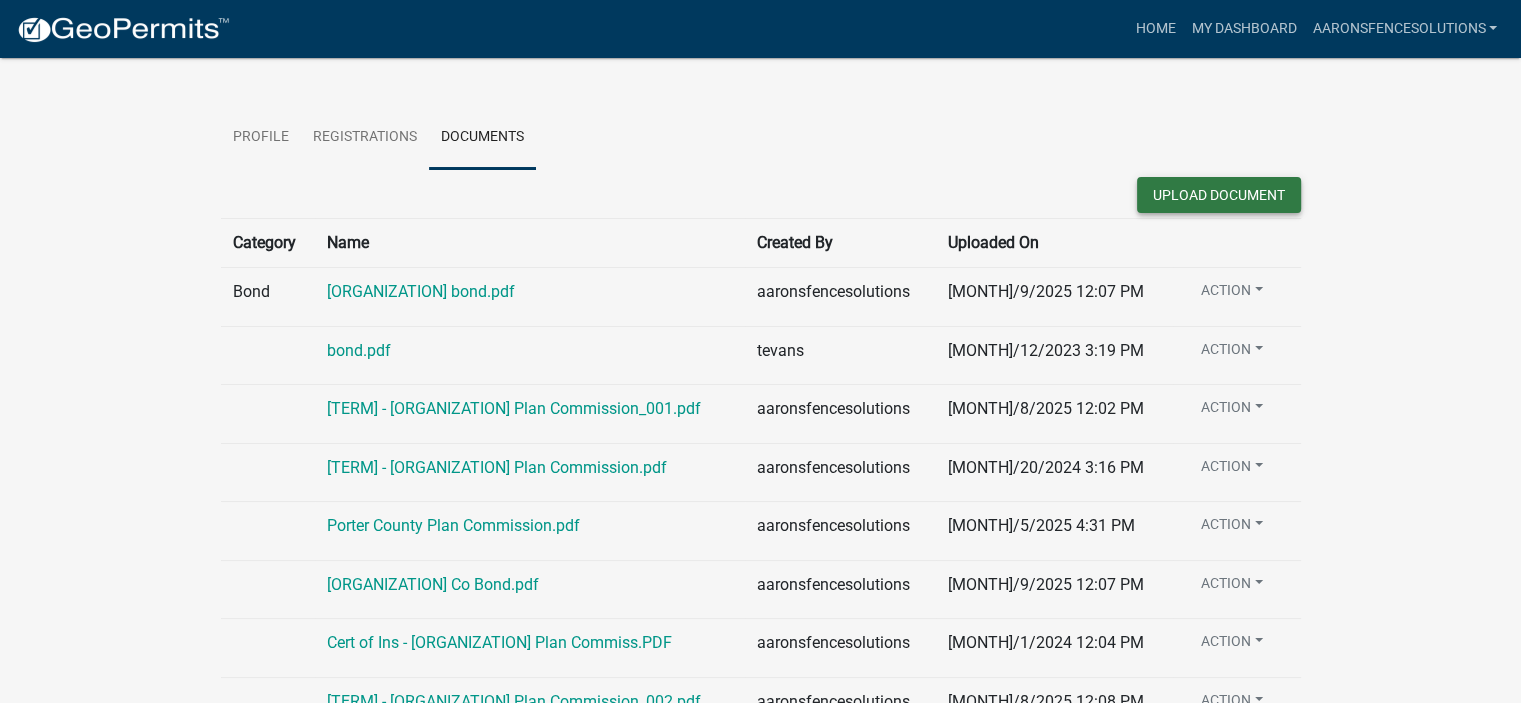 click on "Upload Document" at bounding box center [1219, 195] 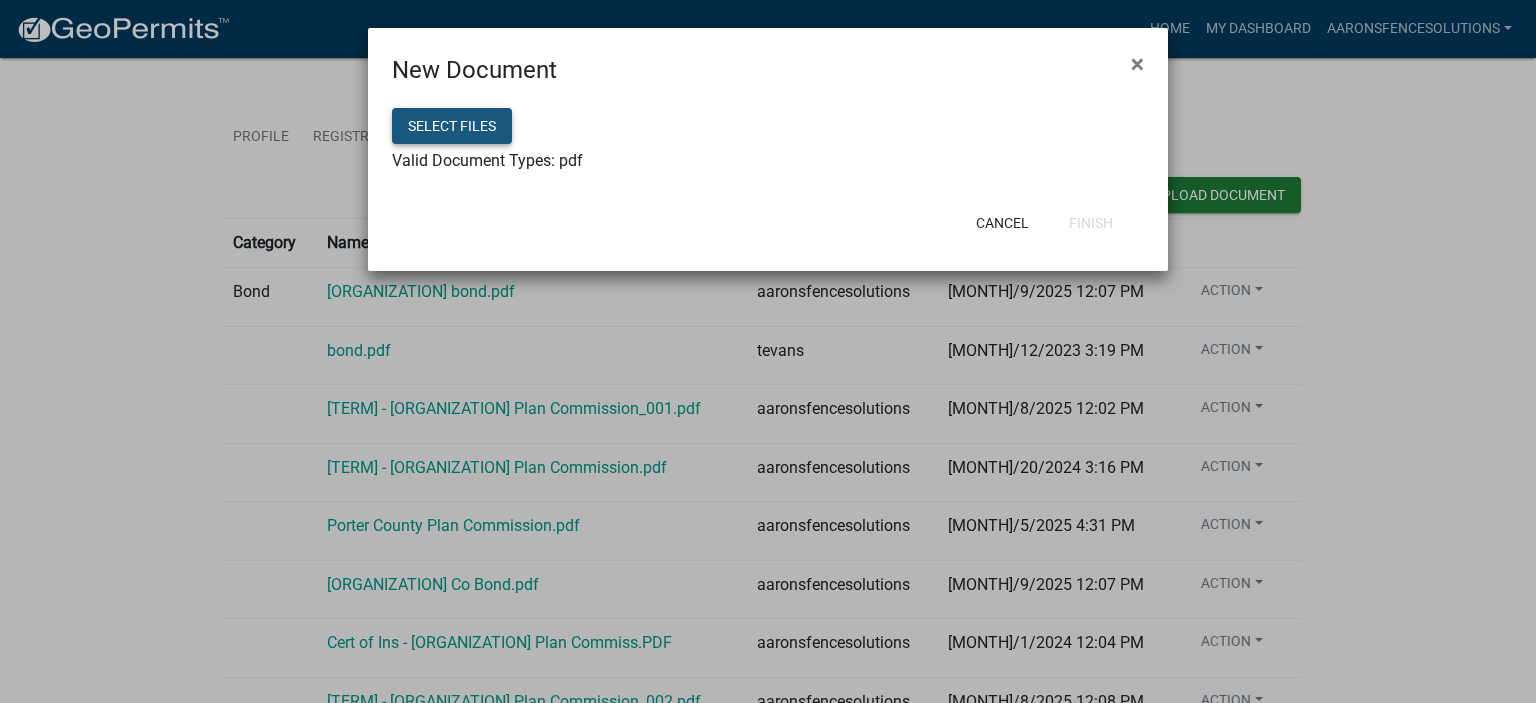 click on "Select files" 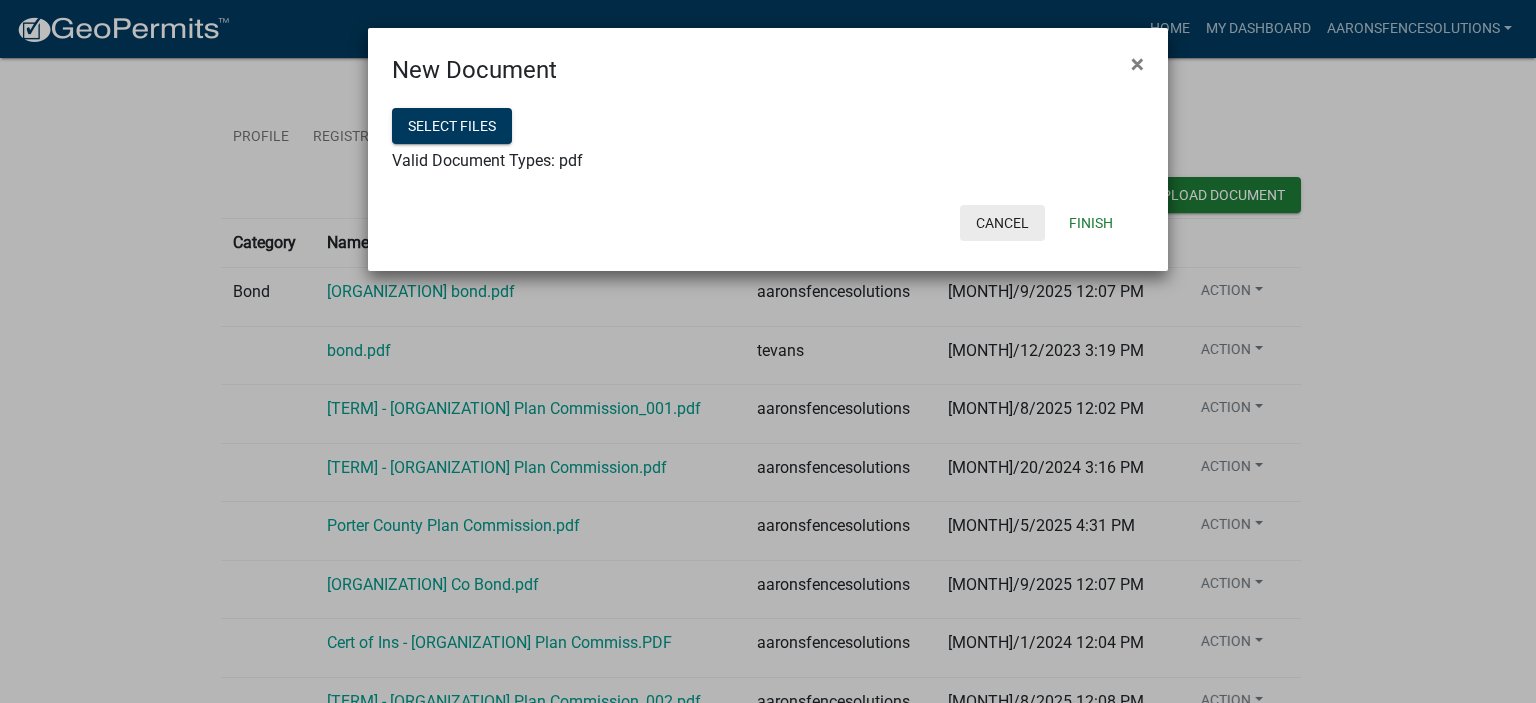 click on "Cancel" 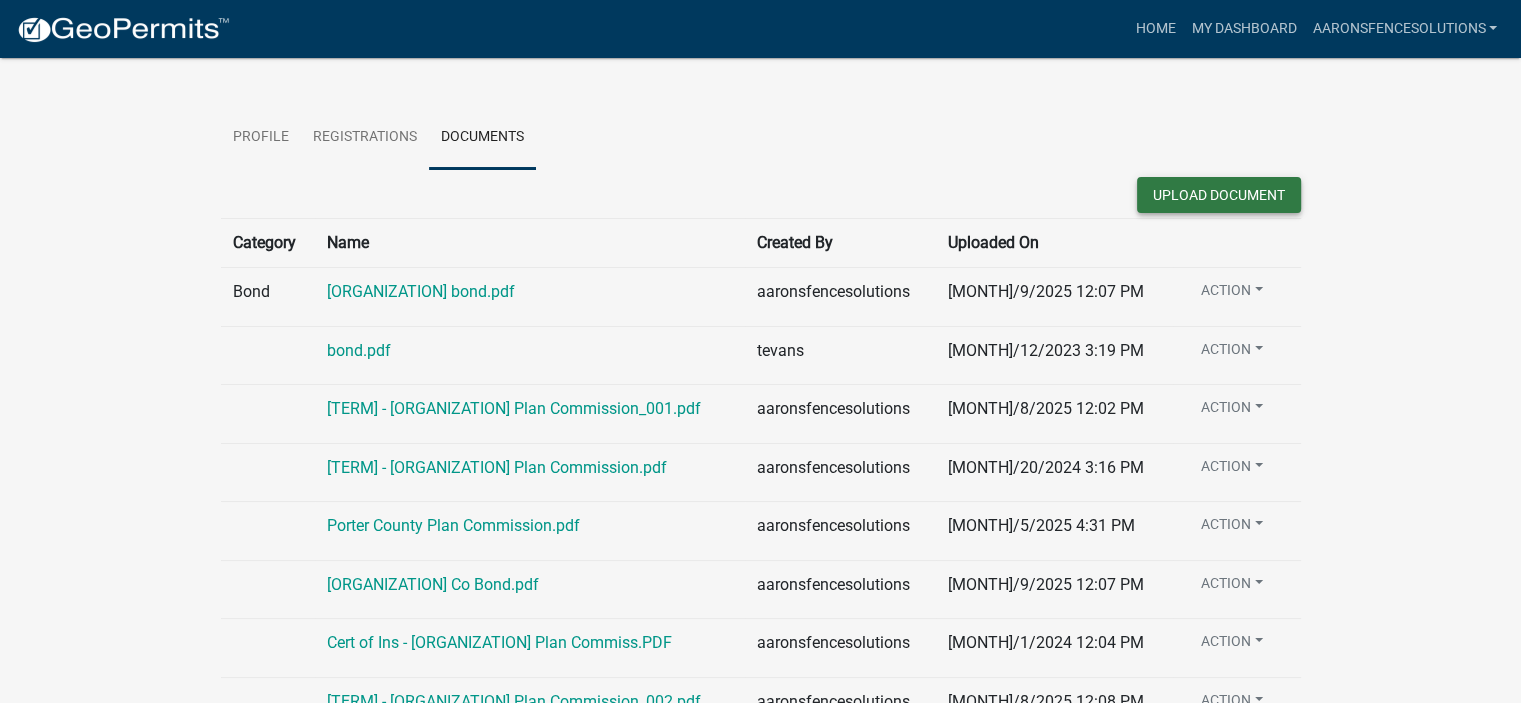 click on "Upload Document" at bounding box center [1219, 195] 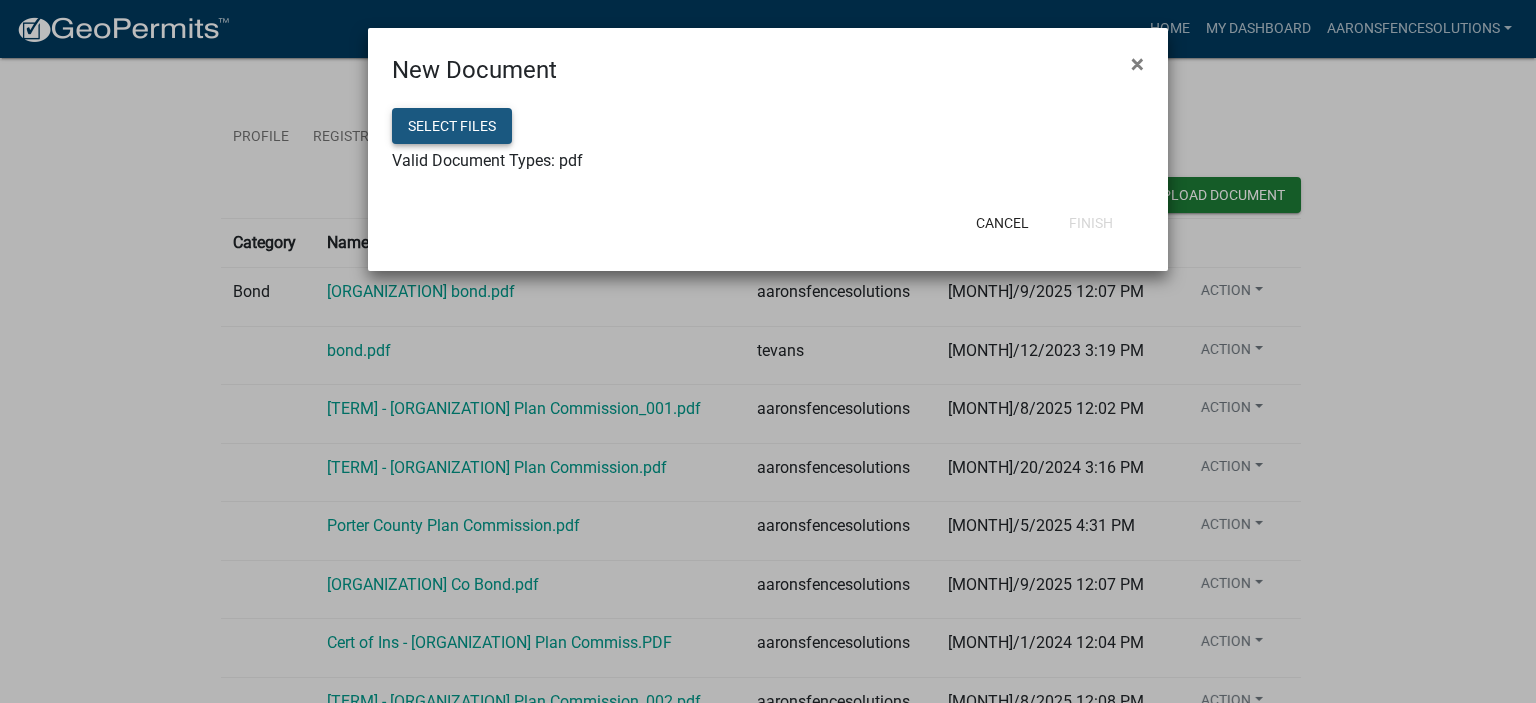 click on "Select files" 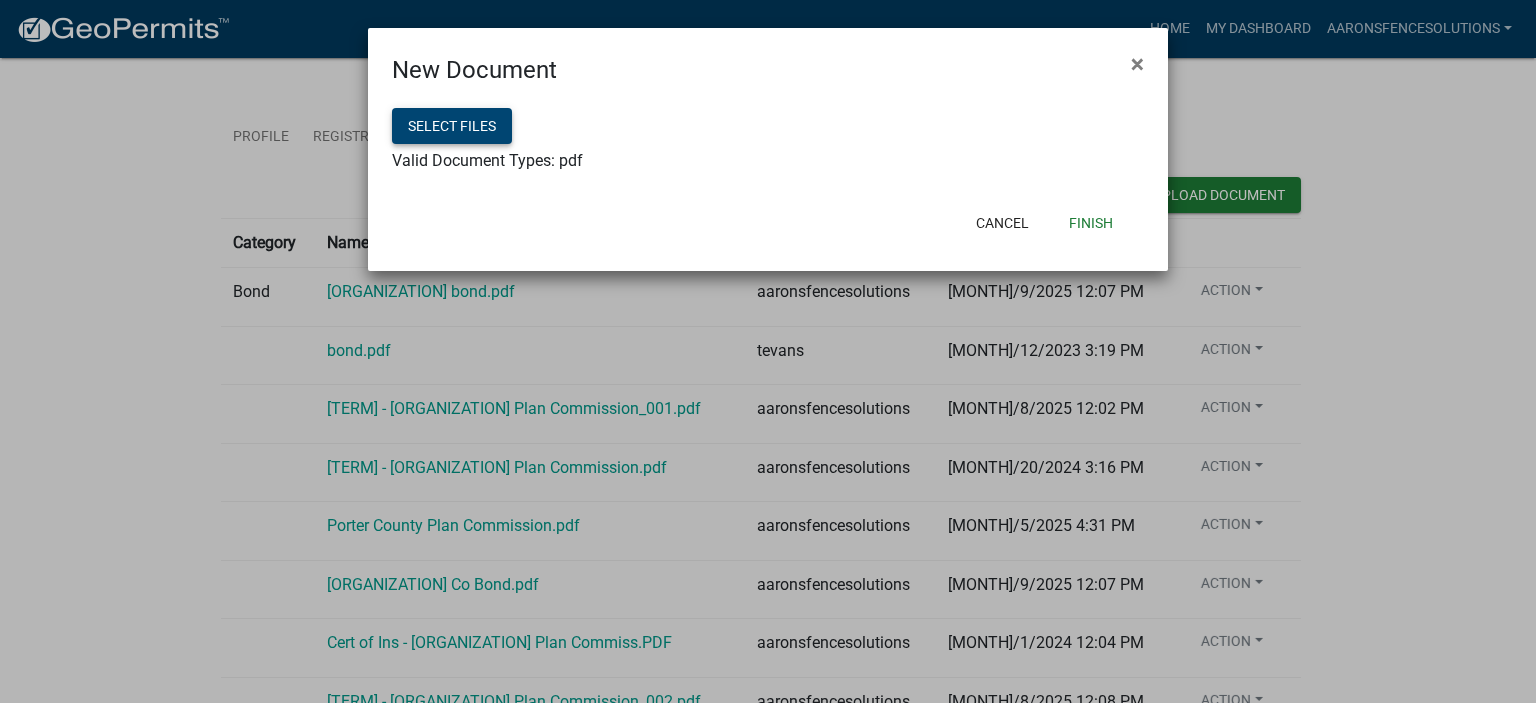 click on "Select files" 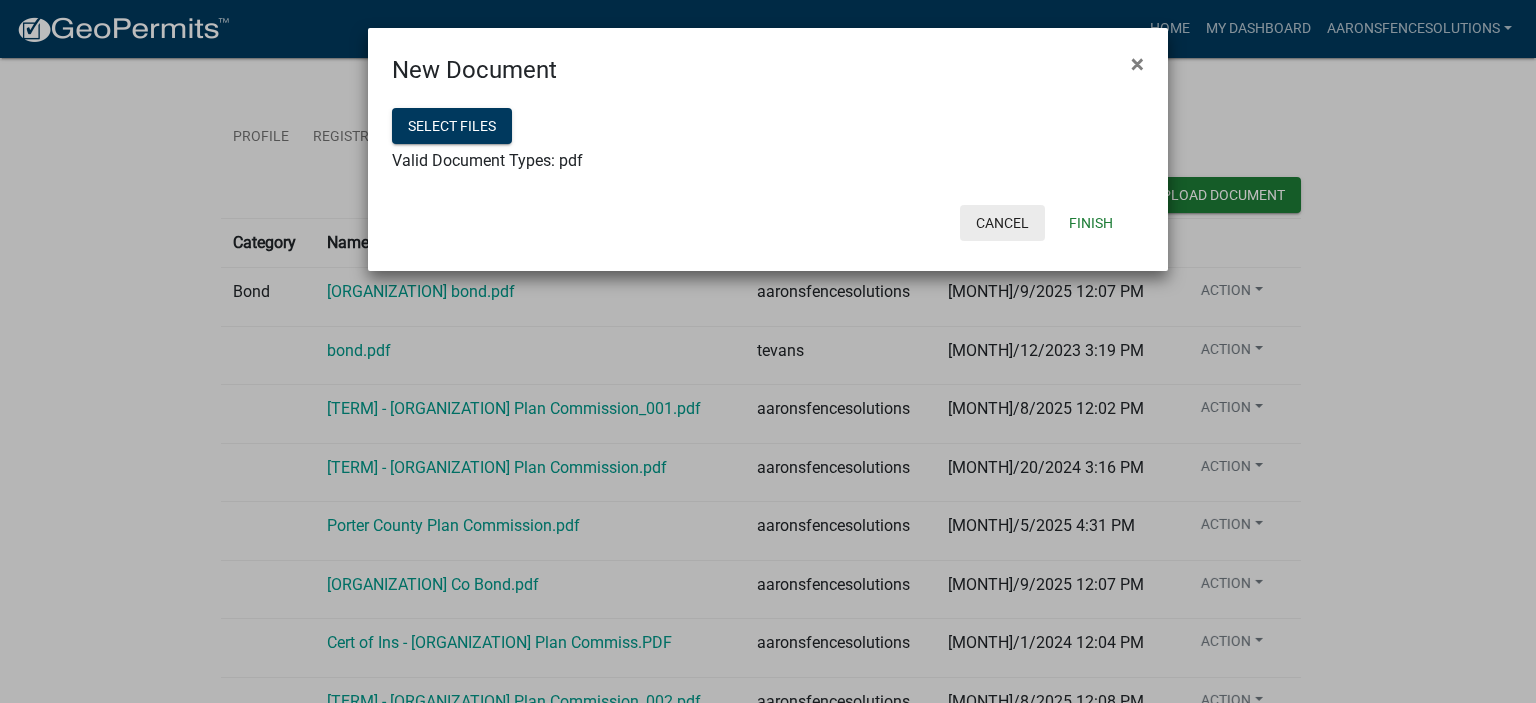 click on "Cancel" 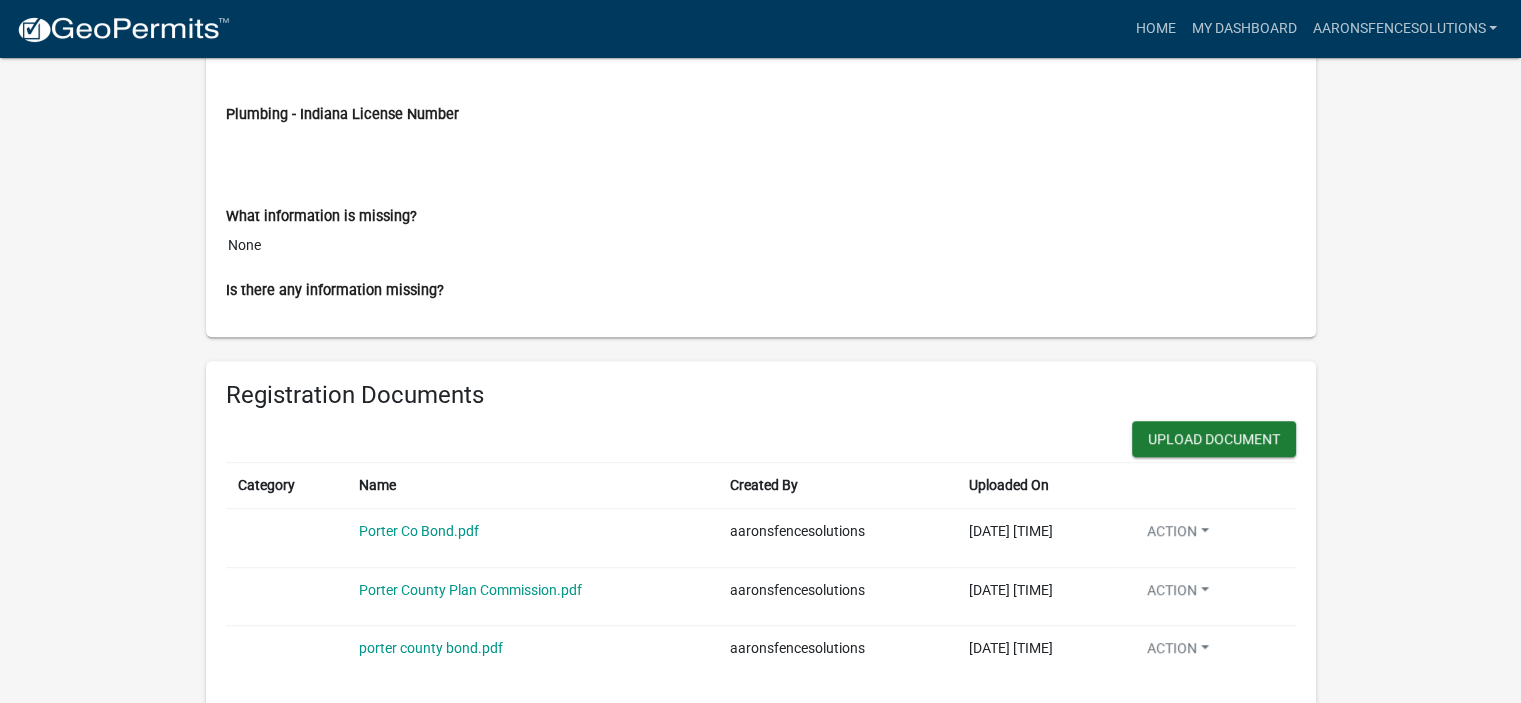 scroll, scrollTop: 1200, scrollLeft: 0, axis: vertical 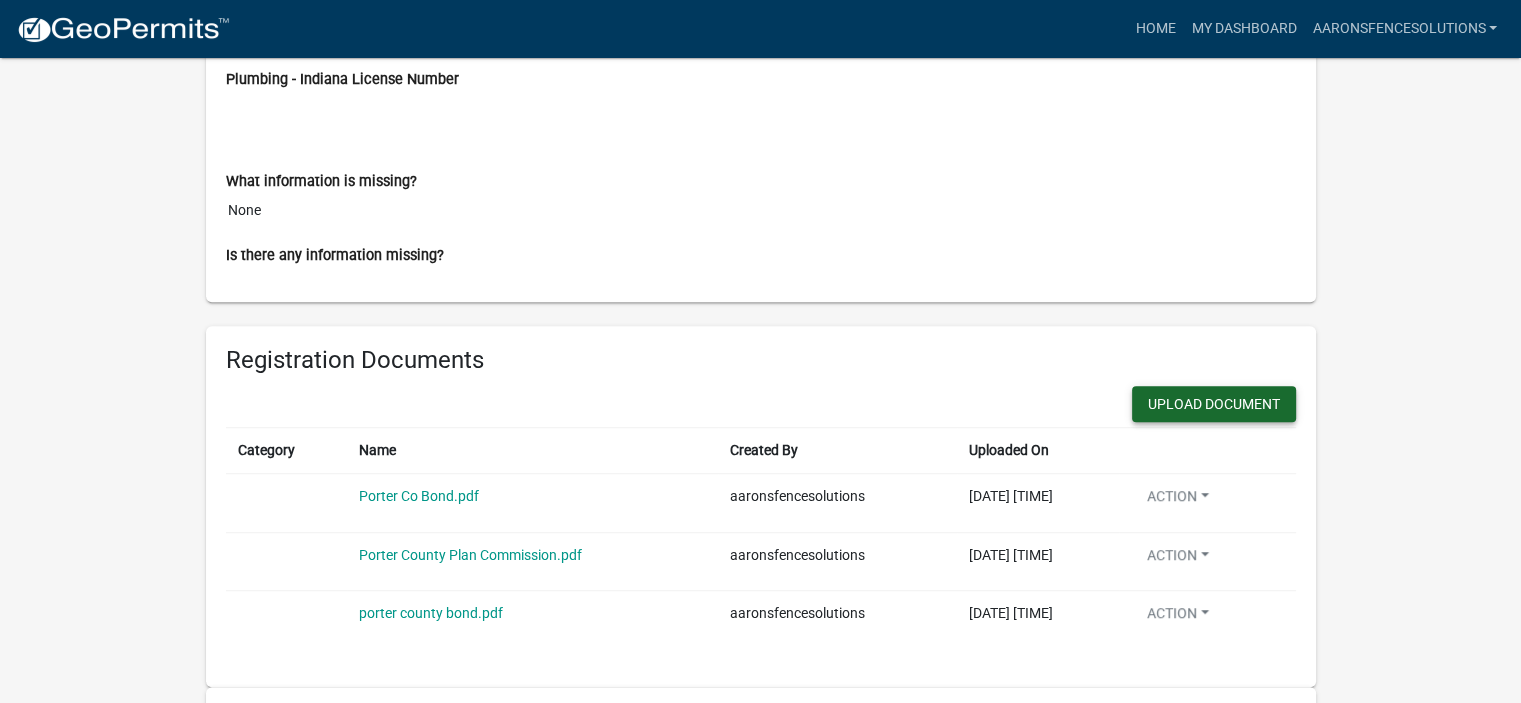 click on "Upload Document" at bounding box center (1214, 404) 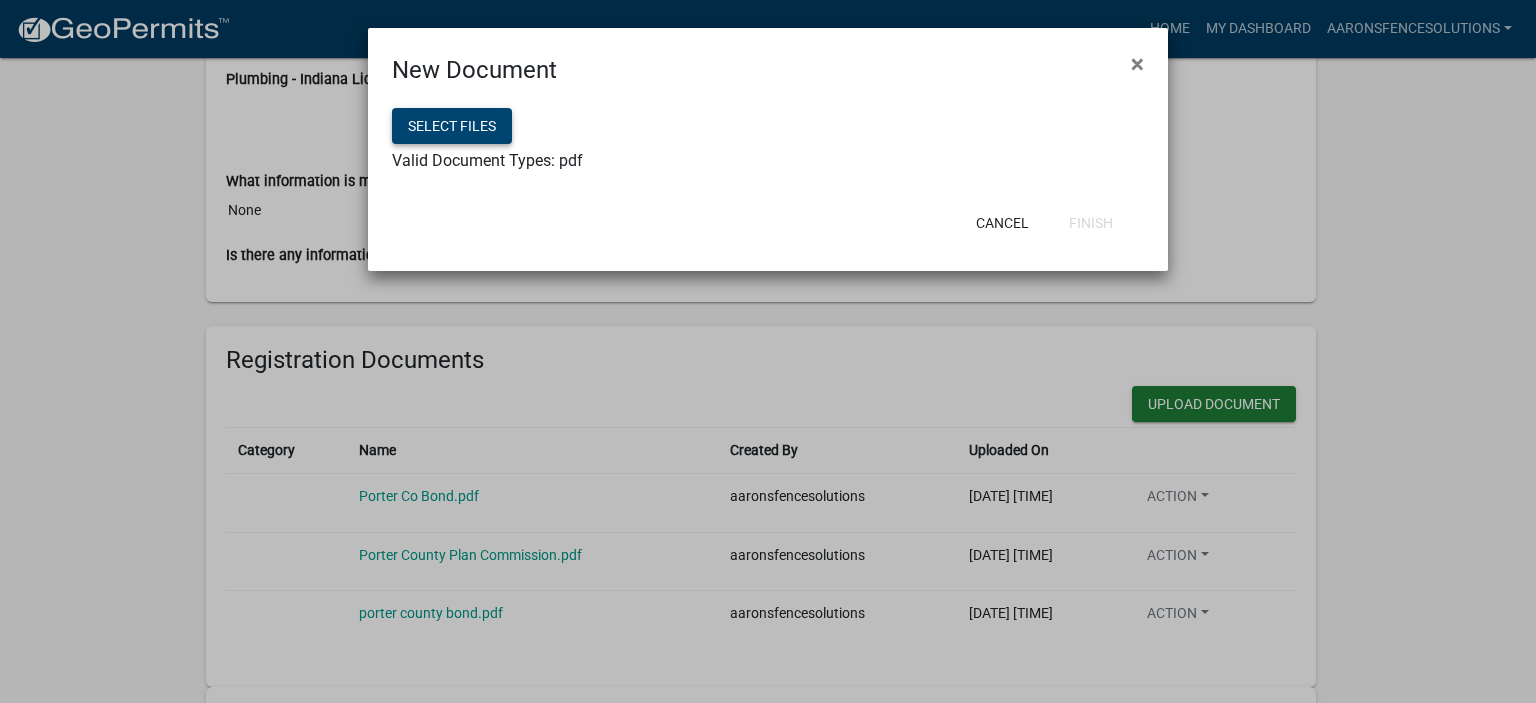 click on "Select files" 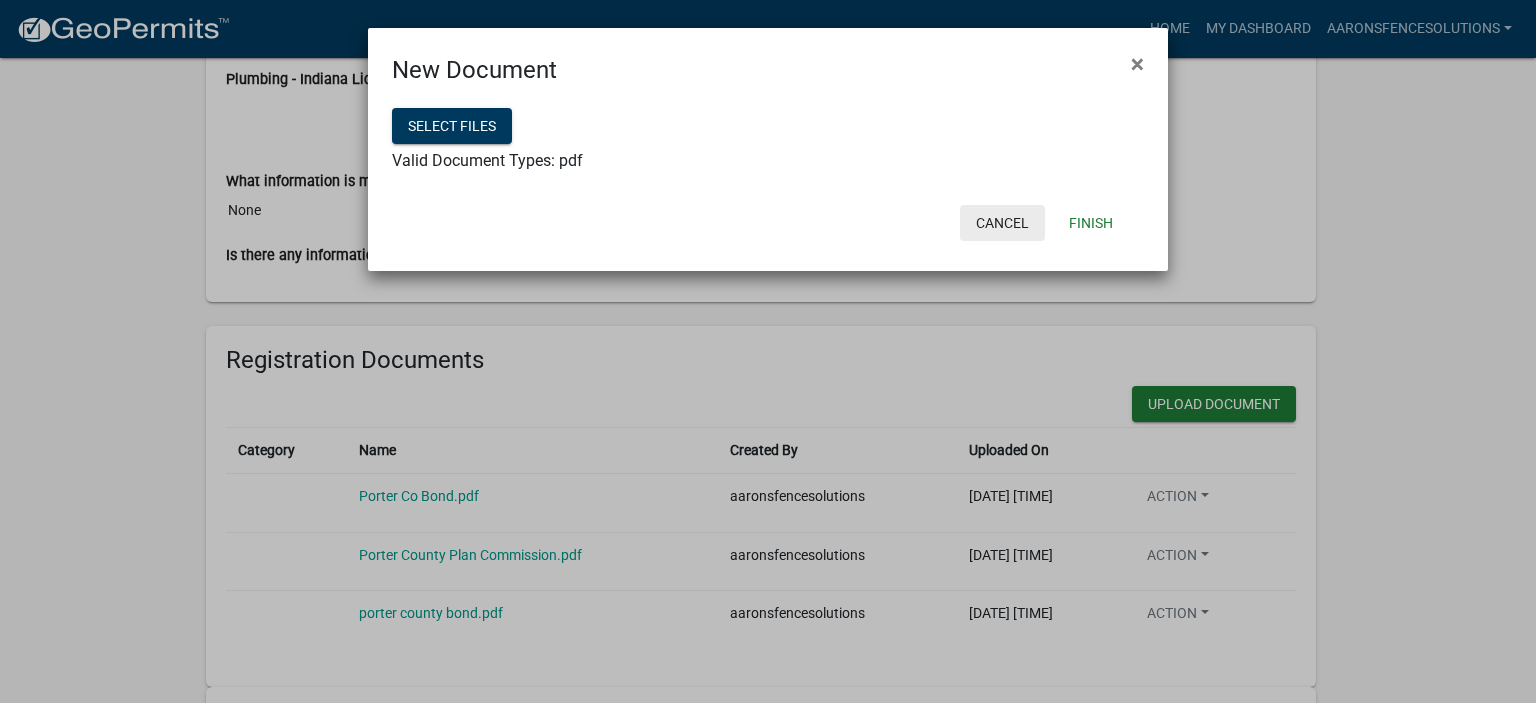 click on "Cancel" 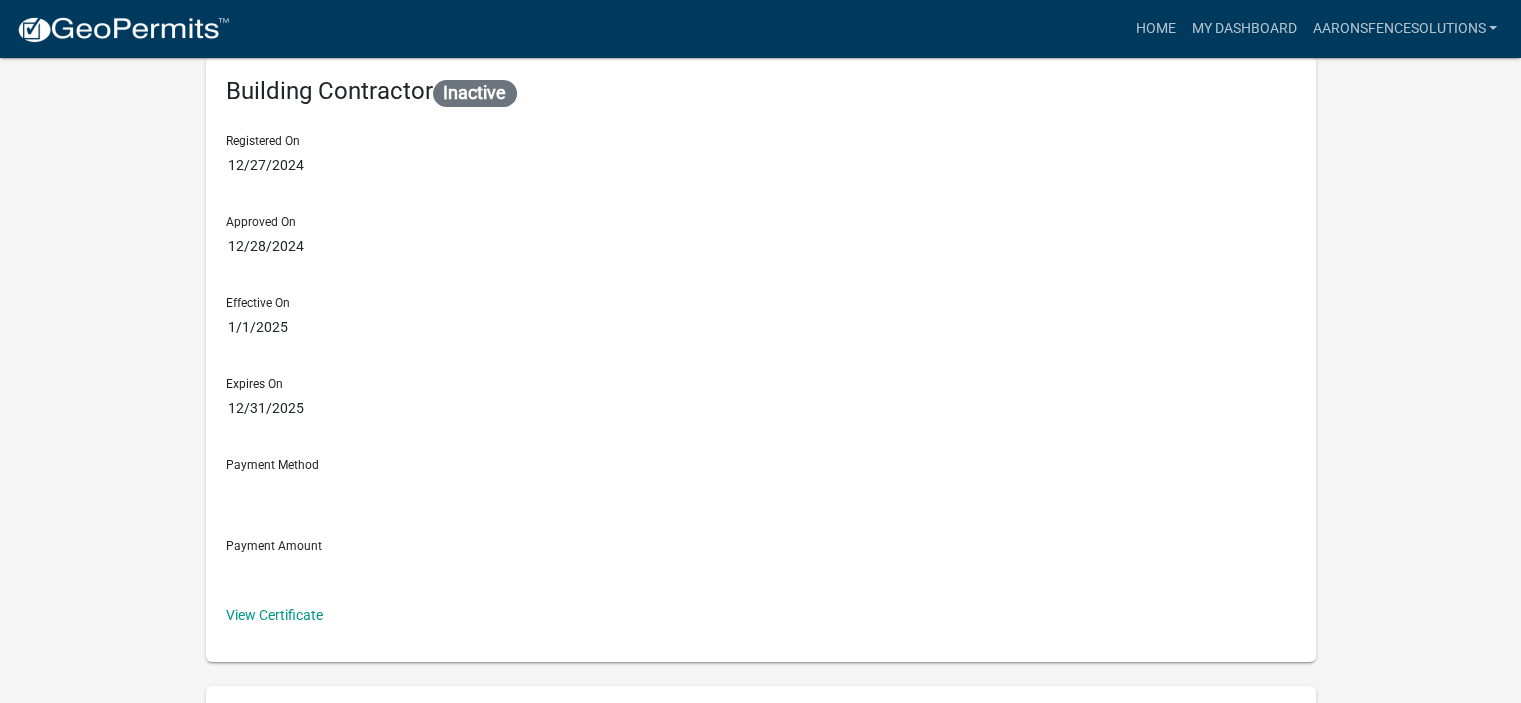 scroll, scrollTop: 0, scrollLeft: 0, axis: both 